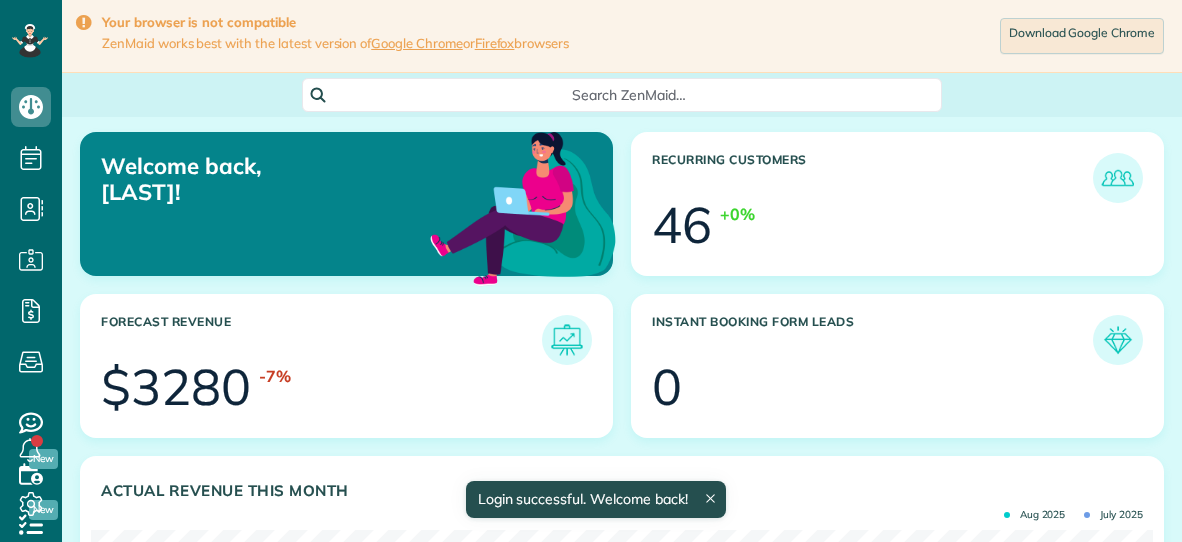 scroll, scrollTop: 0, scrollLeft: 0, axis: both 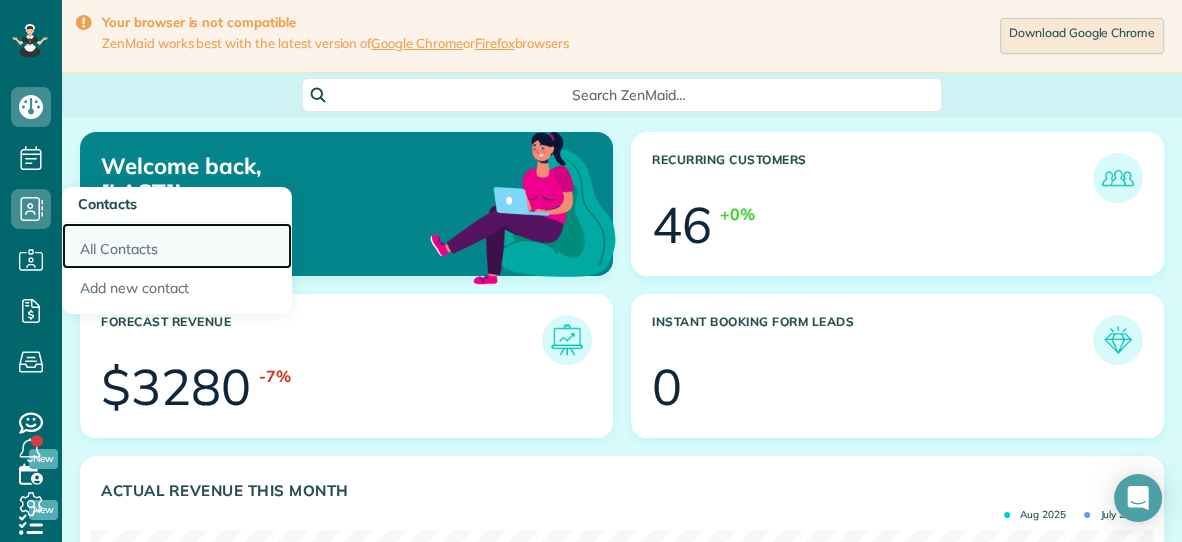 click on "All Contacts" at bounding box center (177, 246) 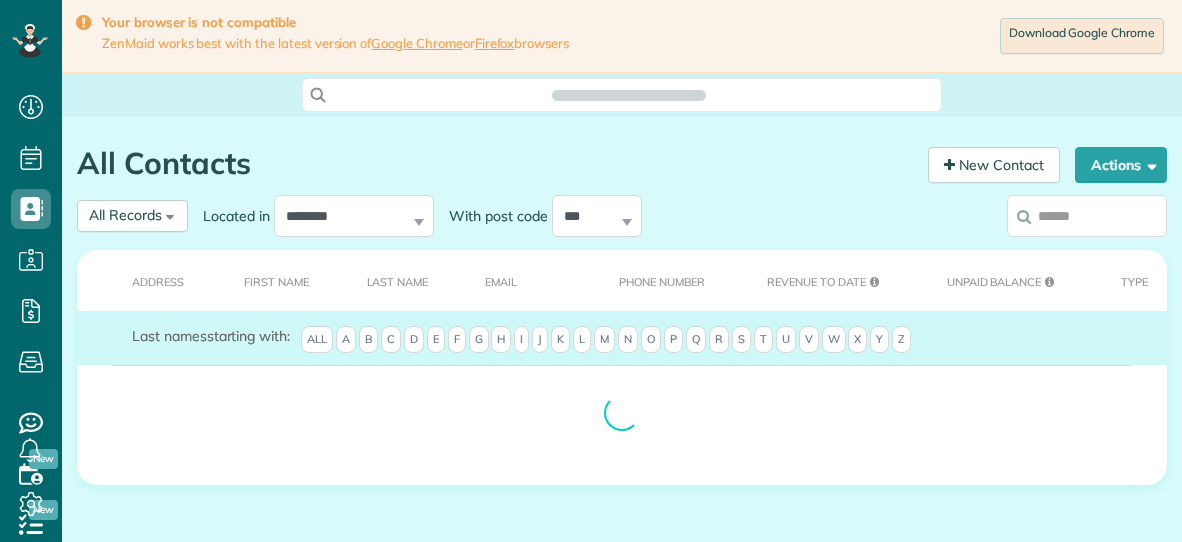 scroll, scrollTop: 0, scrollLeft: 0, axis: both 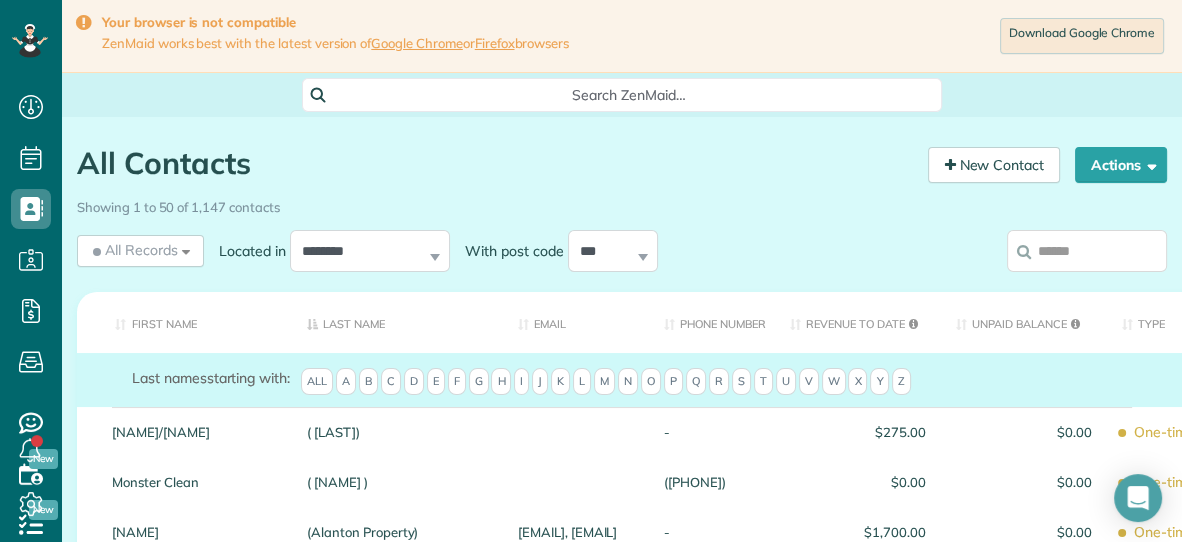 click at bounding box center [1087, 251] 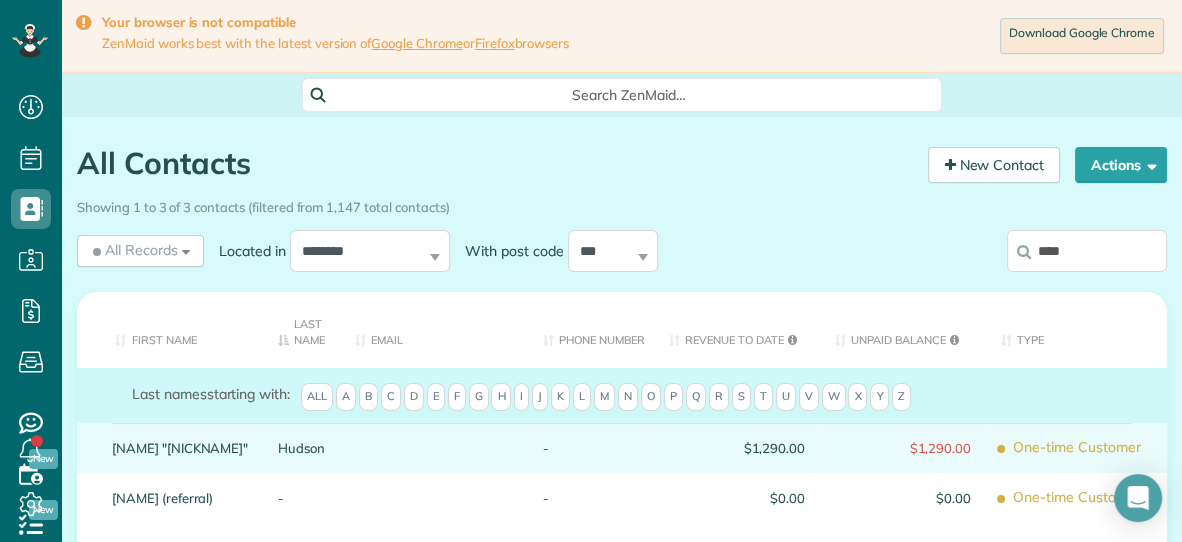 type on "****" 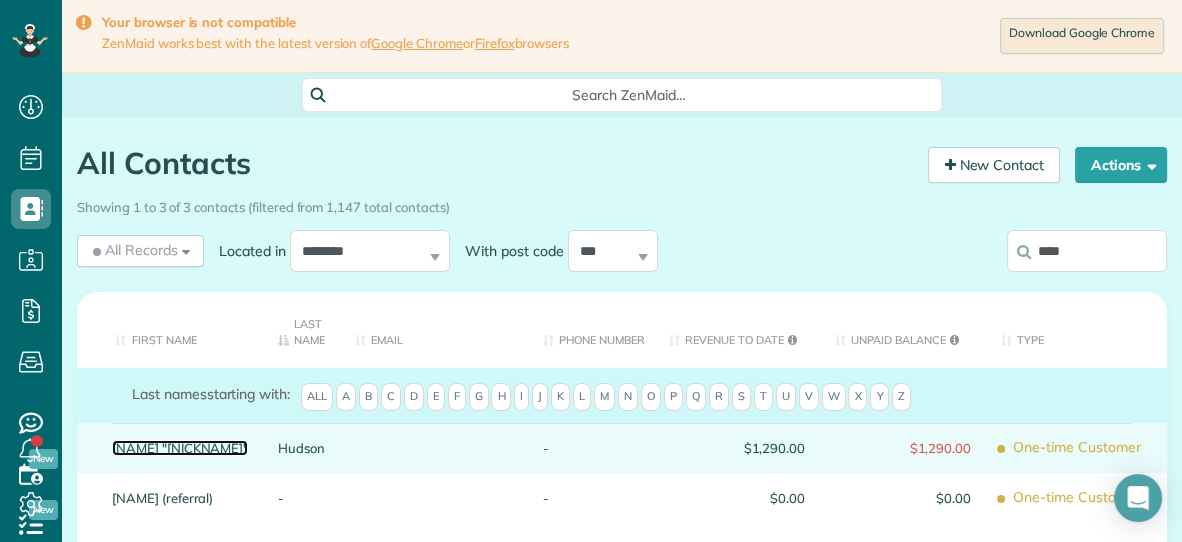 click on "Gary "Smokey"" at bounding box center (180, 448) 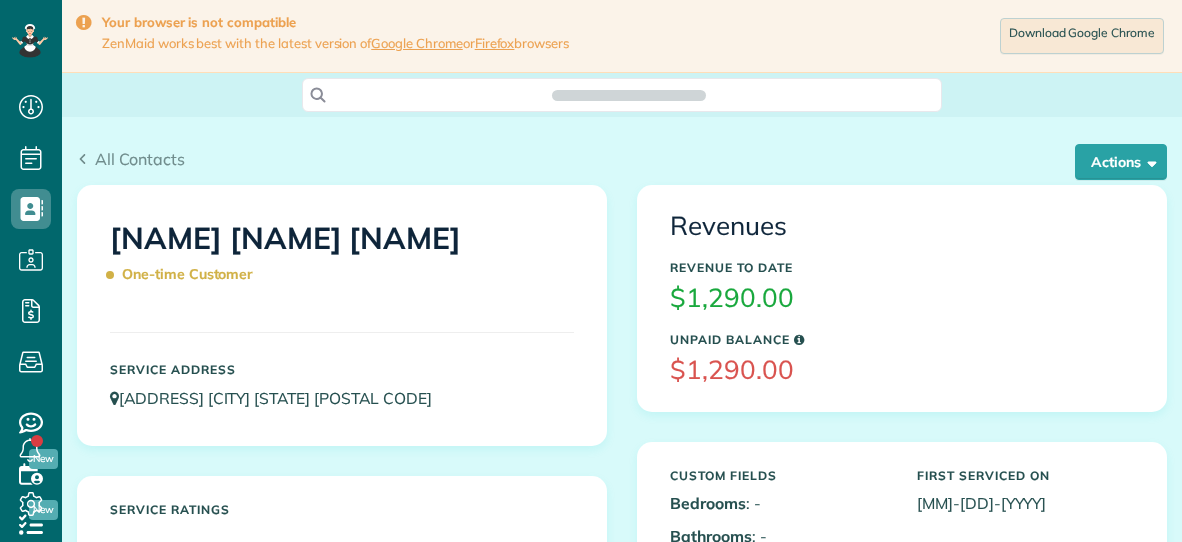 scroll, scrollTop: 0, scrollLeft: 0, axis: both 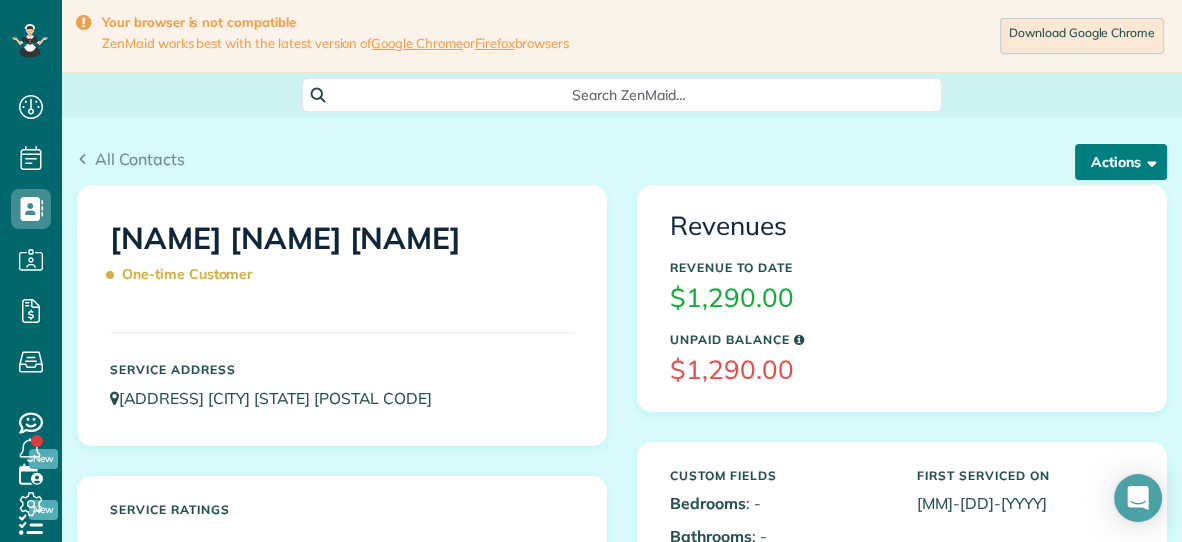 click on "Actions" at bounding box center [1121, 162] 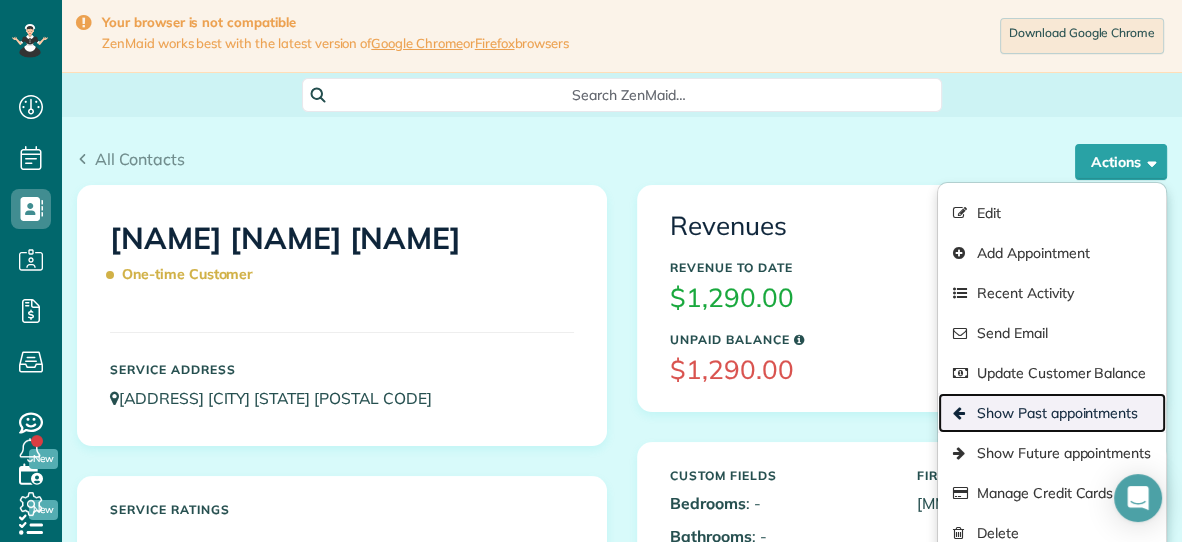 click on "Show Past appointments" at bounding box center (1052, 413) 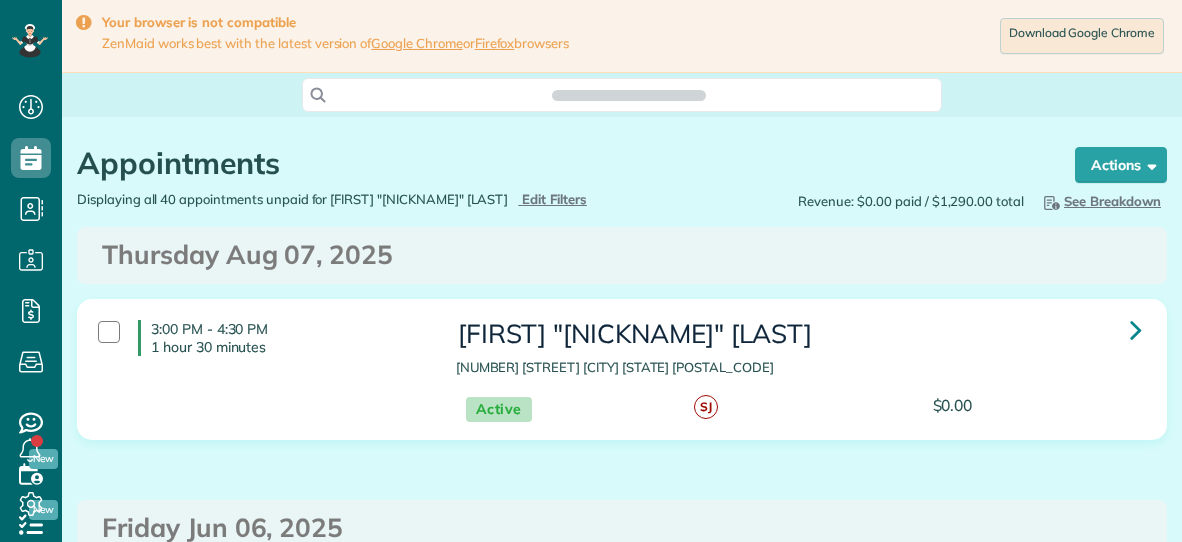 scroll, scrollTop: 0, scrollLeft: 0, axis: both 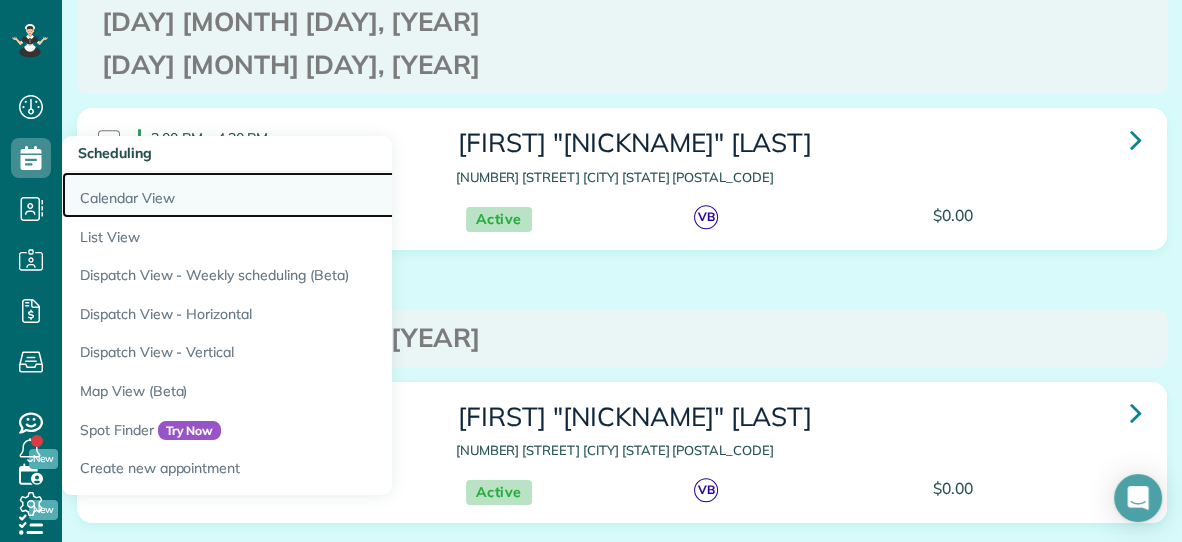 click on "Calendar View" at bounding box center (312, 195) 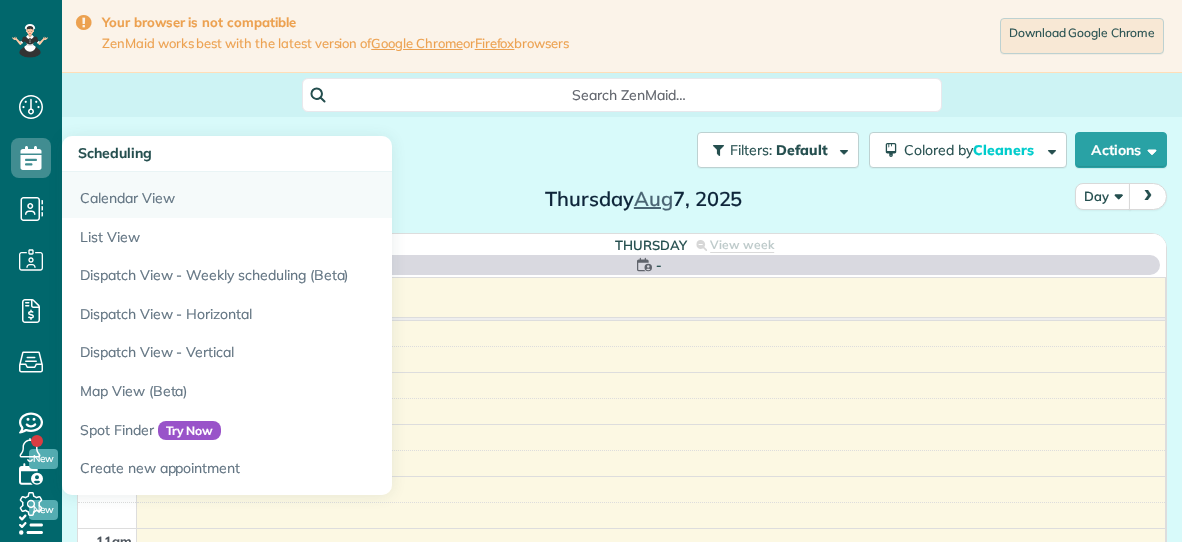 scroll, scrollTop: 0, scrollLeft: 0, axis: both 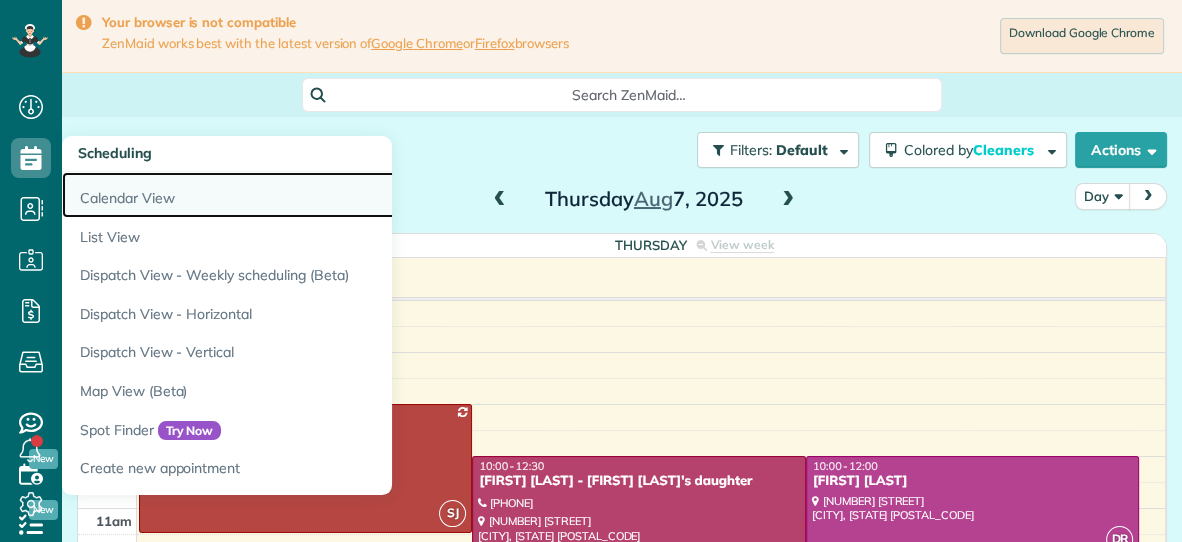 click on "Calendar View" at bounding box center (312, 195) 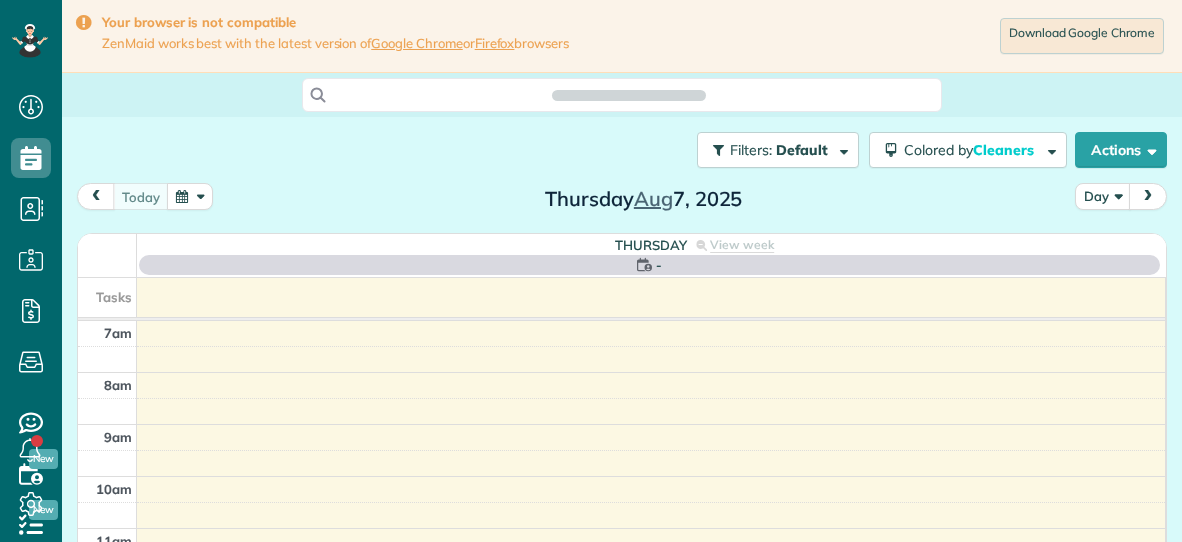 scroll, scrollTop: 0, scrollLeft: 0, axis: both 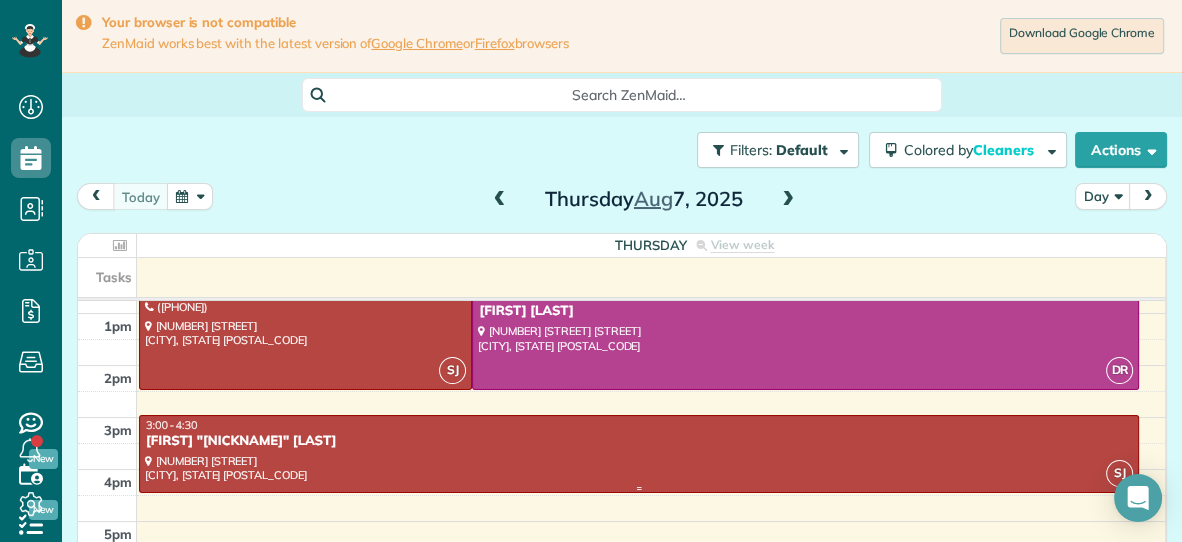 click at bounding box center (639, 454) 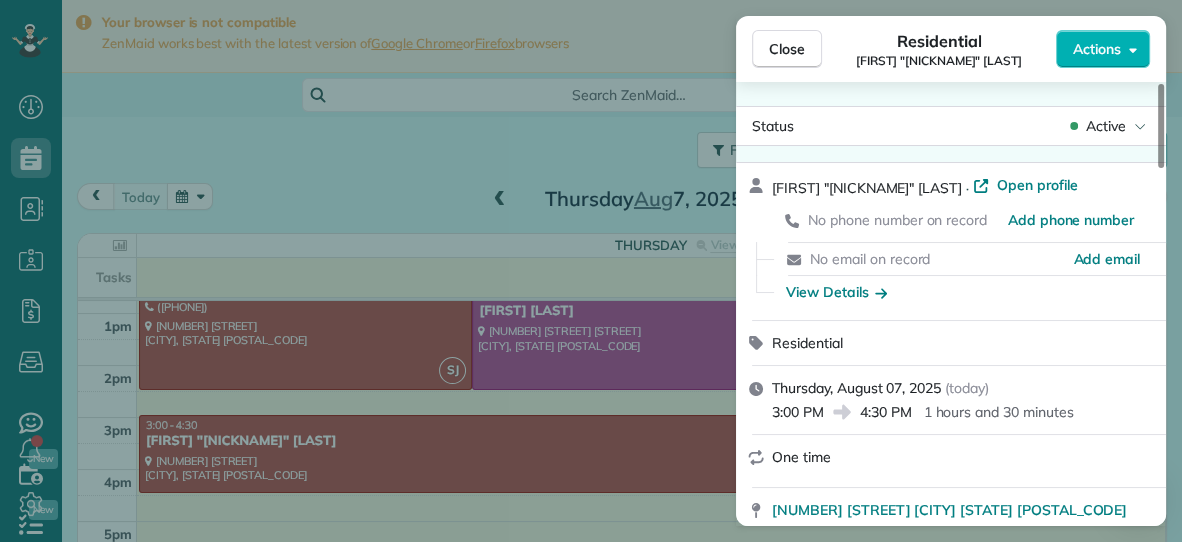 scroll, scrollTop: 0, scrollLeft: 0, axis: both 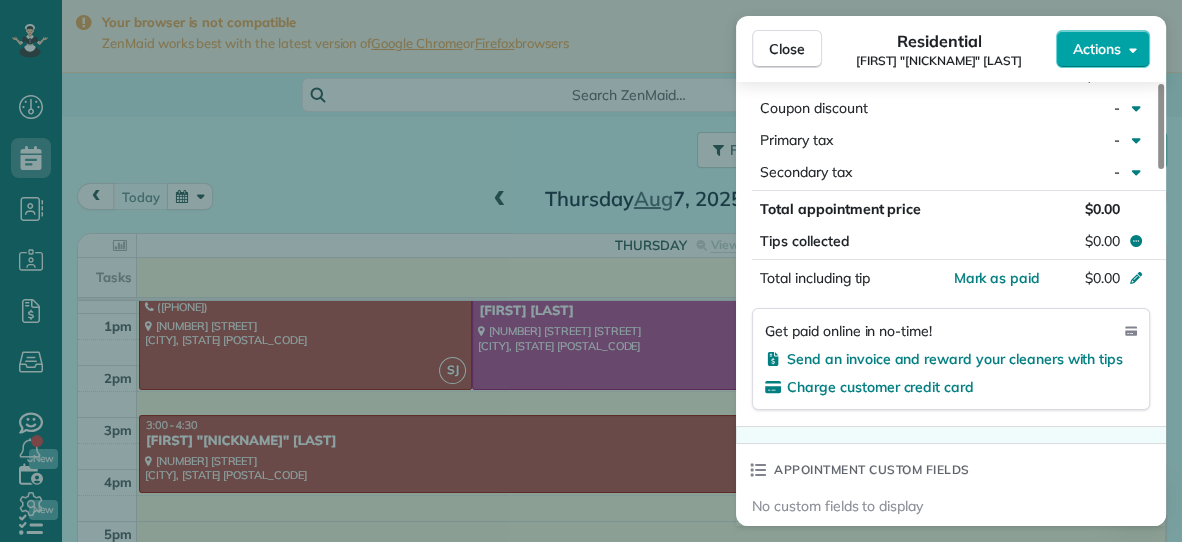 click on "Actions" at bounding box center [1097, 49] 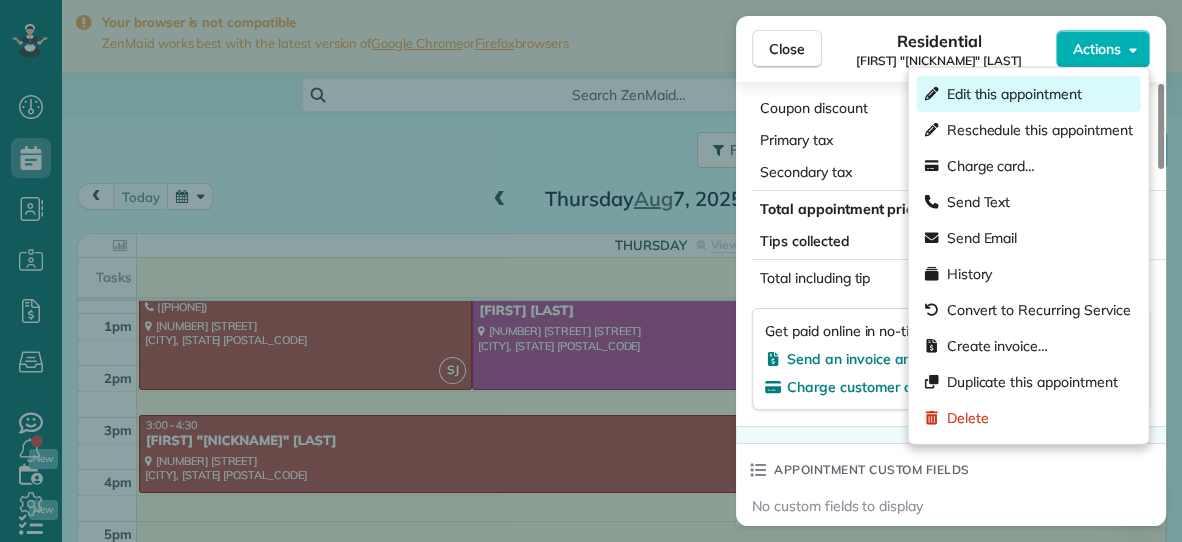 click on "Edit this appointment" at bounding box center (1014, 94) 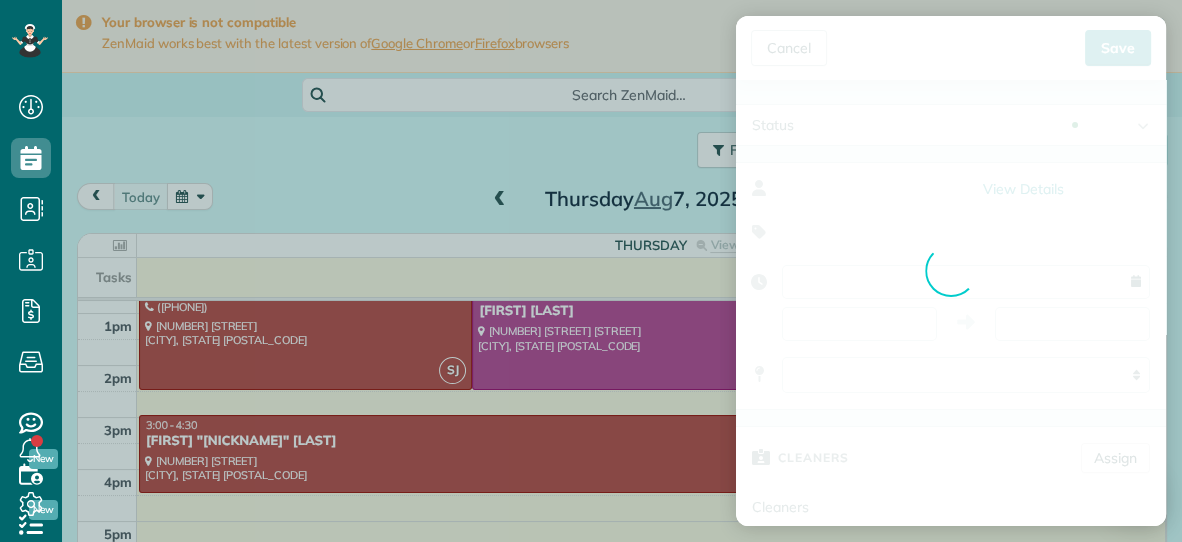 type on "**********" 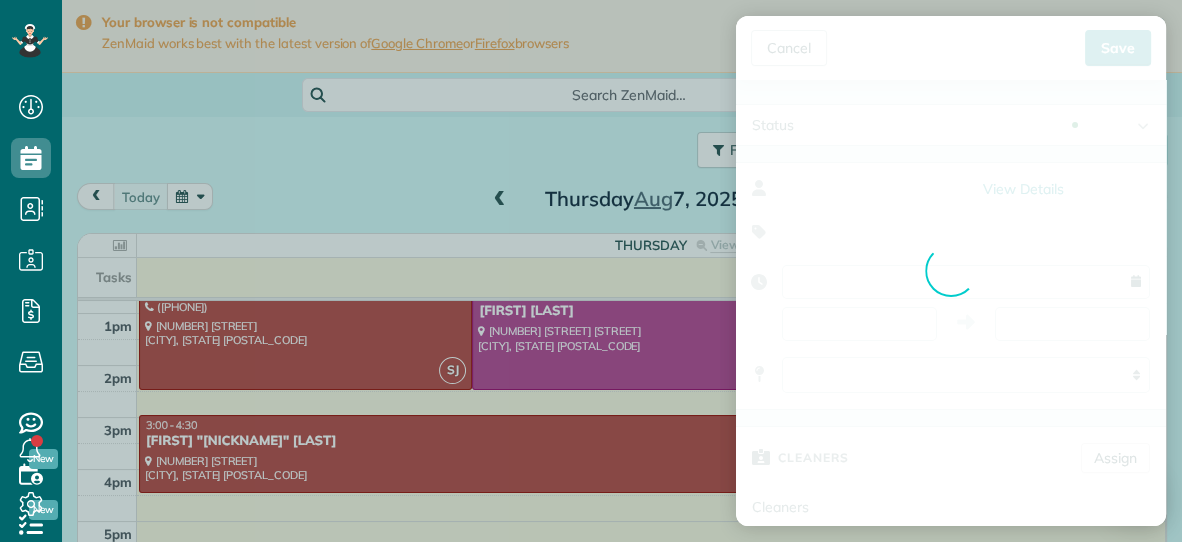 type on "*****" 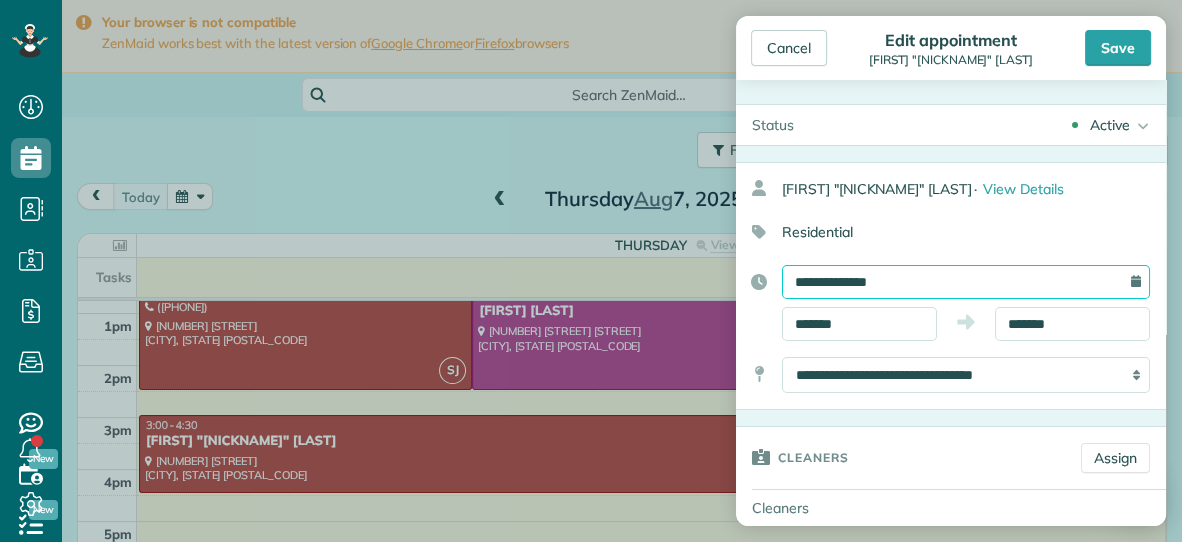 click on "**********" at bounding box center [966, 282] 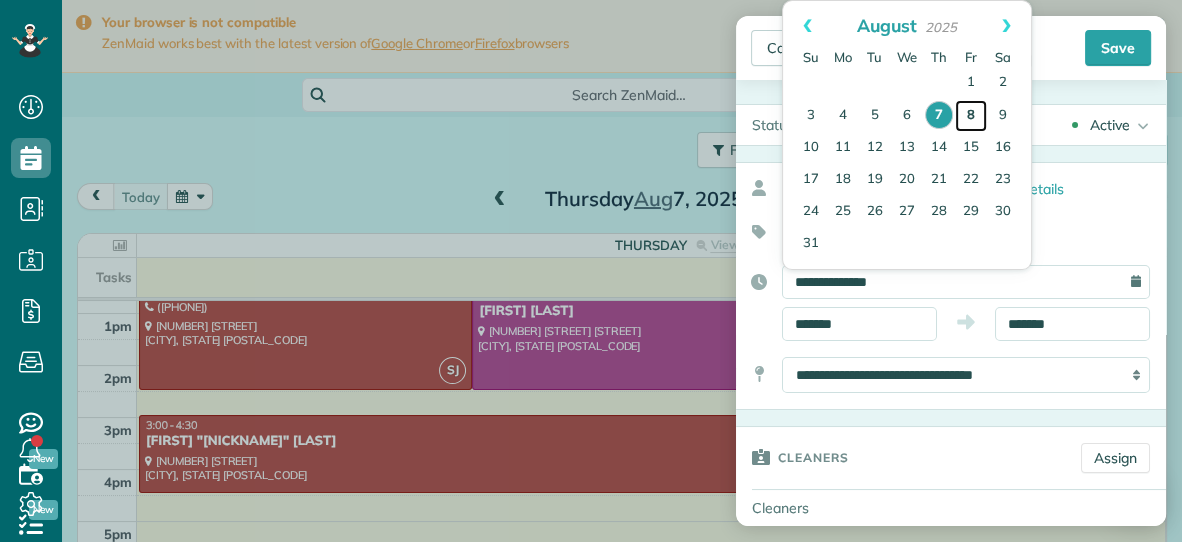 click on "8" at bounding box center (971, 116) 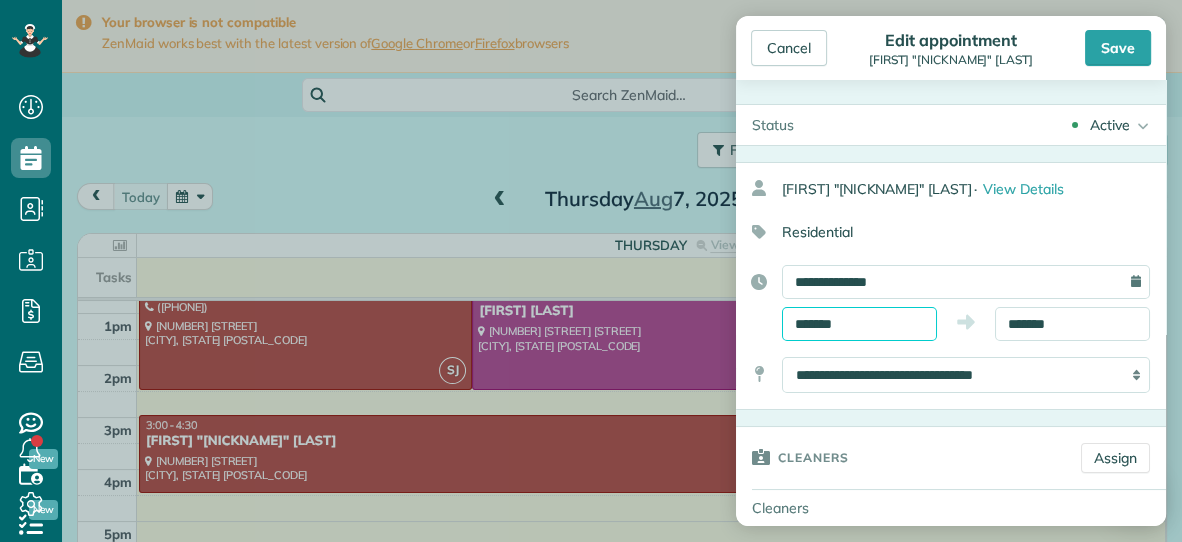 click on "*******" at bounding box center (859, 324) 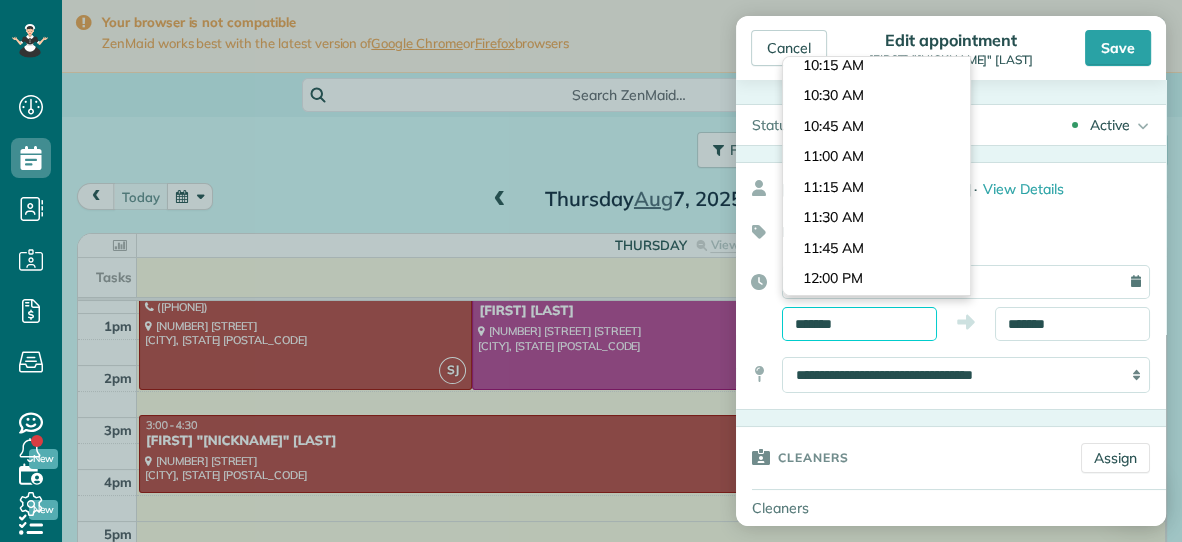 scroll, scrollTop: 1227, scrollLeft: 0, axis: vertical 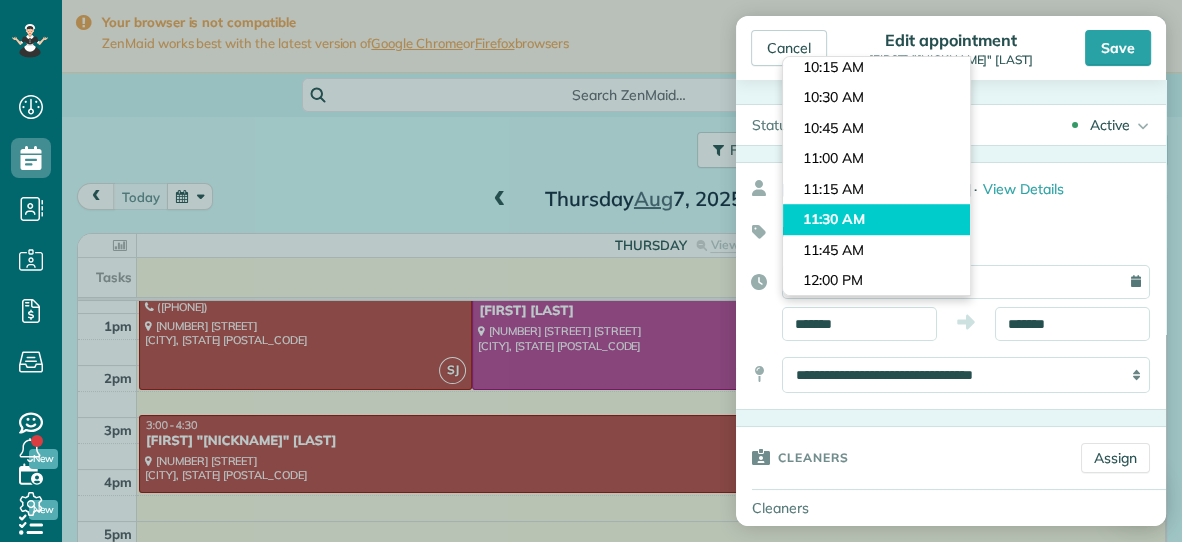 click on "Dashboard
Scheduling
Calendar View
List View
Dispatch View - Weekly scheduling (Beta)" at bounding box center [591, 271] 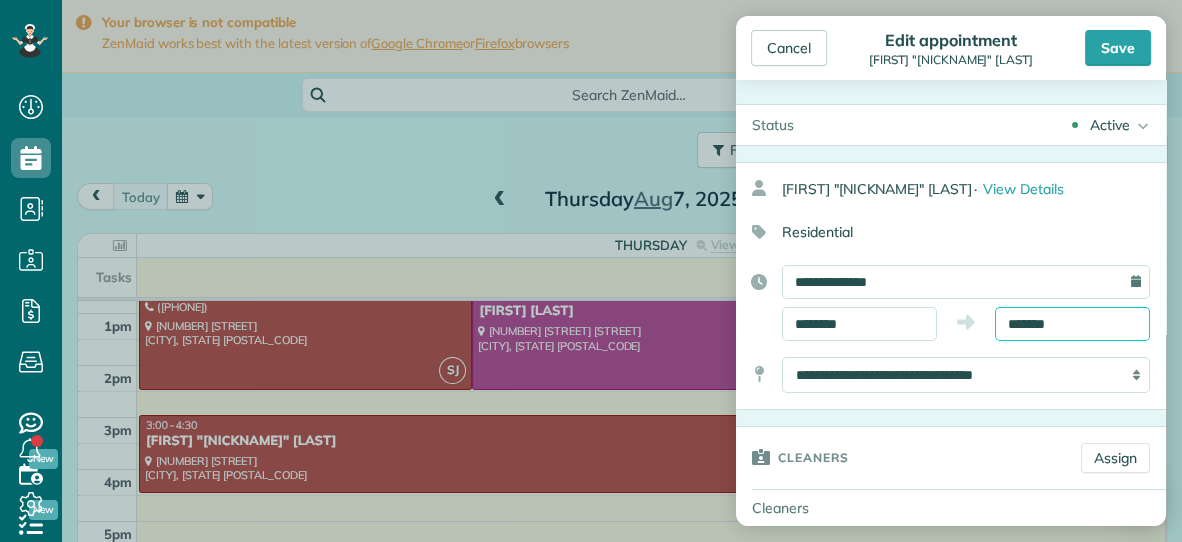 click on "*******" at bounding box center [1072, 324] 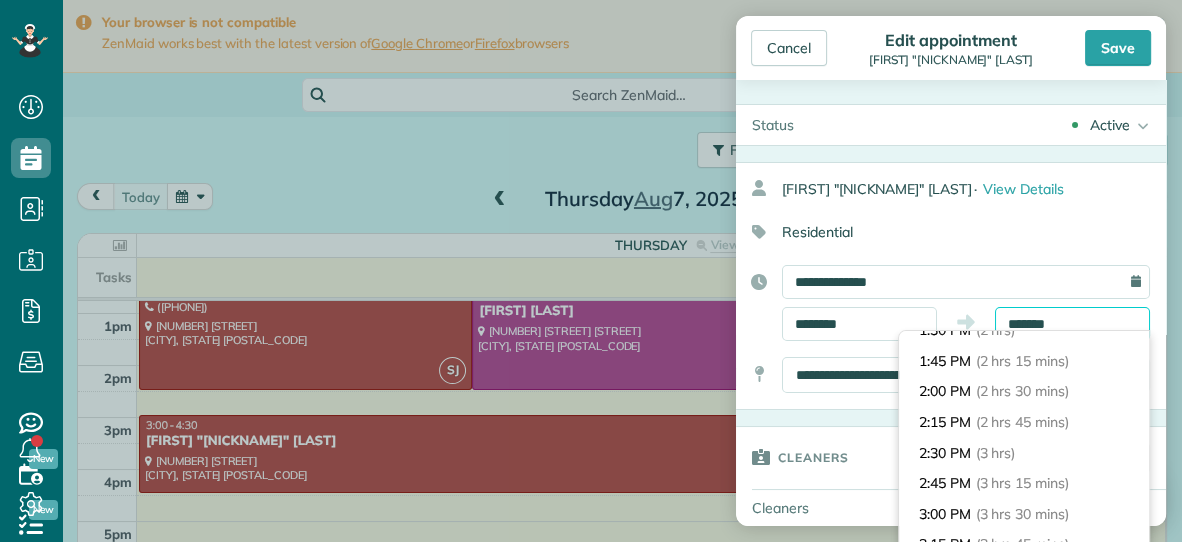 scroll, scrollTop: 257, scrollLeft: 0, axis: vertical 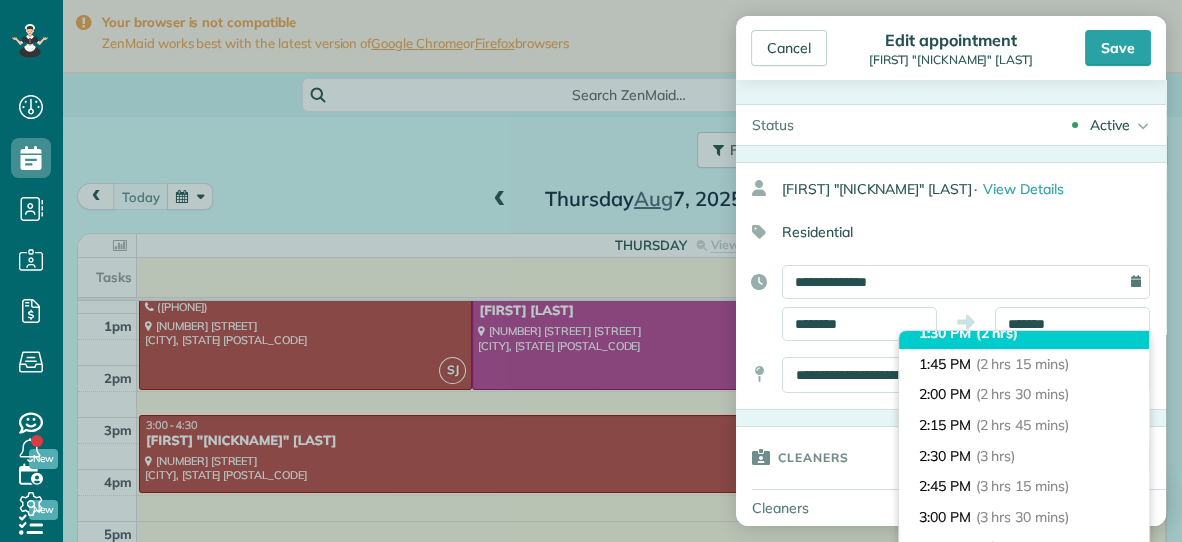 click on "(2 hrs)" at bounding box center [997, 333] 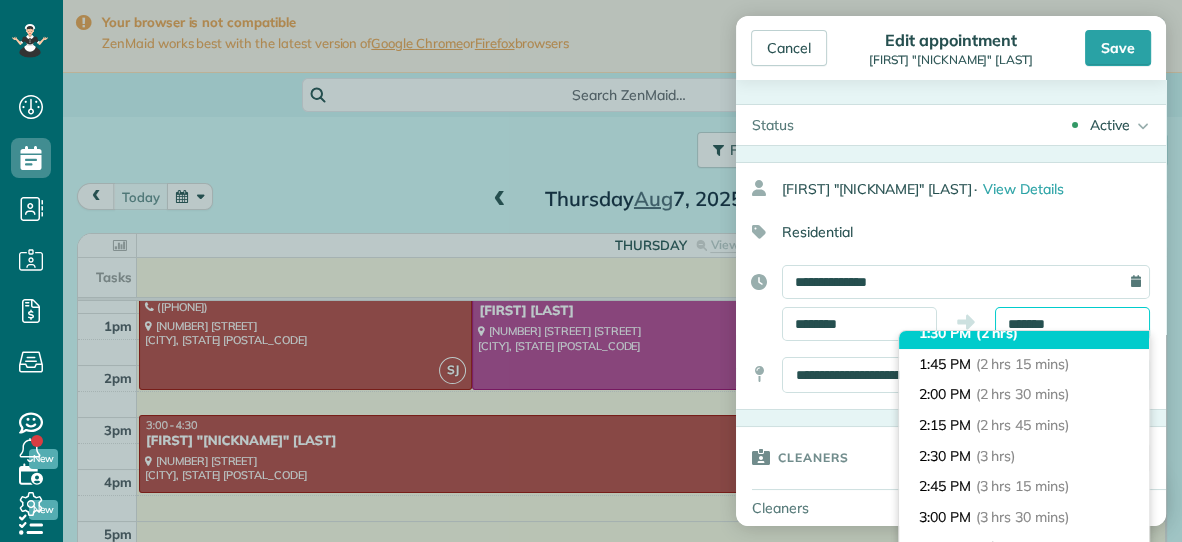 type on "*******" 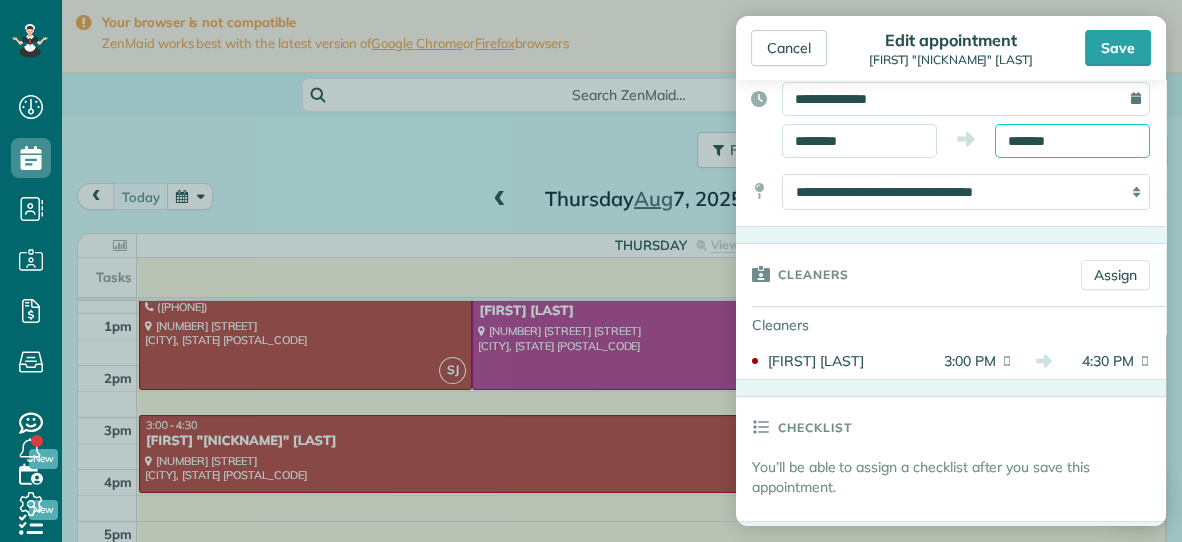 scroll, scrollTop: 185, scrollLeft: 0, axis: vertical 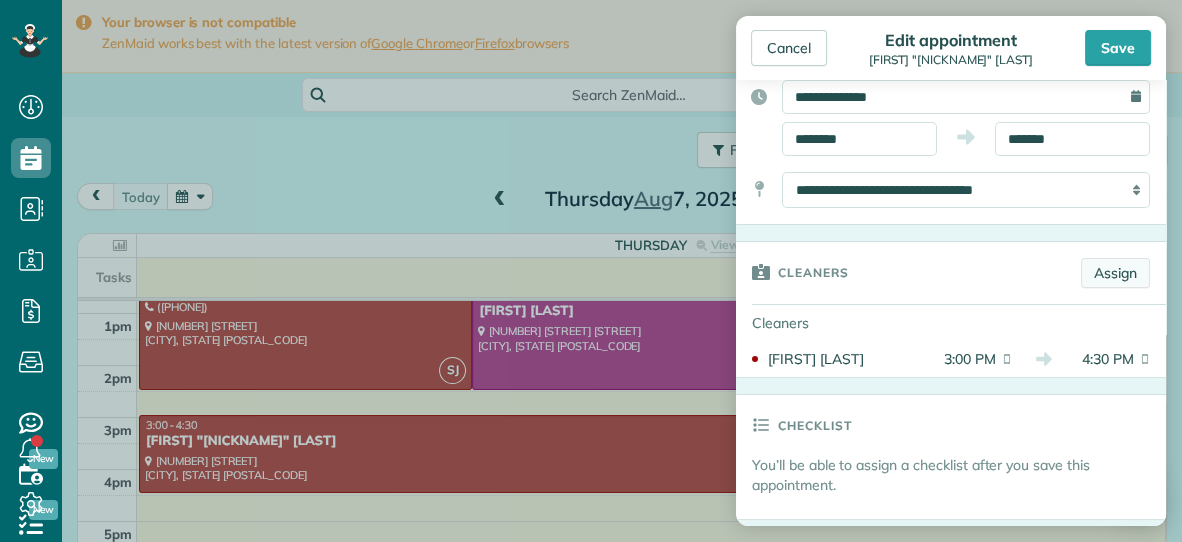 click on "Assign" at bounding box center (1115, 273) 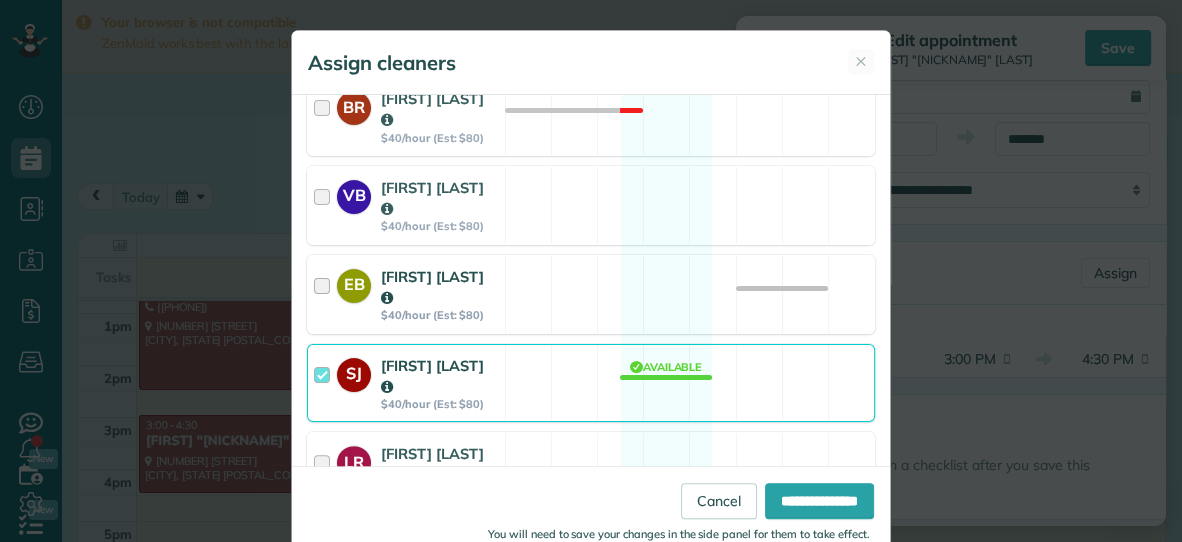 scroll, scrollTop: 503, scrollLeft: 0, axis: vertical 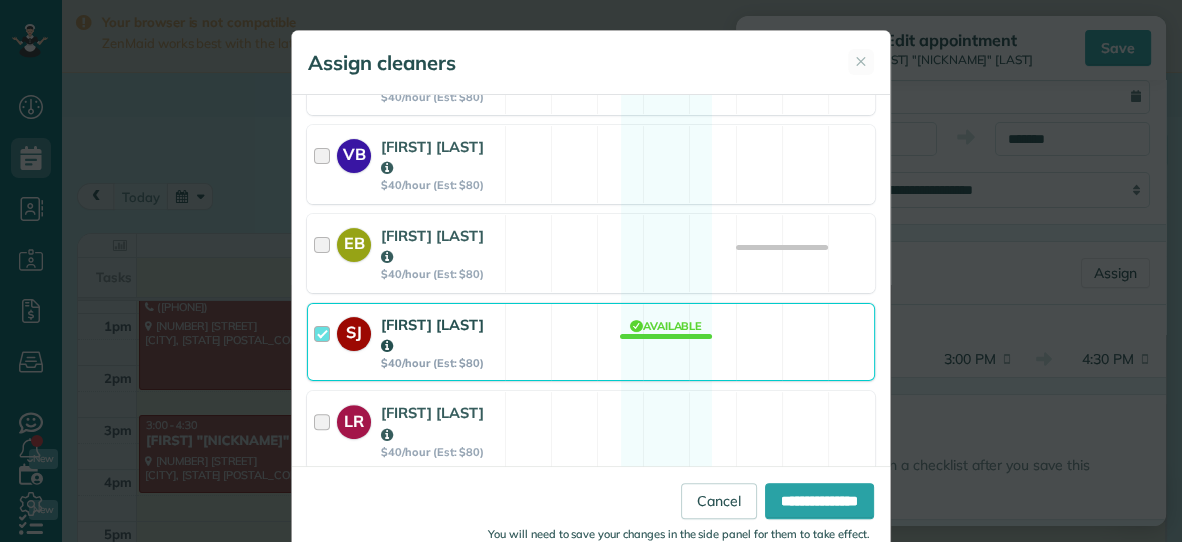 click on "SJ
Savannah Jessup
$40/hour (Est: $80)
Available" at bounding box center (591, 342) 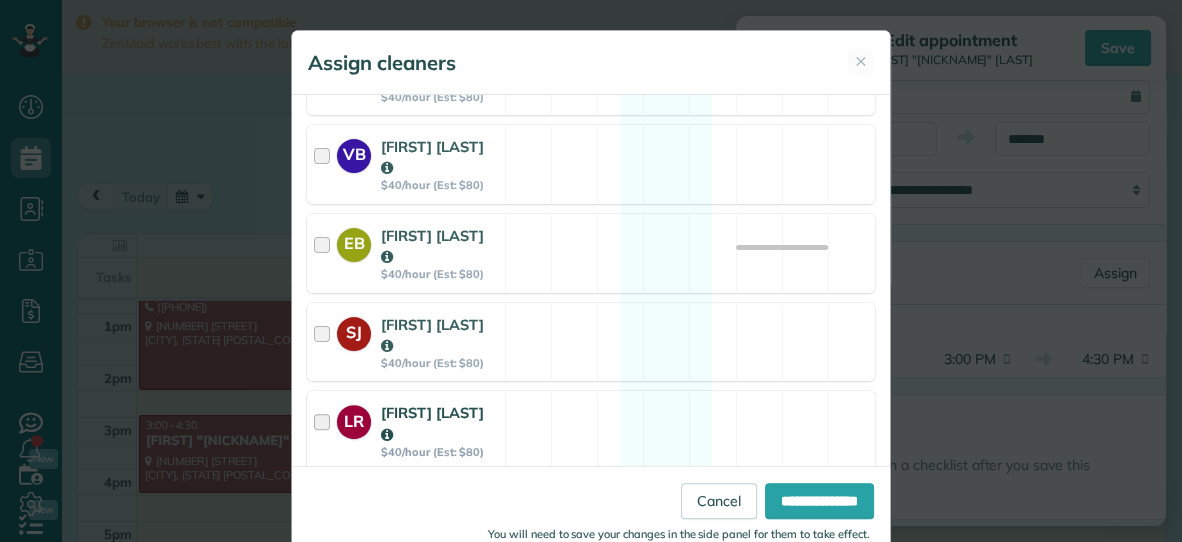 click on "LR
Lisa Ross
$40/hour (Est: $80)" at bounding box center (406, 430) 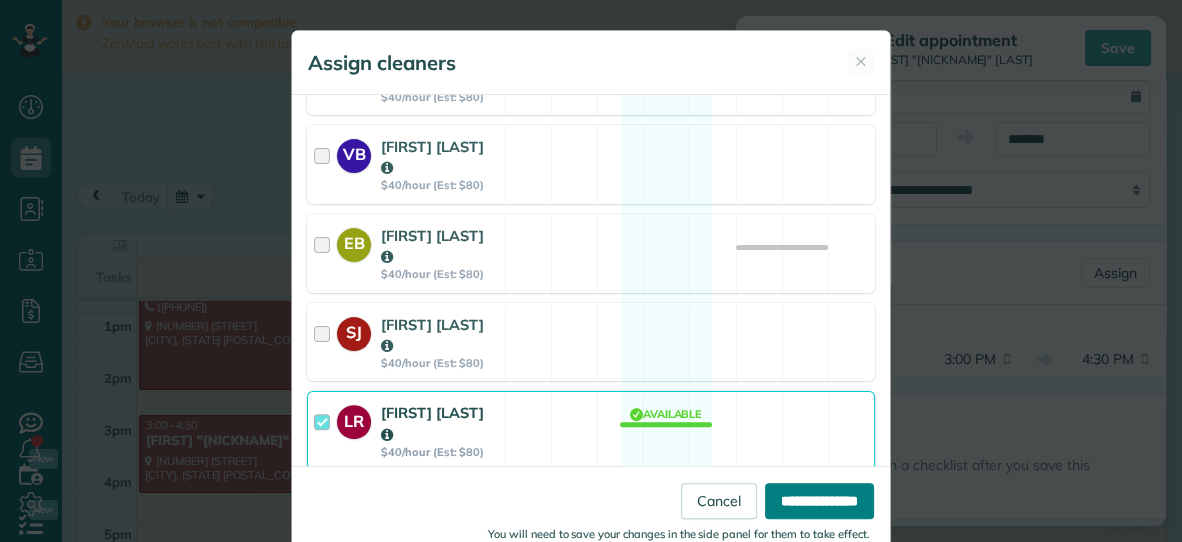 click on "**********" at bounding box center (819, 501) 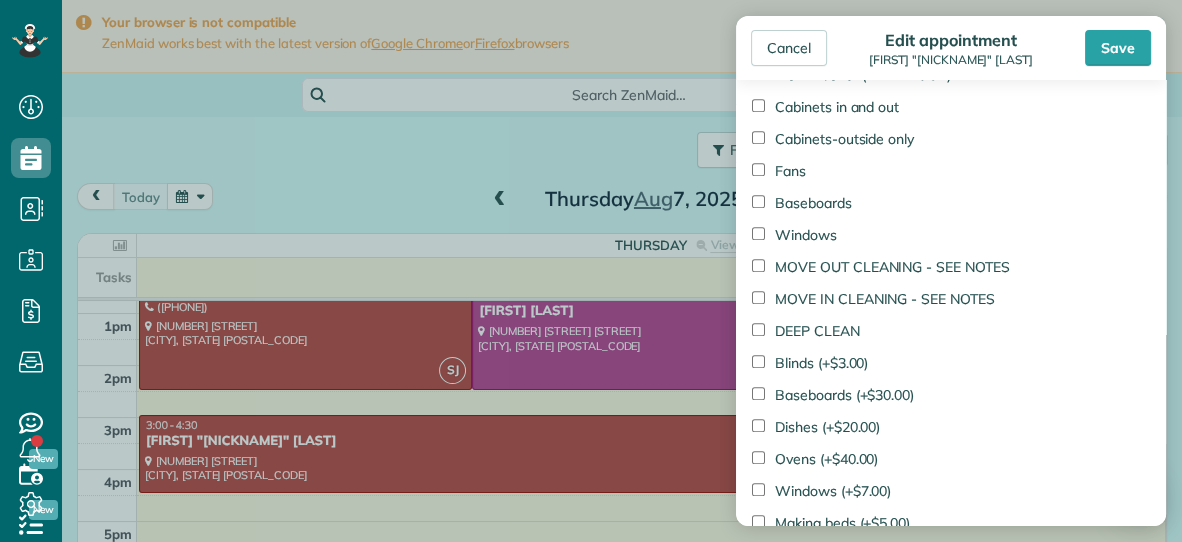 scroll, scrollTop: 1166, scrollLeft: 0, axis: vertical 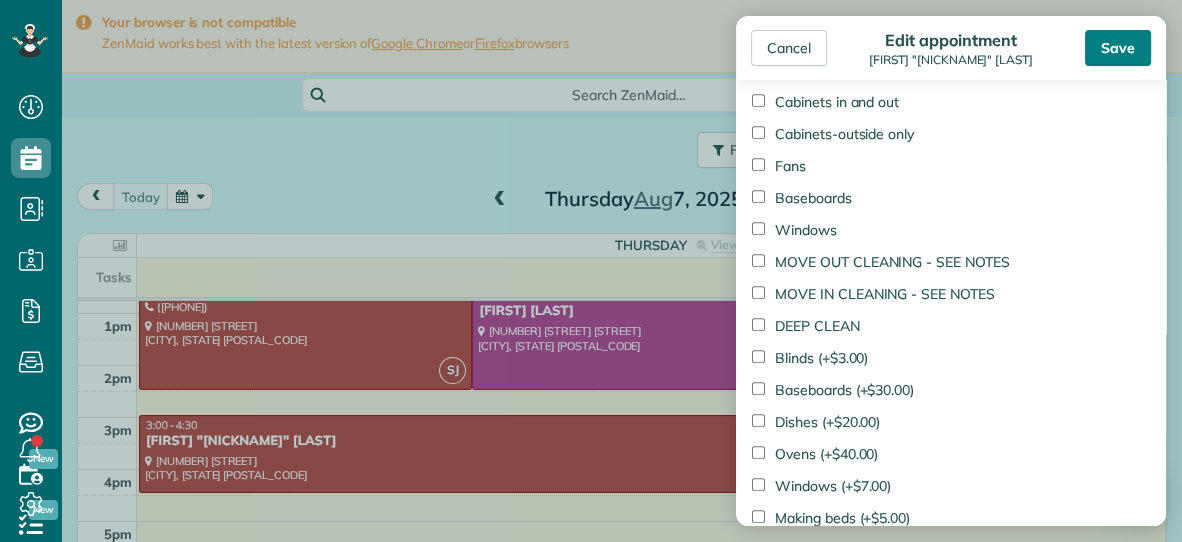 click on "Save" at bounding box center [1118, 48] 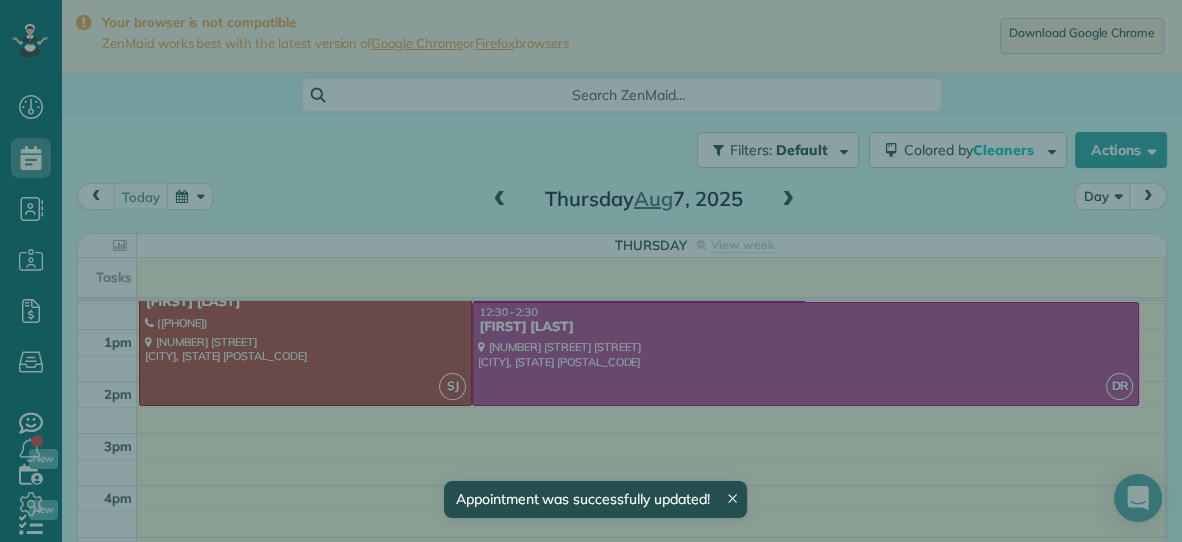 scroll, scrollTop: 279, scrollLeft: 0, axis: vertical 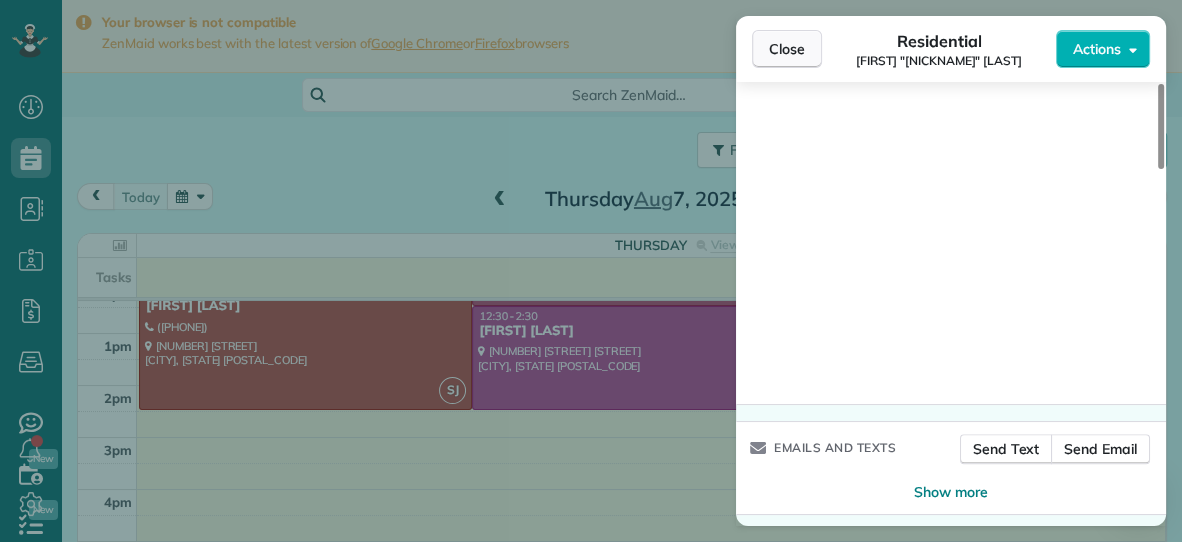 click on "Close" at bounding box center [787, 49] 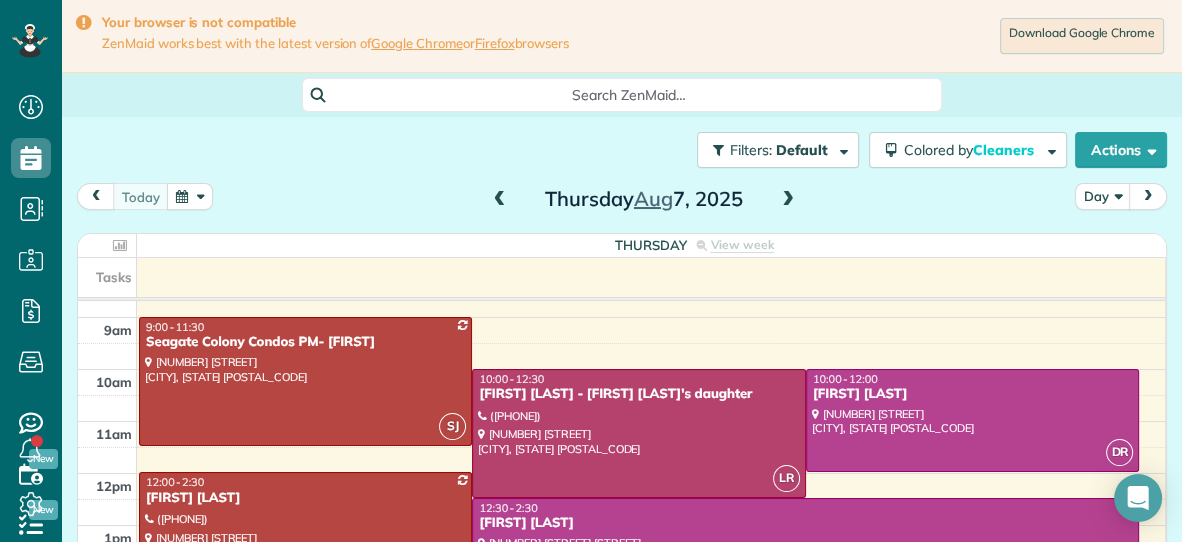 scroll, scrollTop: 86, scrollLeft: 0, axis: vertical 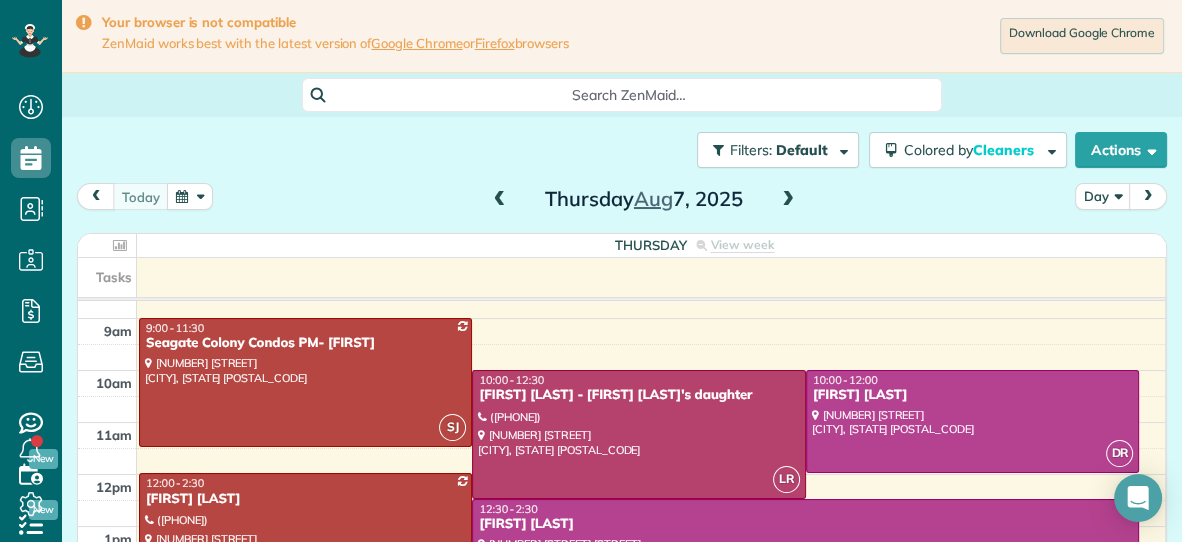 click at bounding box center [788, 200] 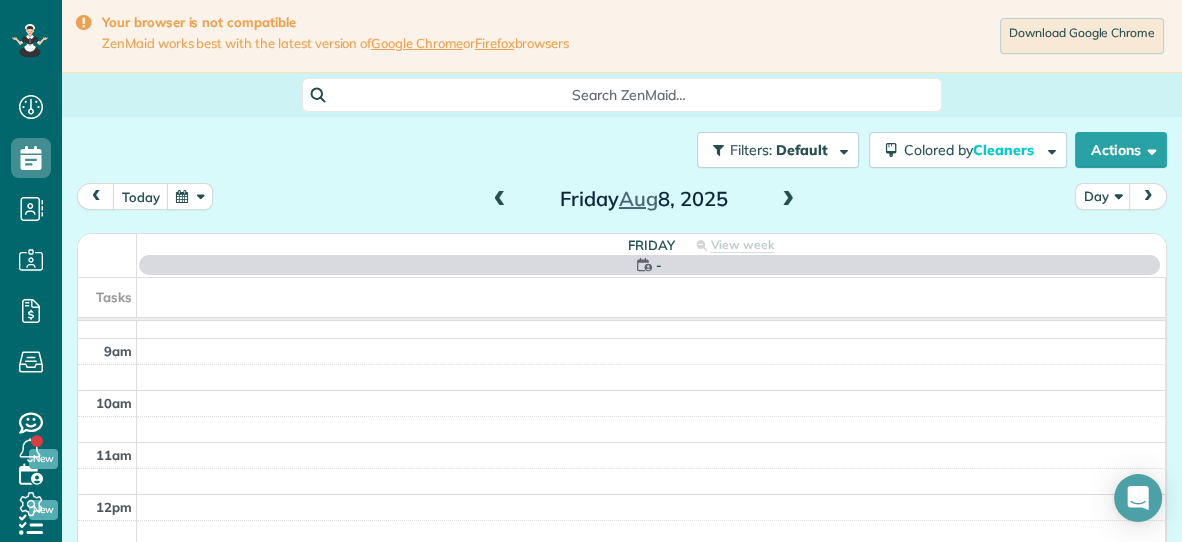 scroll, scrollTop: 0, scrollLeft: 0, axis: both 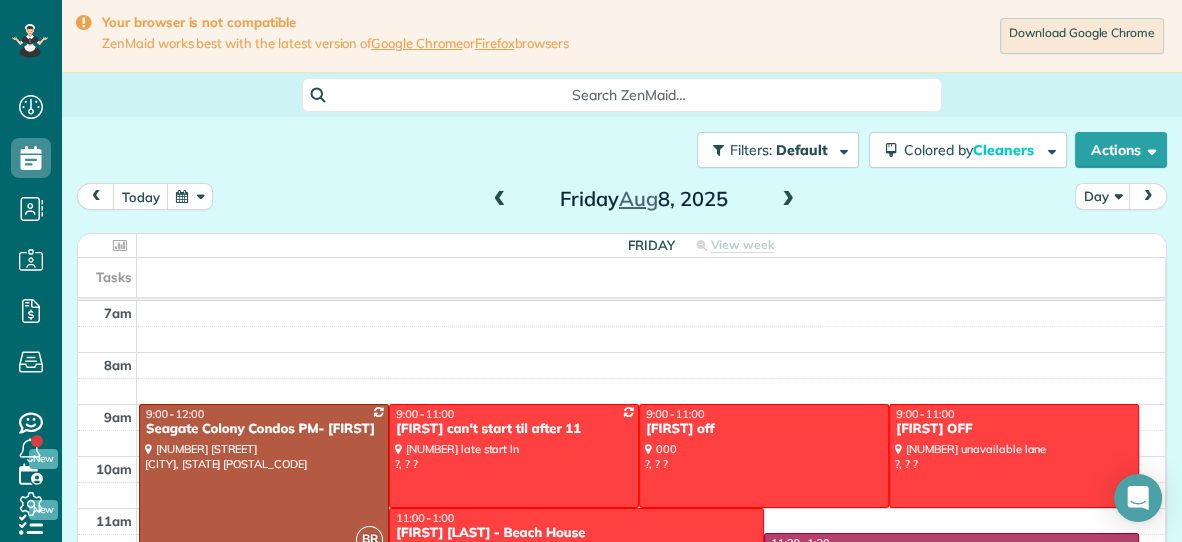 click at bounding box center (788, 200) 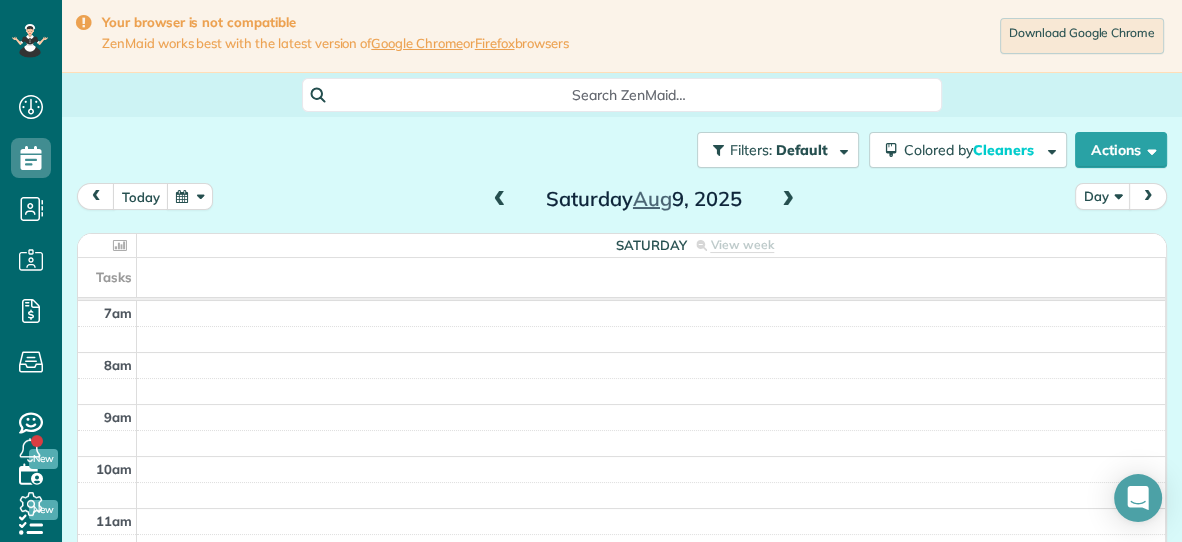 click at bounding box center [500, 200] 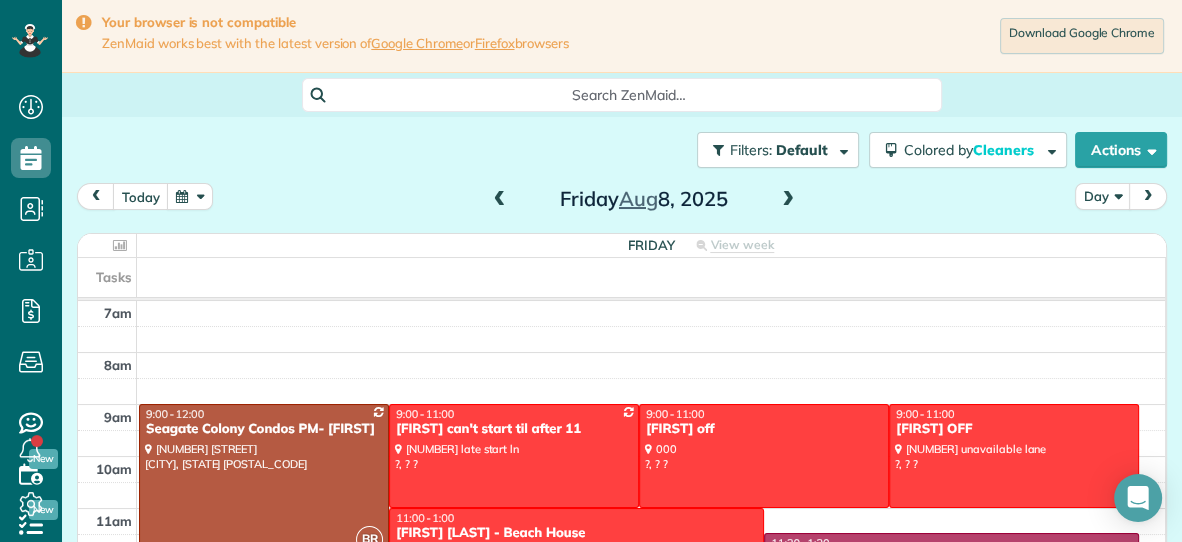 scroll, scrollTop: 98, scrollLeft: 0, axis: vertical 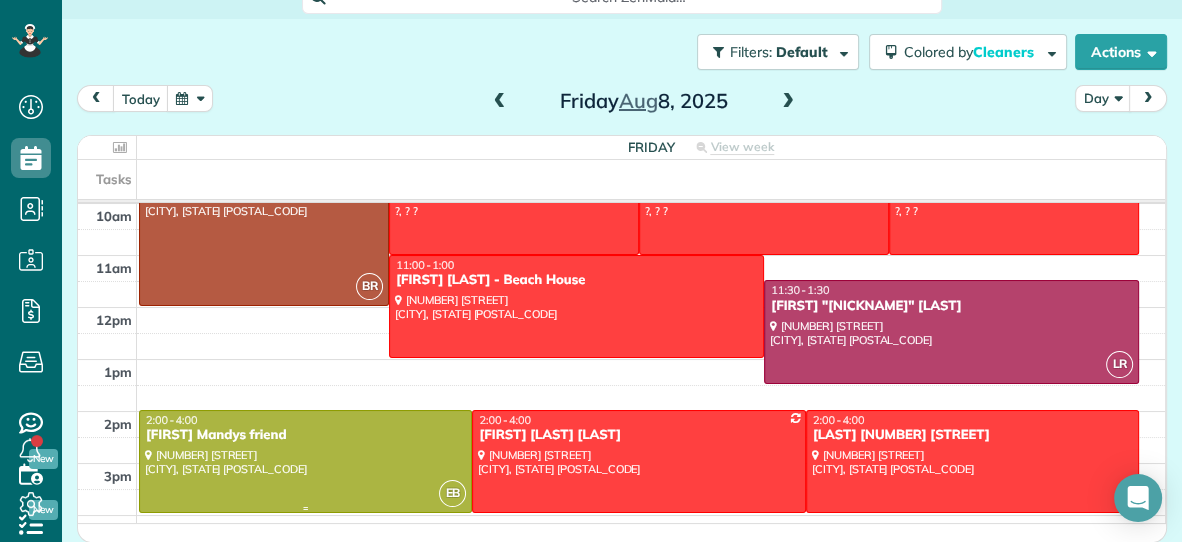 click at bounding box center [305, 461] 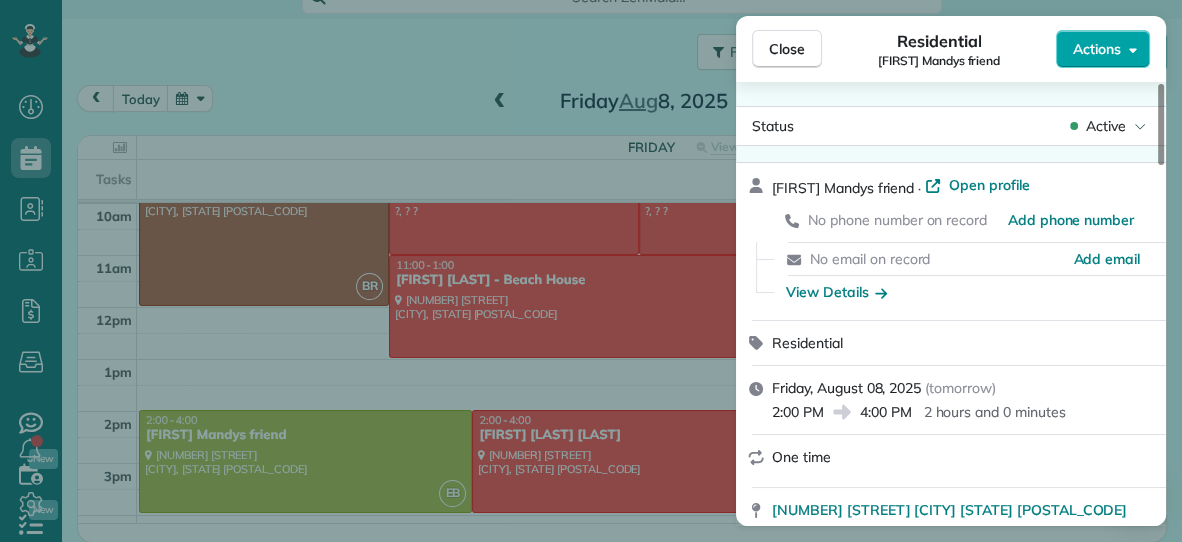 click on "Actions" at bounding box center (1097, 49) 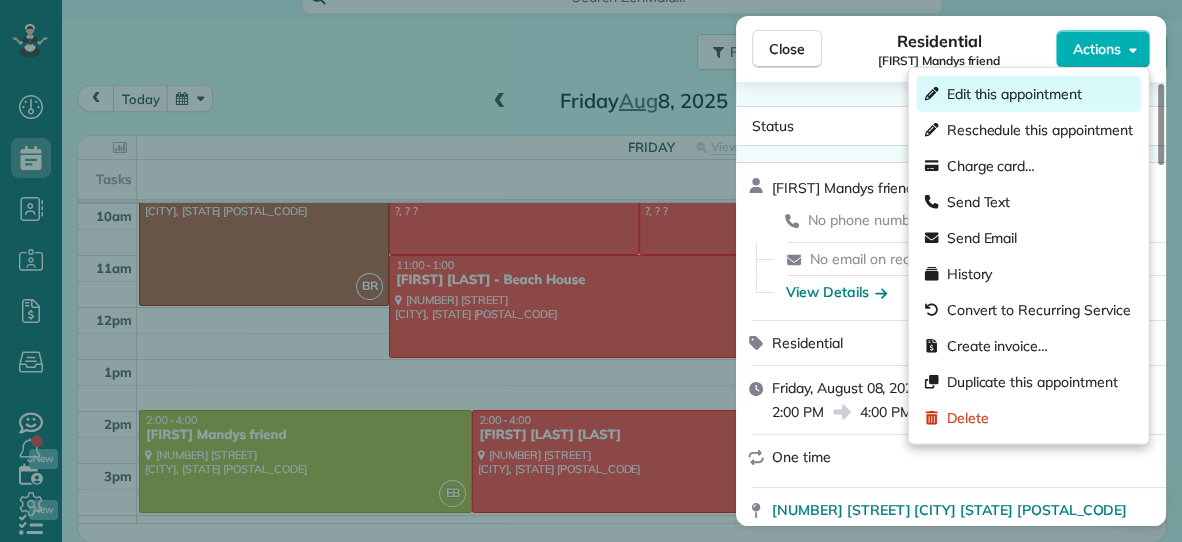 click on "Edit this appointment" at bounding box center [1014, 94] 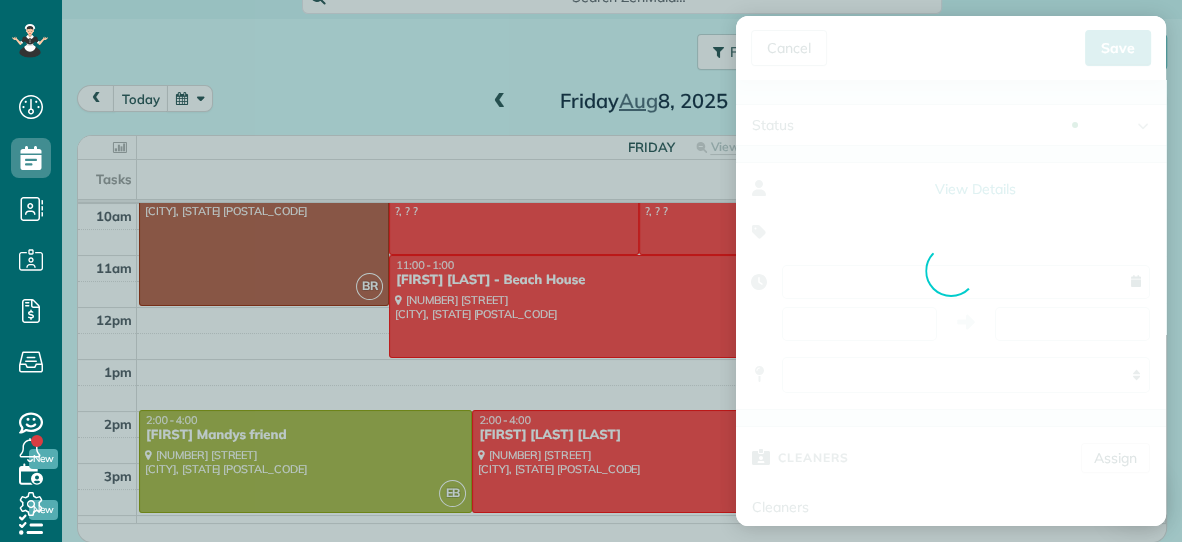 type on "**********" 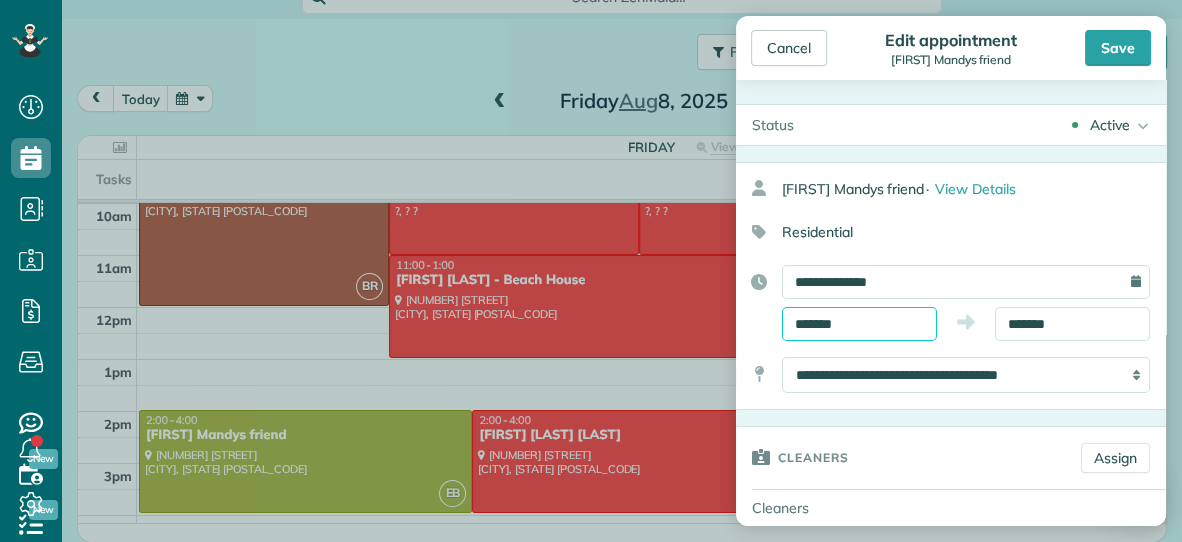 click on "*******" at bounding box center [859, 324] 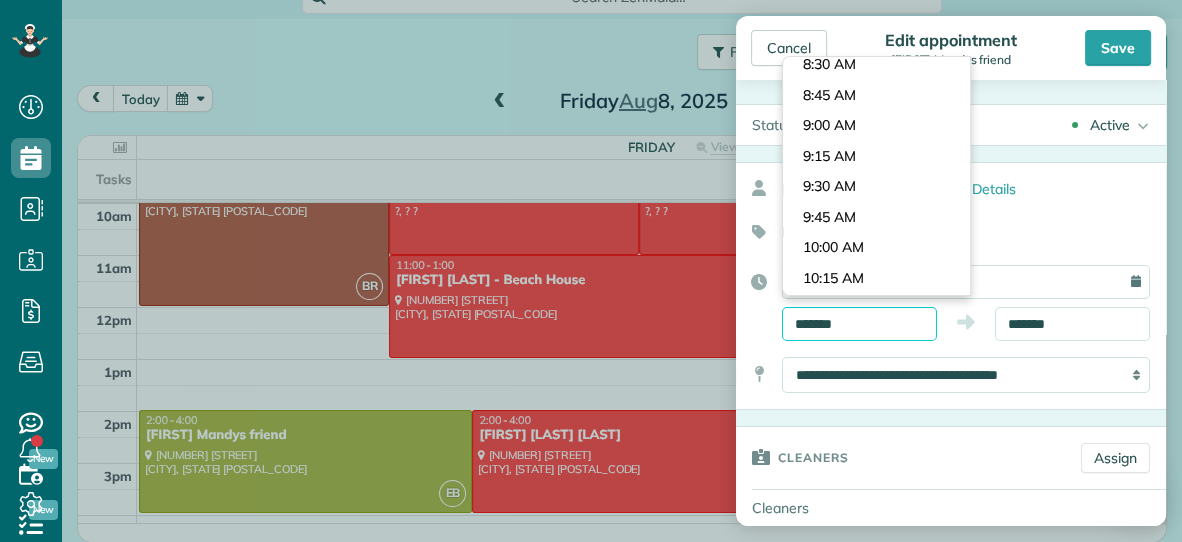 scroll, scrollTop: 1013, scrollLeft: 0, axis: vertical 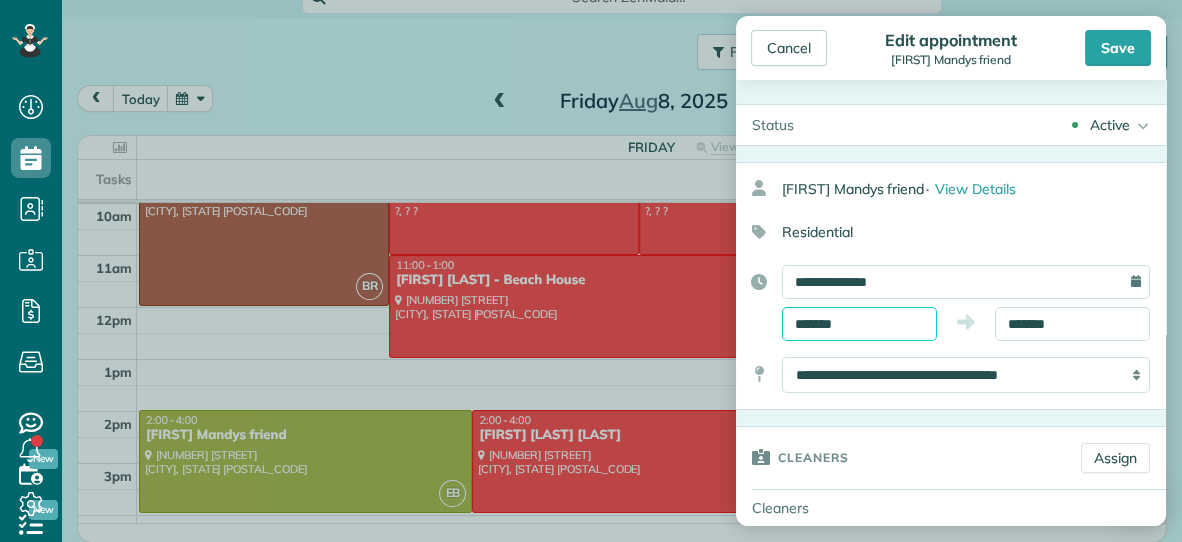 click on "*******" at bounding box center [859, 324] 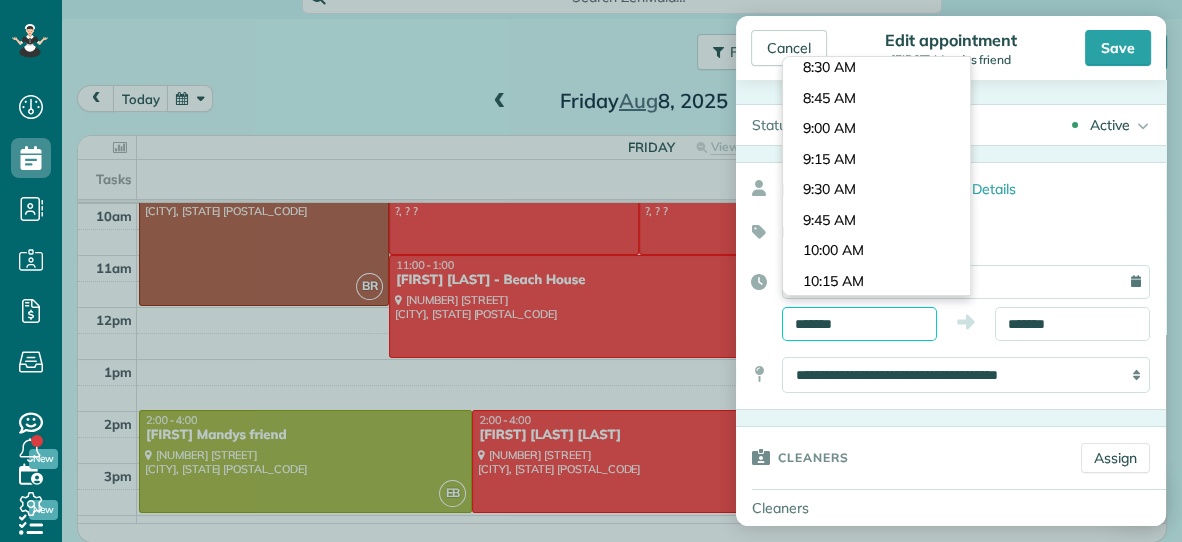 scroll, scrollTop: 1067, scrollLeft: 0, axis: vertical 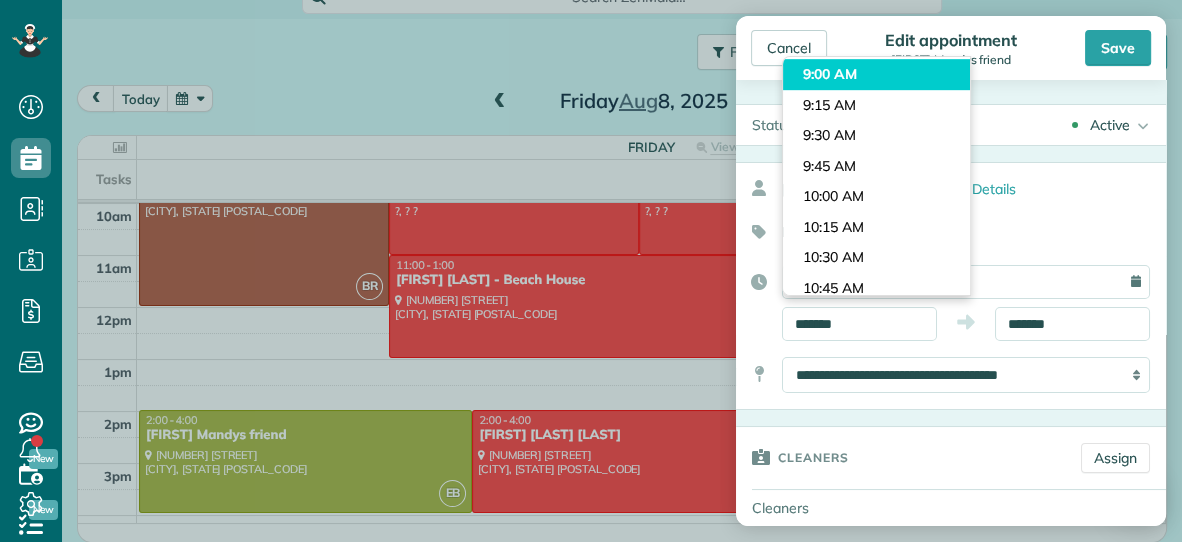 click on "Dashboard
Scheduling
Calendar View
List View
Dispatch View - Weekly scheduling (Beta)" at bounding box center [591, 271] 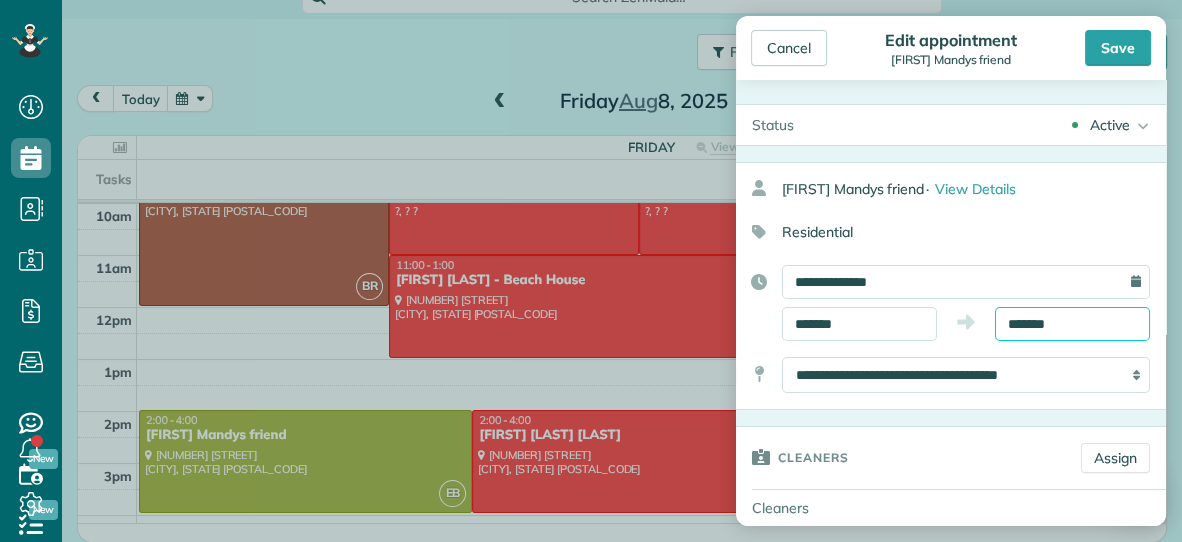 click on "*******" at bounding box center [1072, 324] 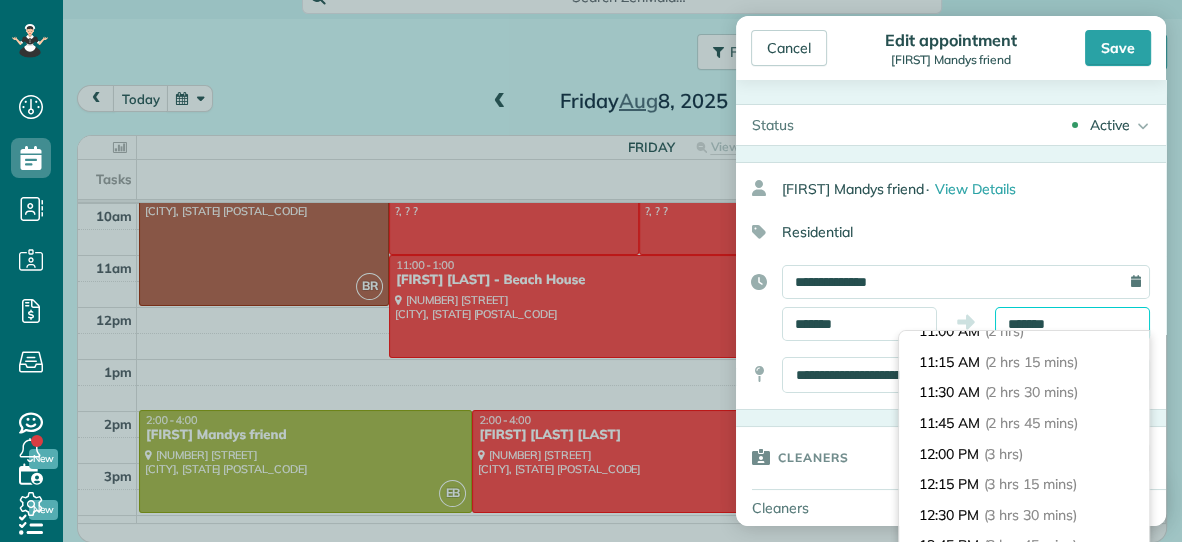 scroll, scrollTop: 253, scrollLeft: 0, axis: vertical 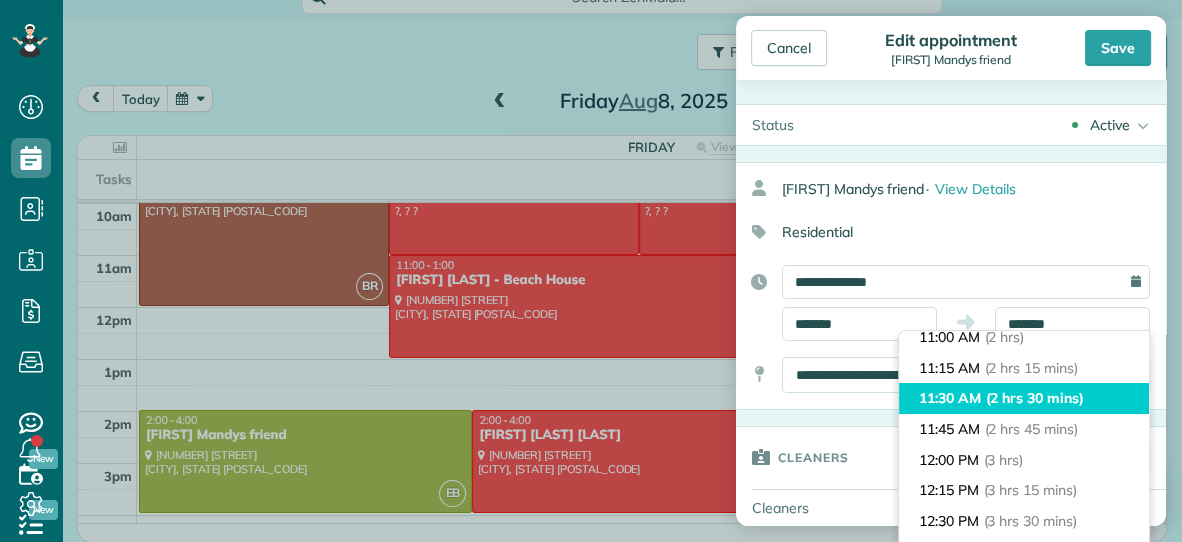 click on "(2 hrs 30 mins)" at bounding box center [1035, 398] 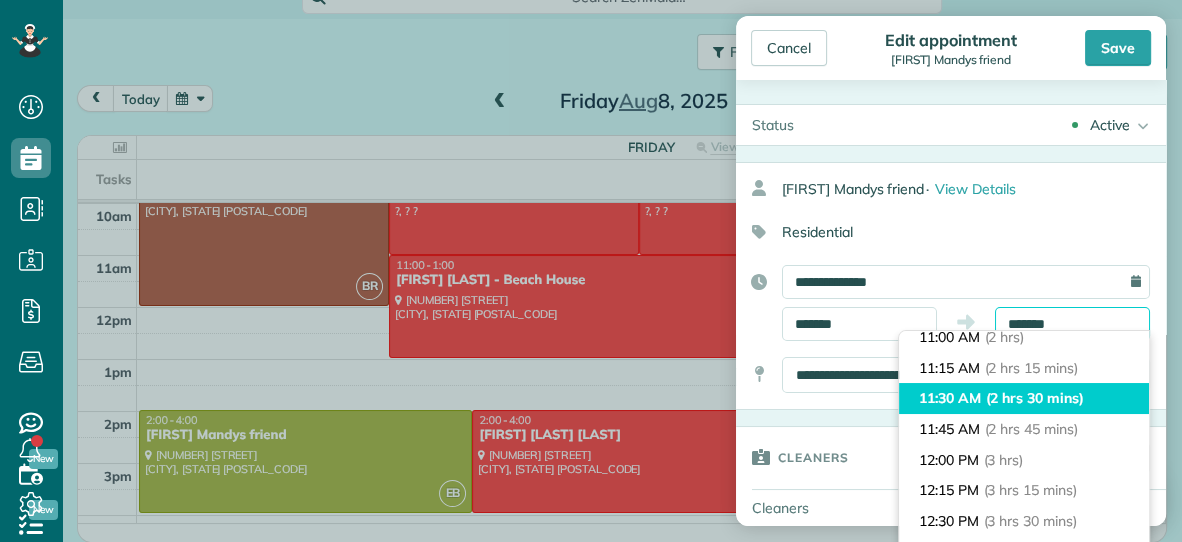 type on "********" 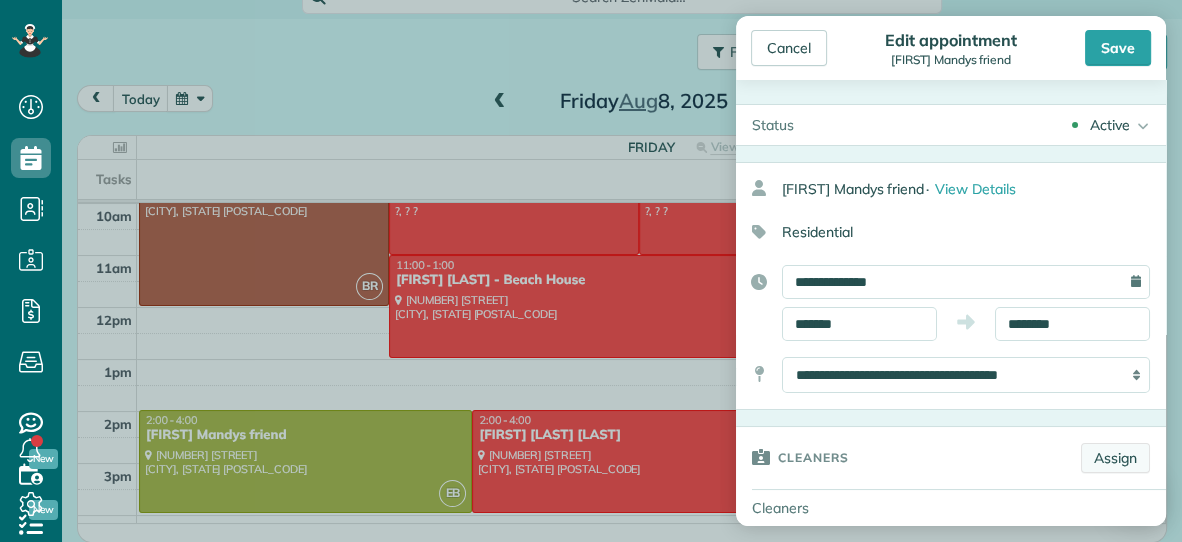 click on "Assign" at bounding box center [1115, 458] 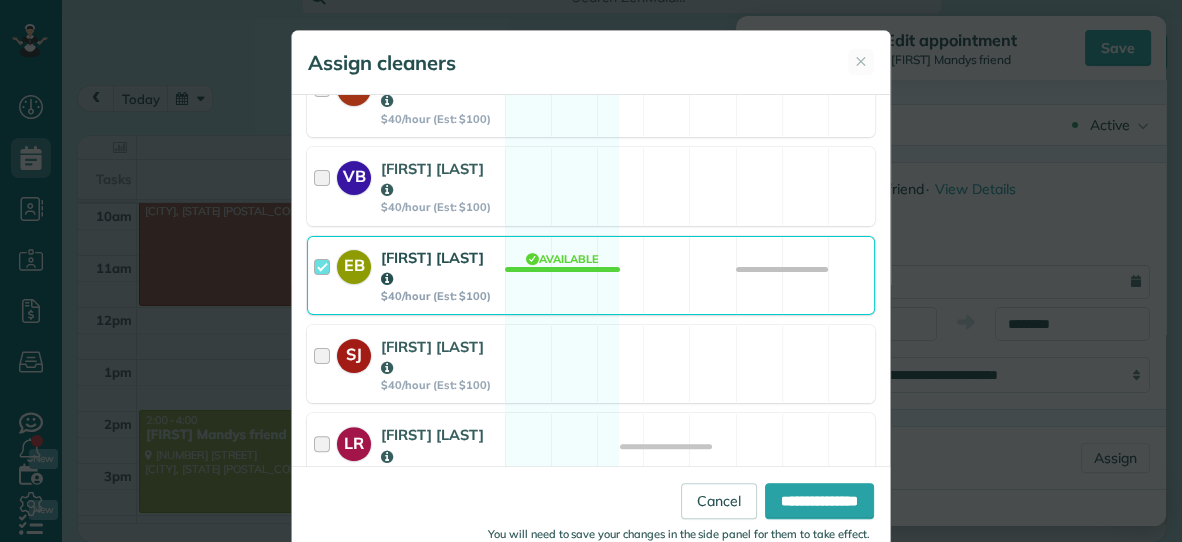 scroll, scrollTop: 488, scrollLeft: 0, axis: vertical 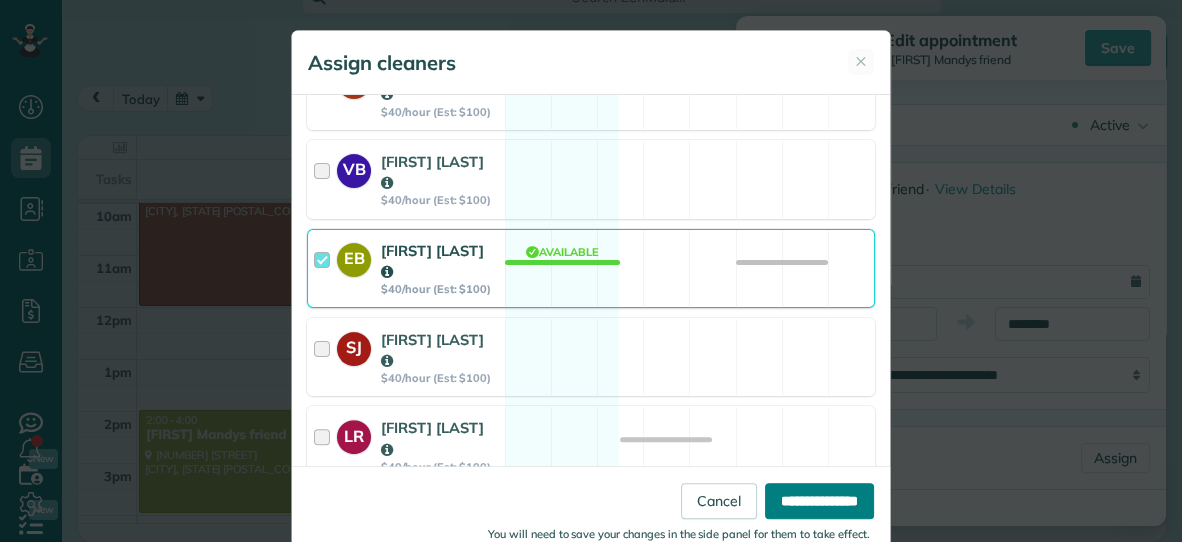 click on "**********" at bounding box center [819, 501] 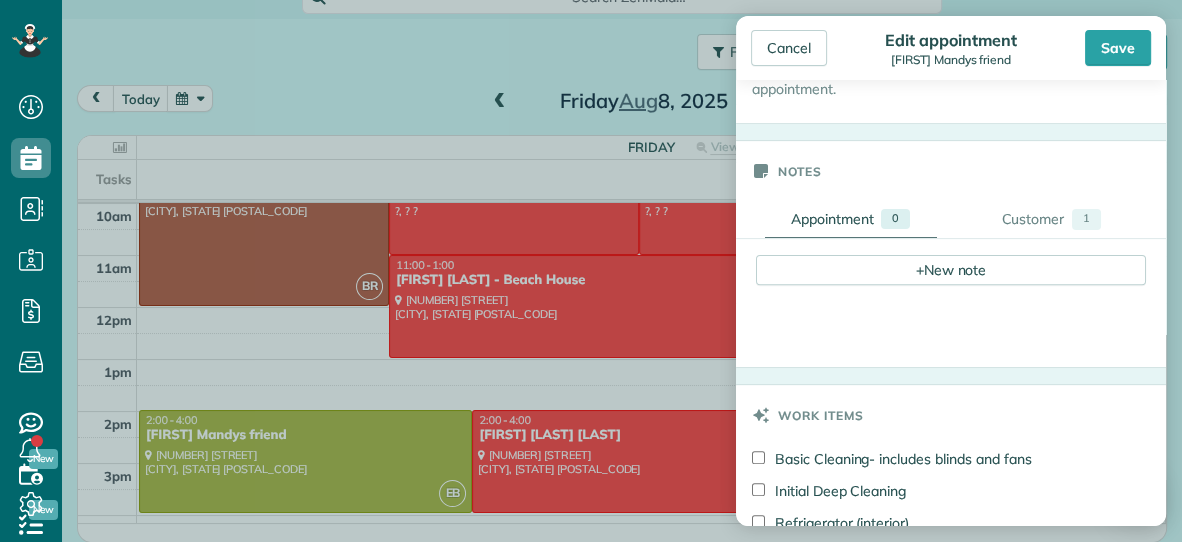 scroll, scrollTop: 623, scrollLeft: 0, axis: vertical 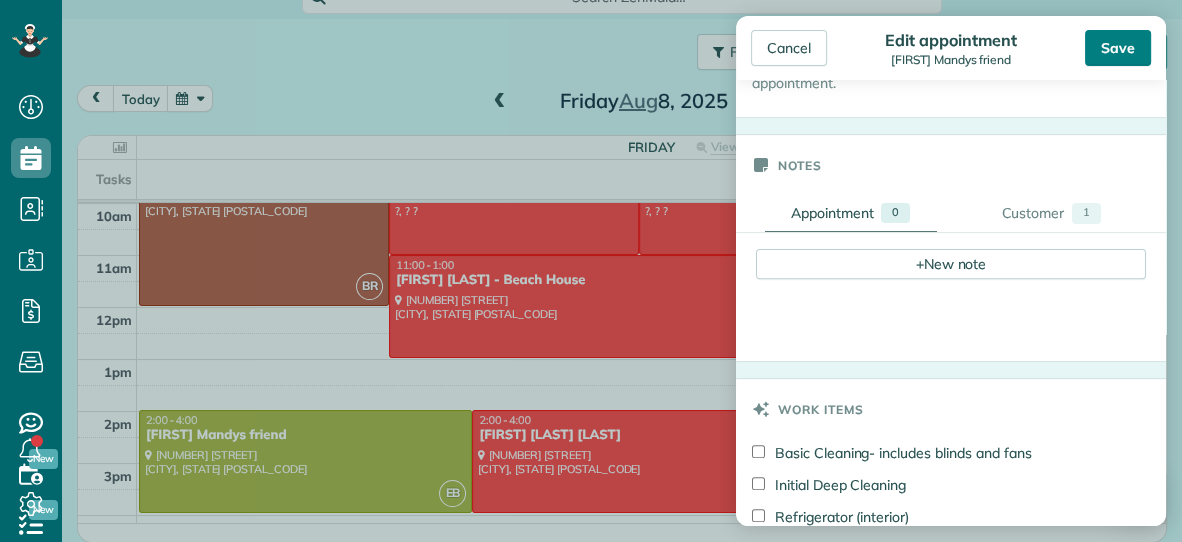 click on "Save" at bounding box center [1118, 48] 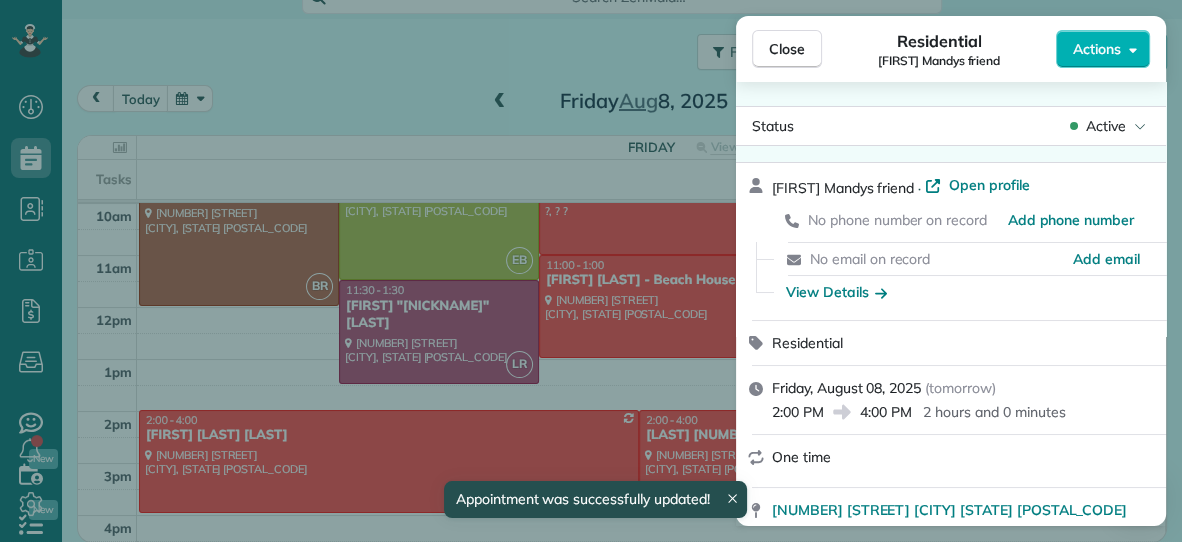 scroll, scrollTop: 96, scrollLeft: 0, axis: vertical 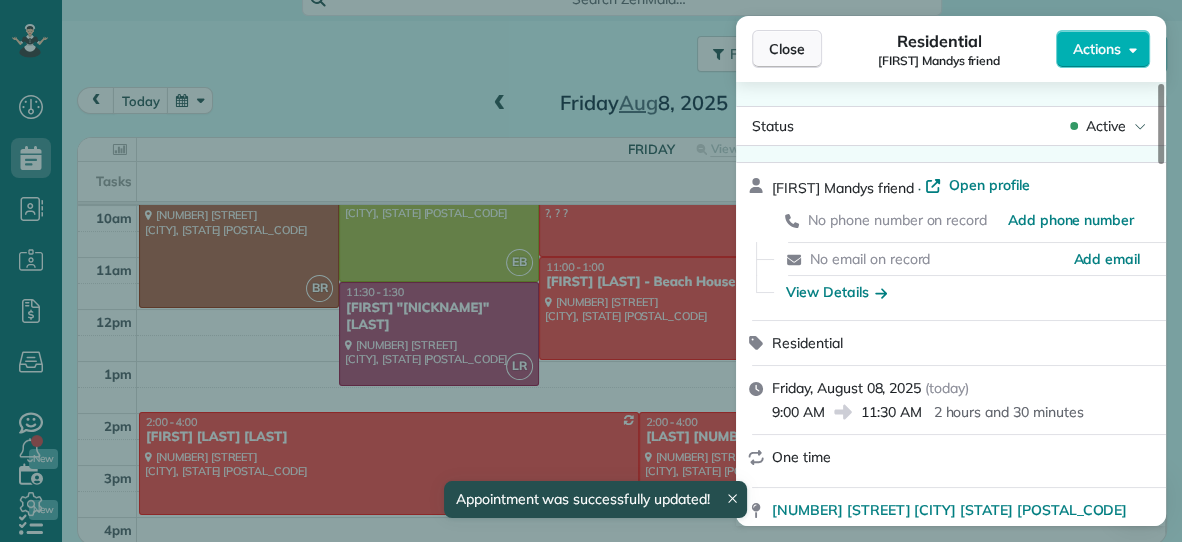 click on "Close" at bounding box center [787, 49] 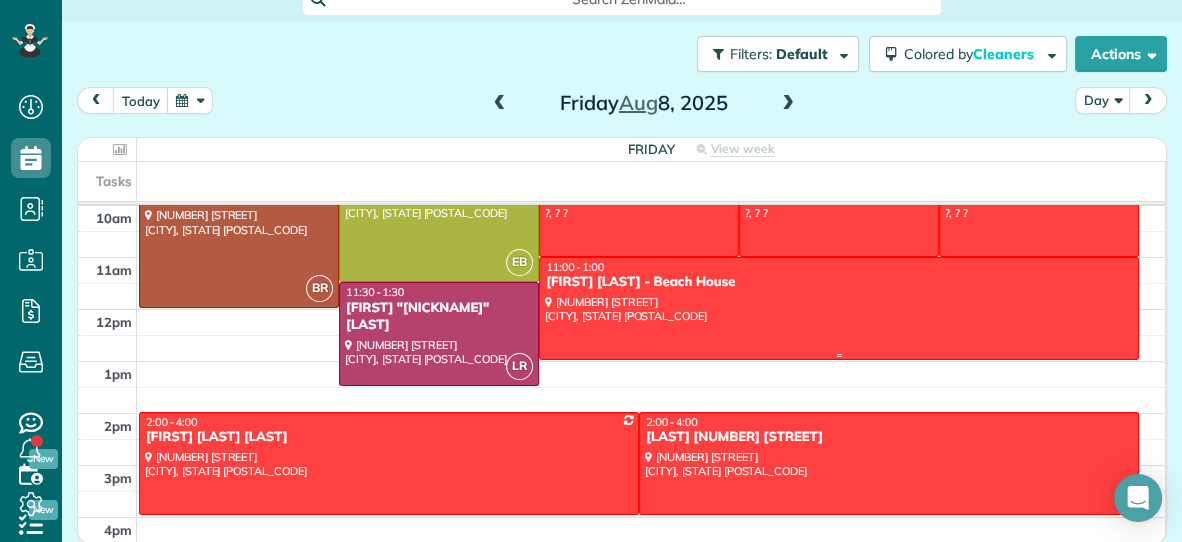 click at bounding box center (839, 308) 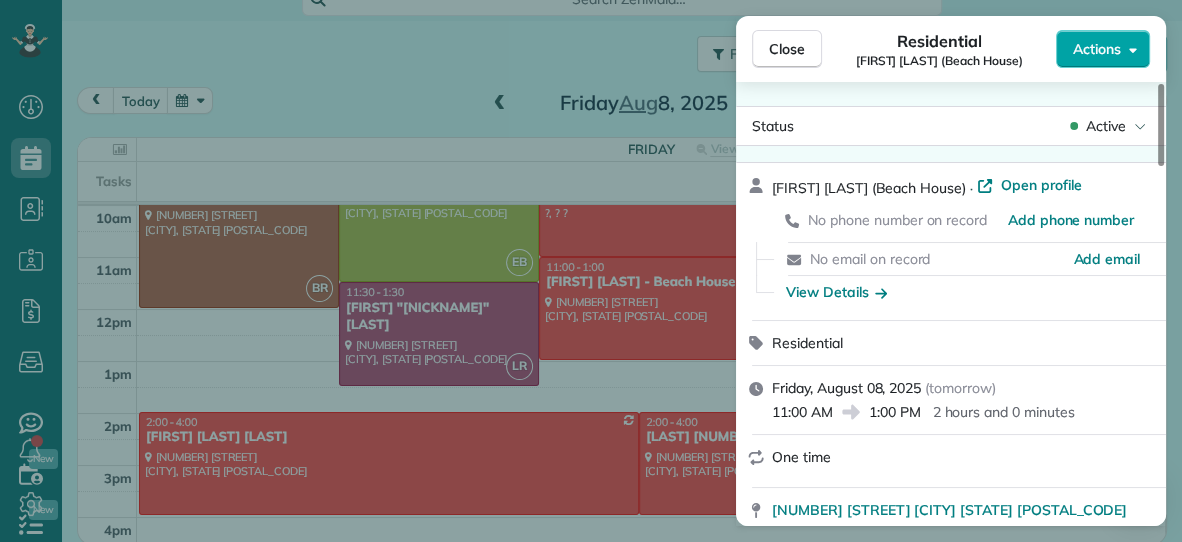 click on "Actions" at bounding box center (1097, 49) 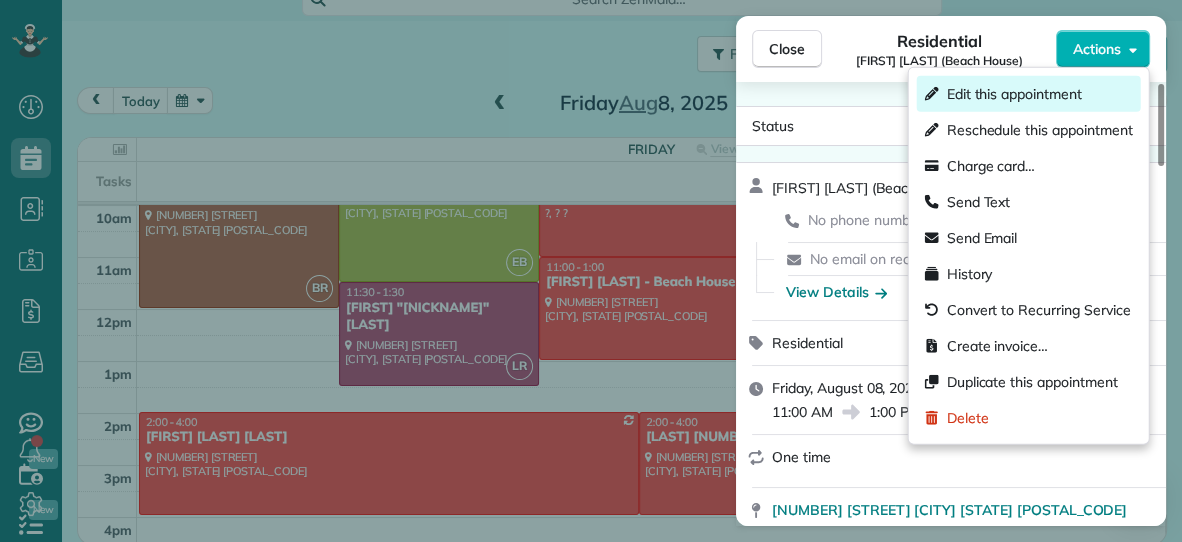 click on "Edit this appointment" at bounding box center [1029, 94] 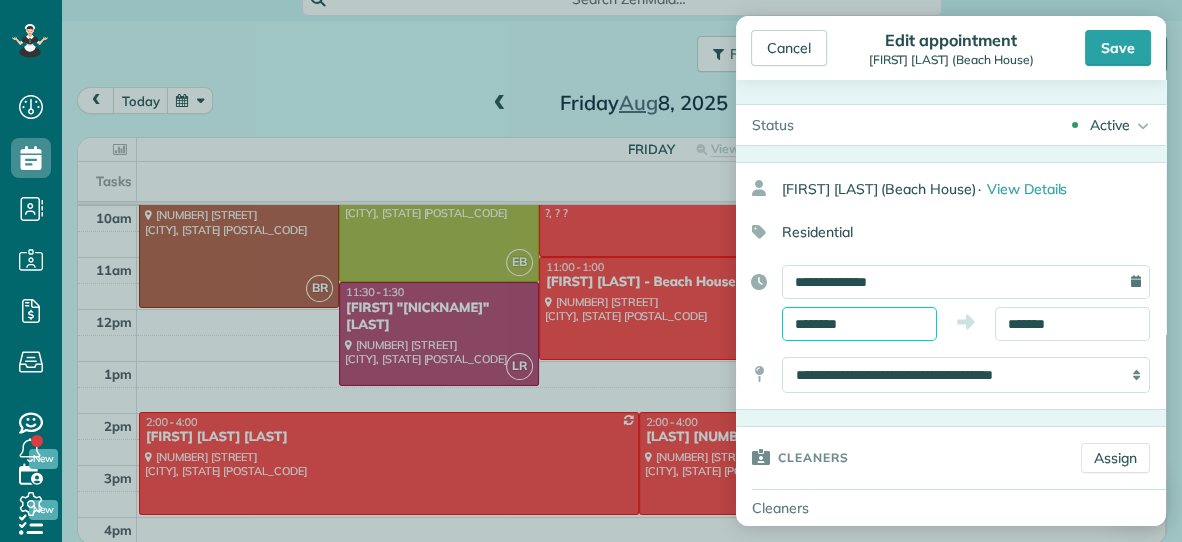 click on "********" at bounding box center [859, 324] 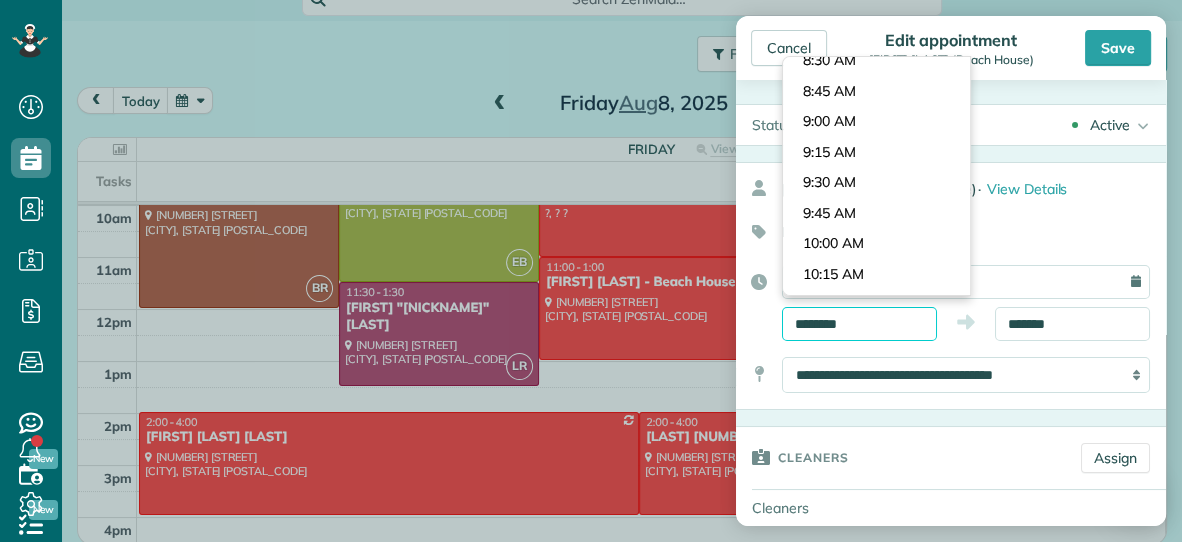 scroll, scrollTop: 1024, scrollLeft: 0, axis: vertical 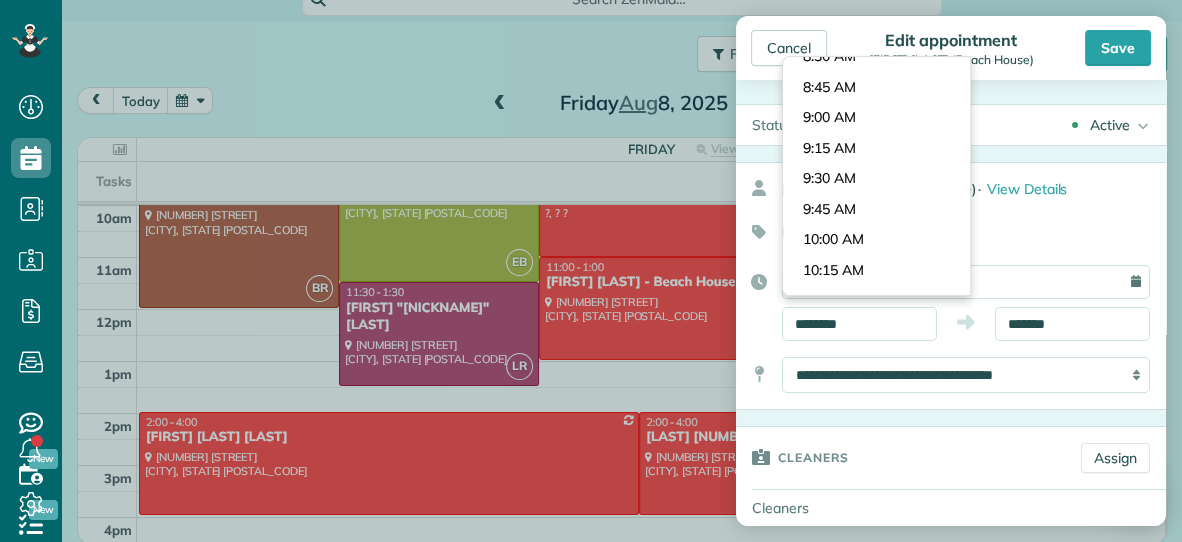 click on "Dashboard
Scheduling
Calendar View
List View
Dispatch View - Weekly scheduling (Beta)" at bounding box center (591, 271) 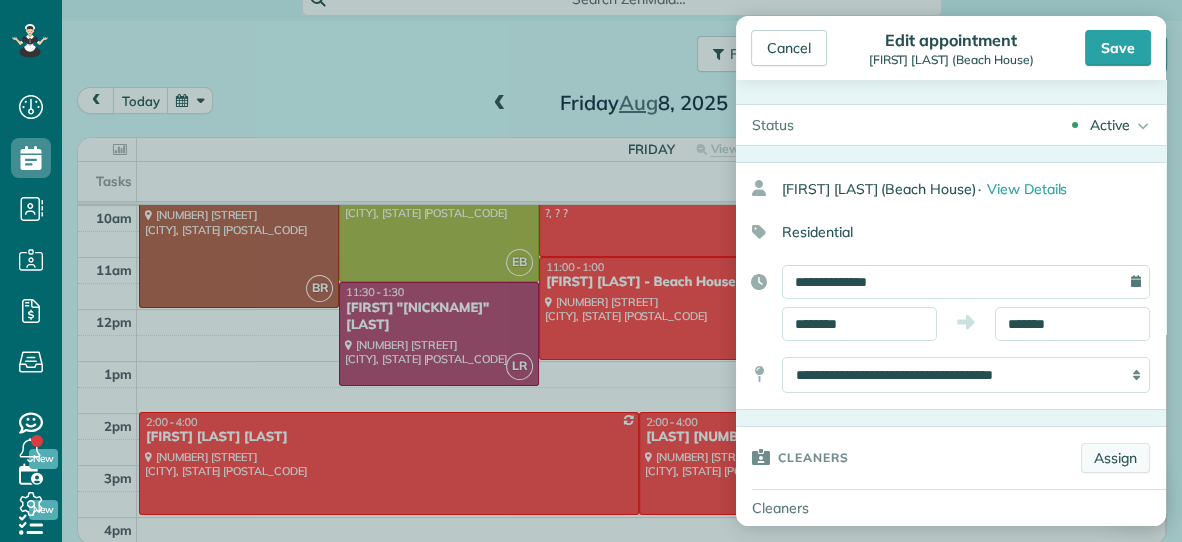 click on "Assign" at bounding box center [1115, 458] 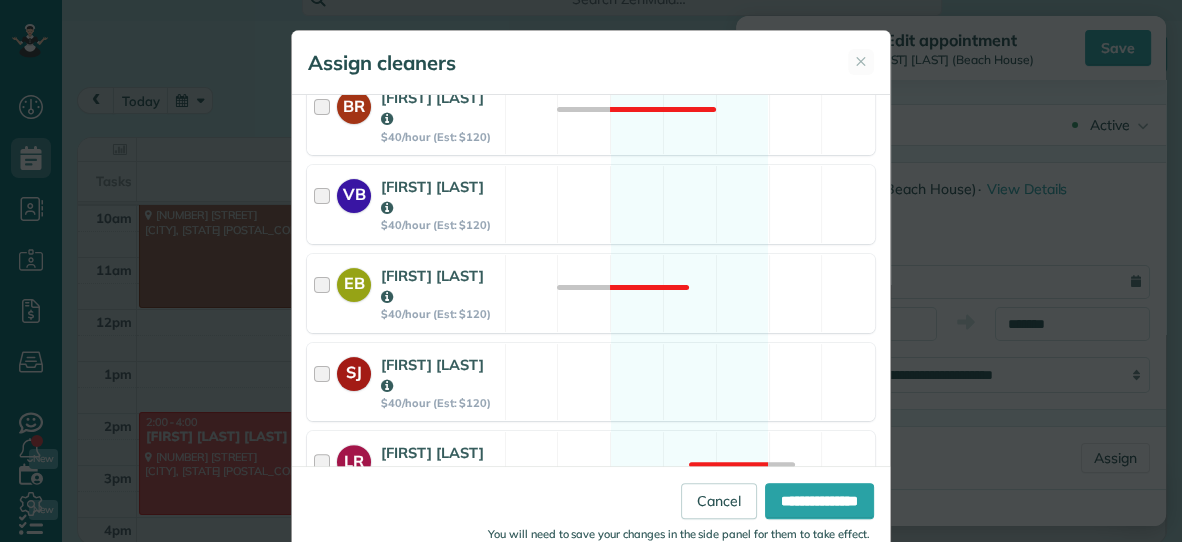 scroll, scrollTop: 503, scrollLeft: 0, axis: vertical 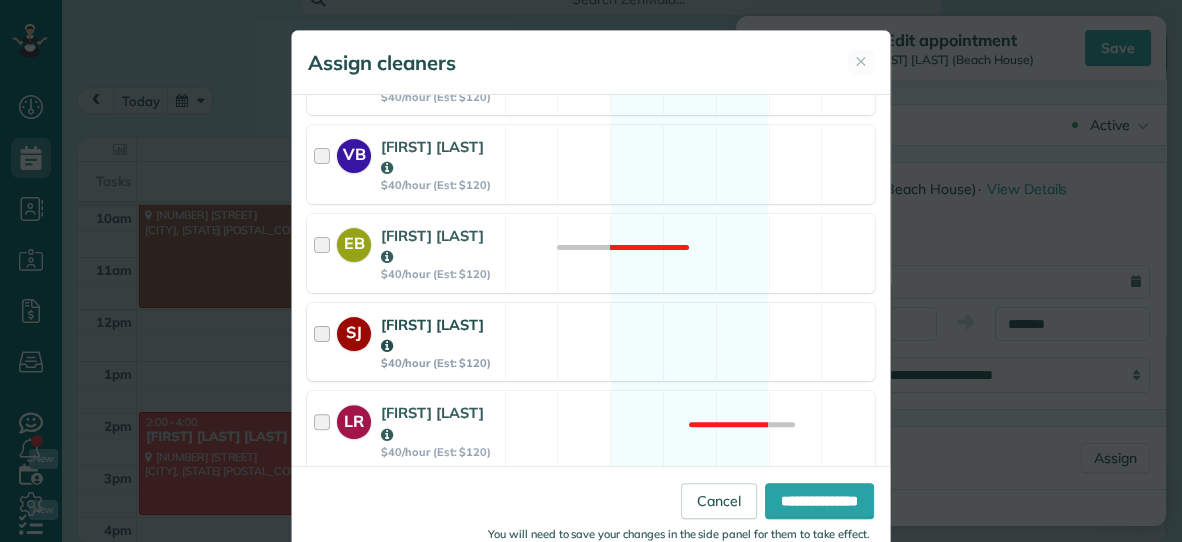 click on "SJ
Savannah Jessup
$40/hour (Est: $120)
Available" at bounding box center [591, 342] 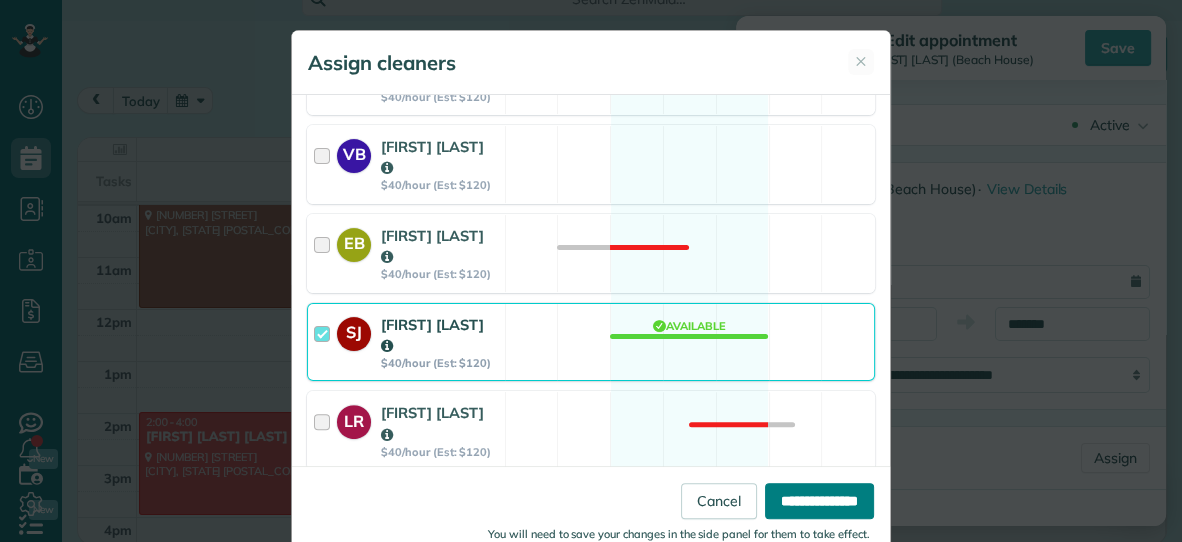 click on "**********" at bounding box center (819, 501) 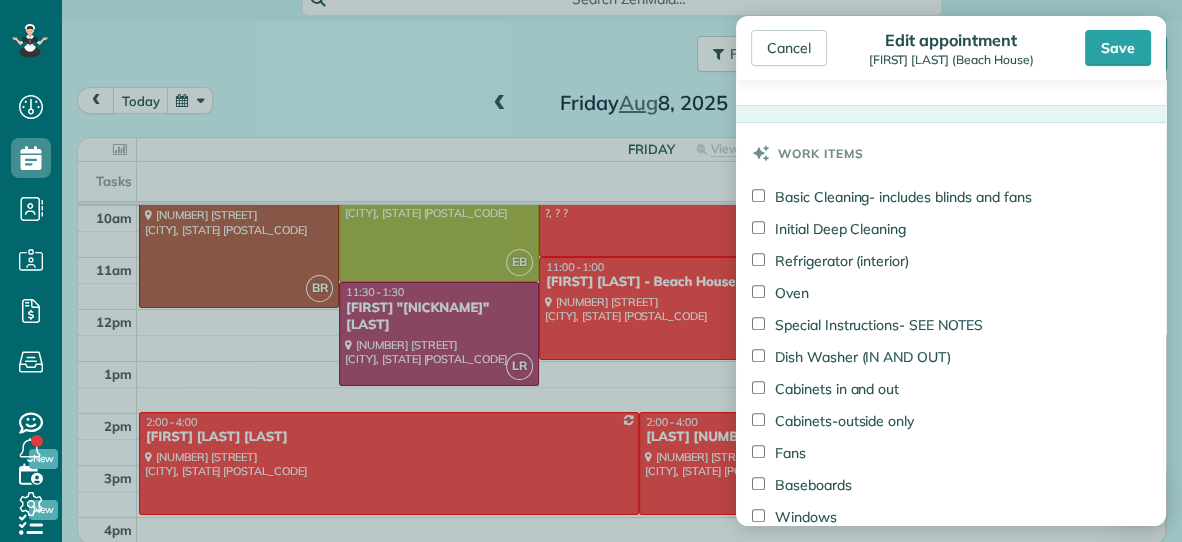 scroll, scrollTop: 873, scrollLeft: 0, axis: vertical 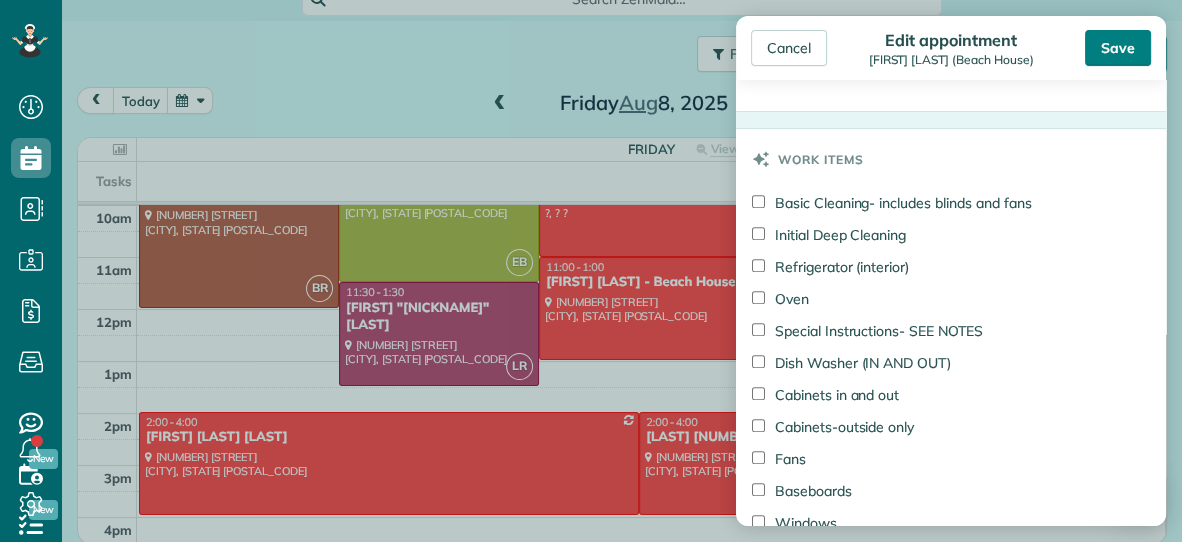 click on "Save" at bounding box center [1118, 48] 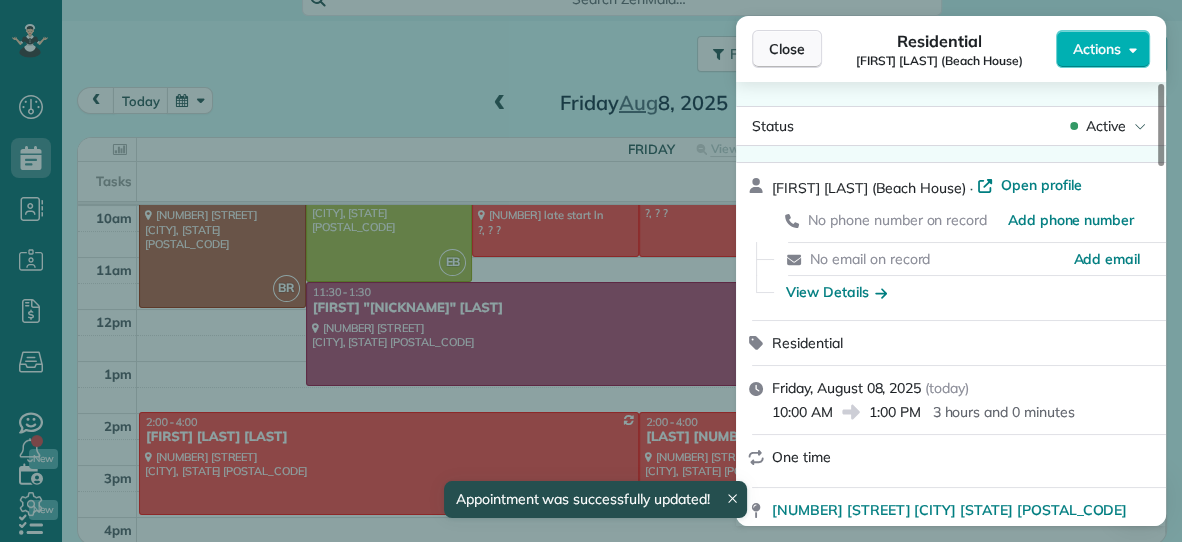 click on "Close" at bounding box center (787, 49) 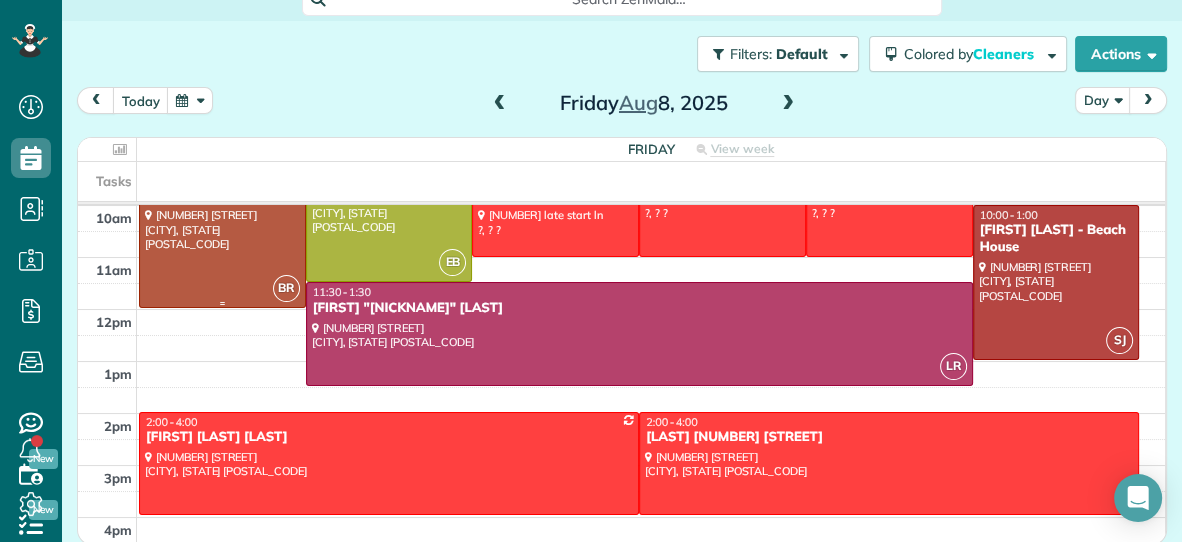click at bounding box center (222, 230) 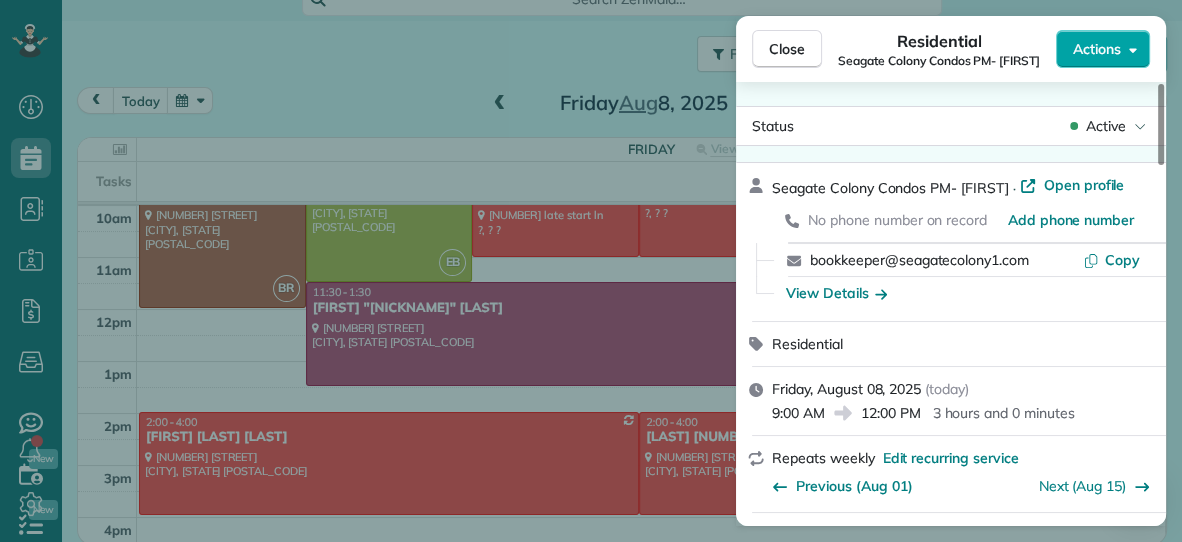 click on "Actions" at bounding box center [1097, 49] 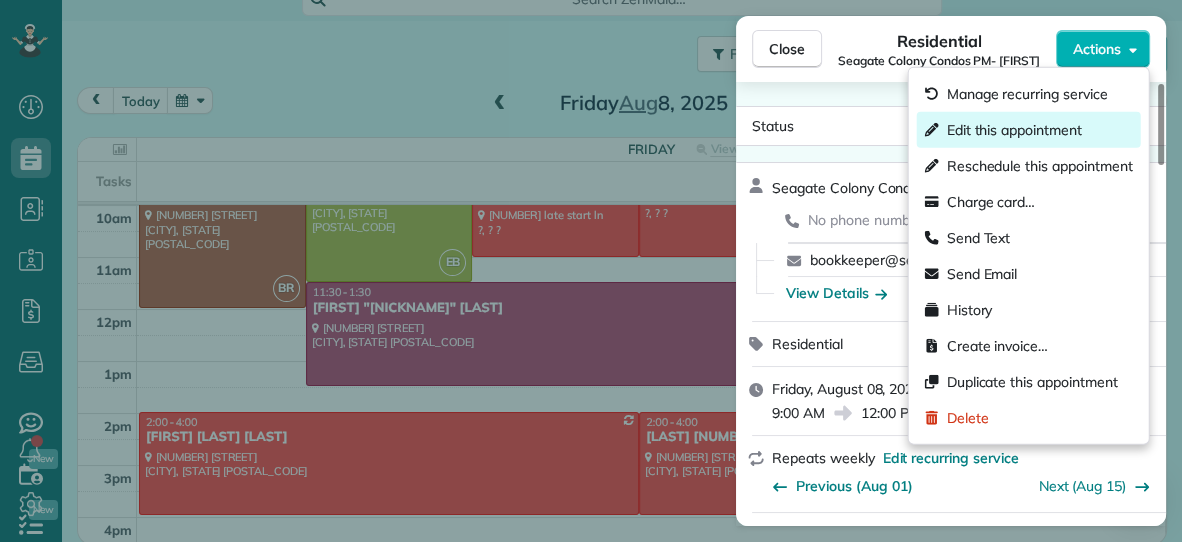 click on "Edit this appointment" at bounding box center (1014, 130) 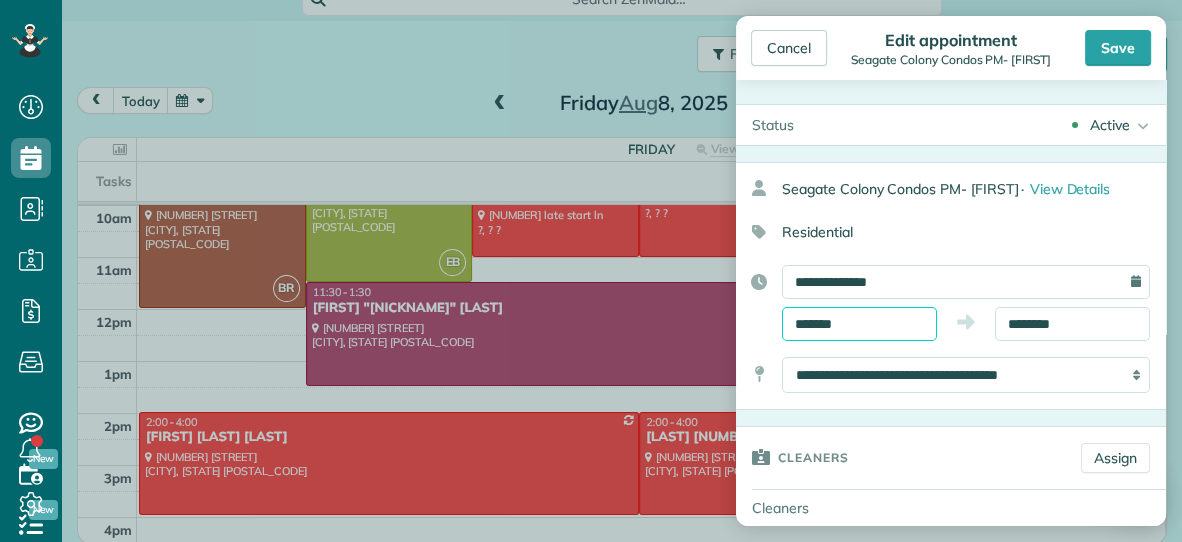 click on "*******" at bounding box center (859, 324) 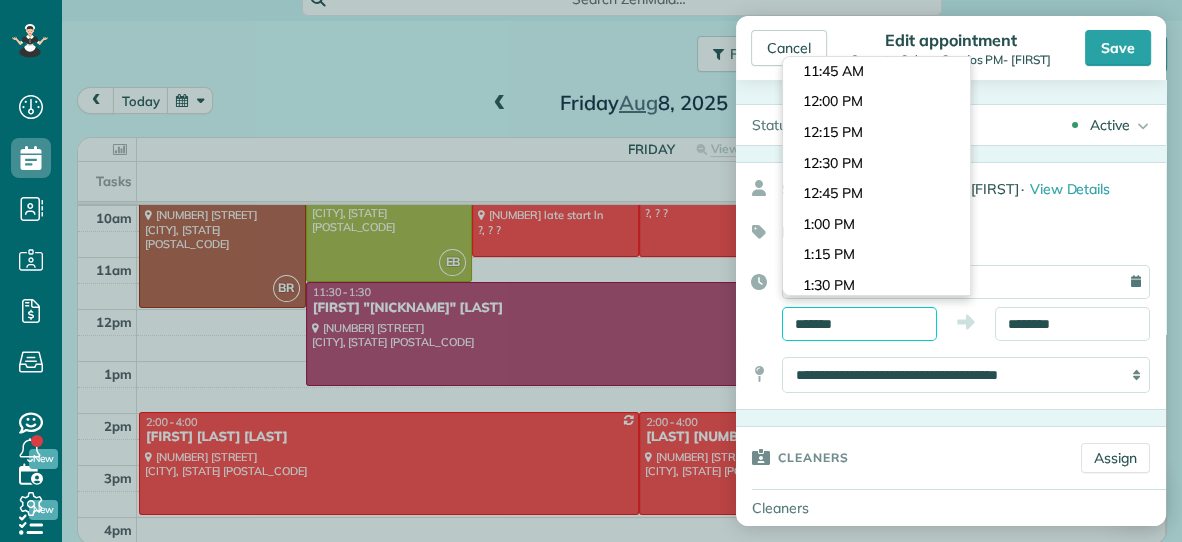 scroll, scrollTop: 1409, scrollLeft: 0, axis: vertical 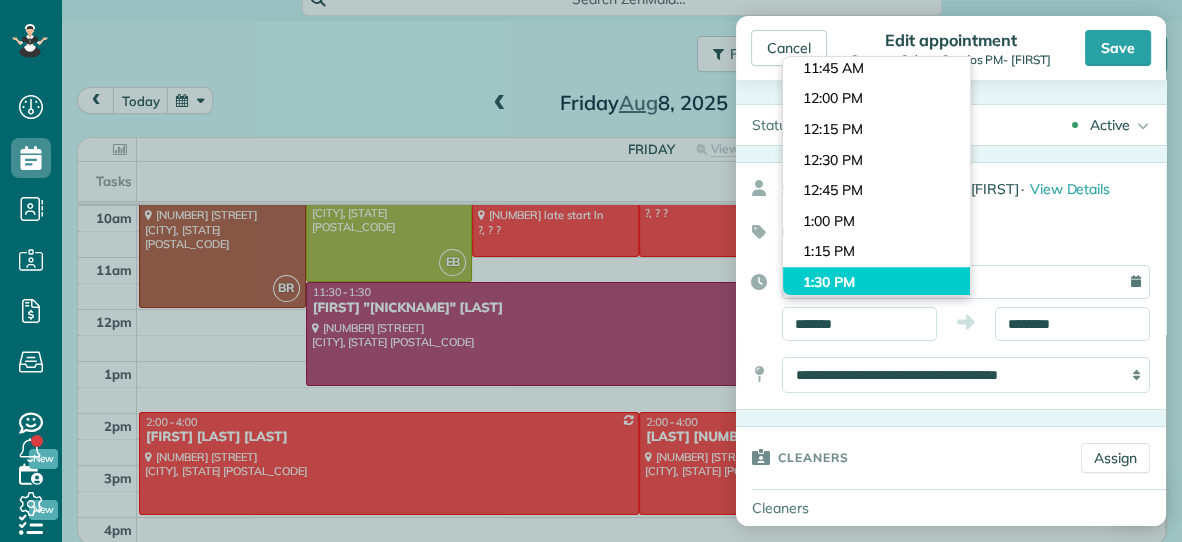 click on "Dashboard
Scheduling
Calendar View
List View
Dispatch View - Weekly scheduling (Beta)" at bounding box center (591, 271) 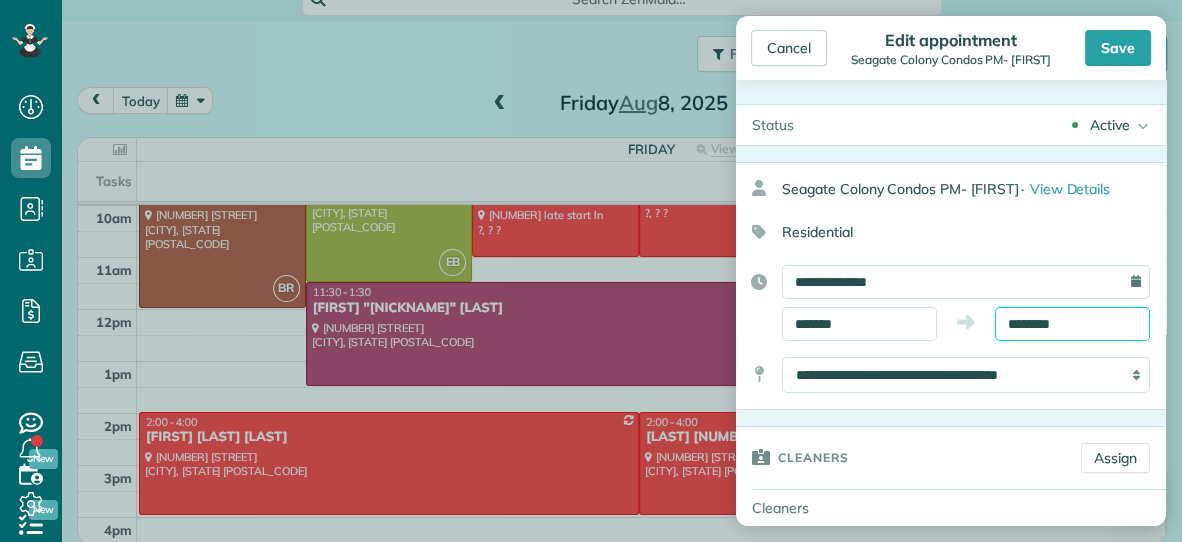 click on "********" at bounding box center (1072, 324) 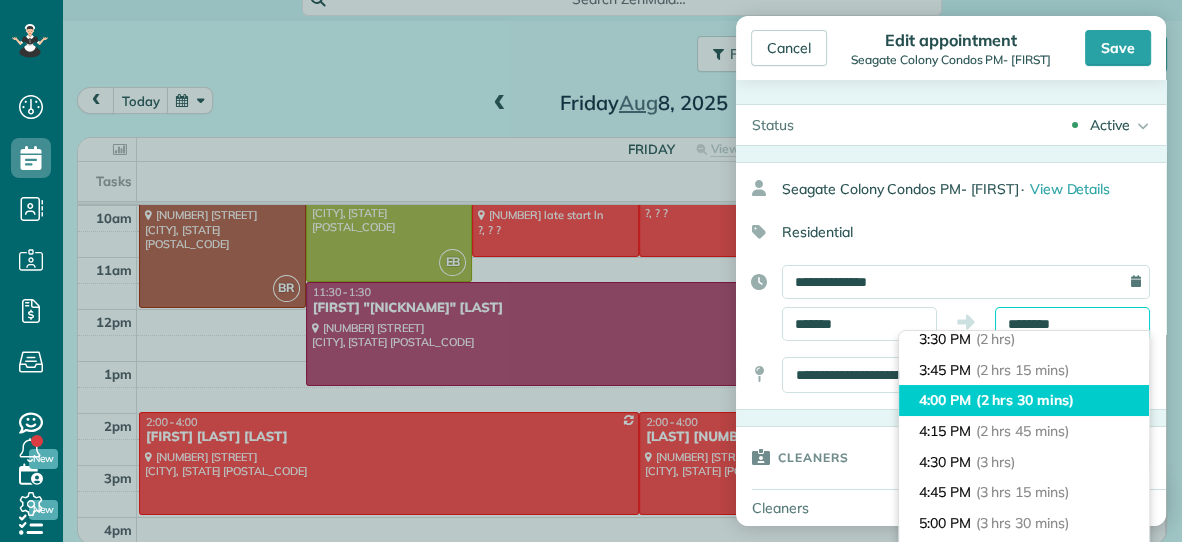 scroll, scrollTop: 253, scrollLeft: 0, axis: vertical 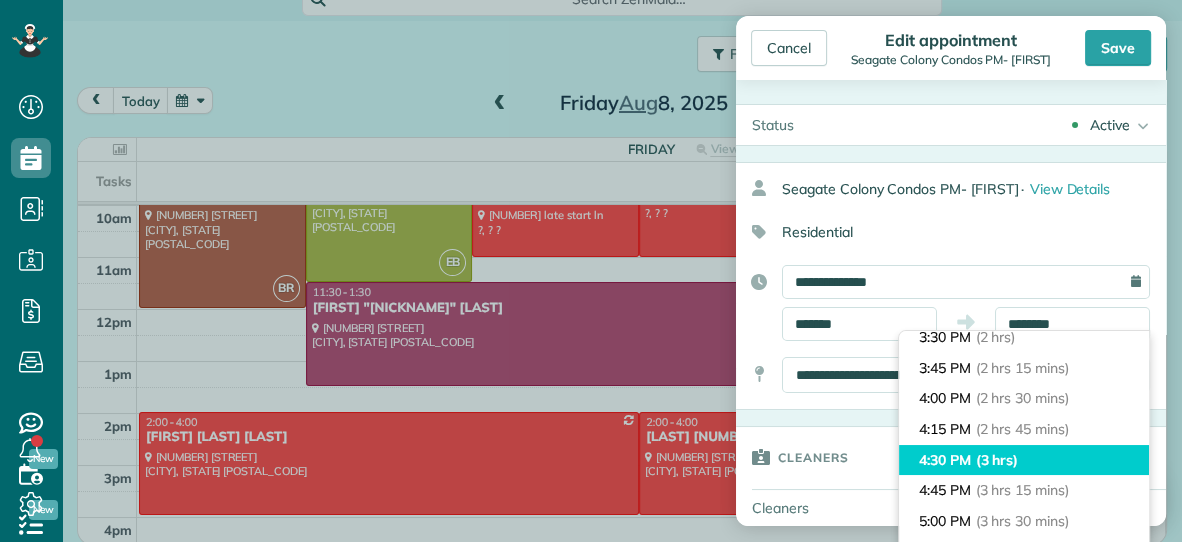 click on "(3 hrs)" at bounding box center [997, 460] 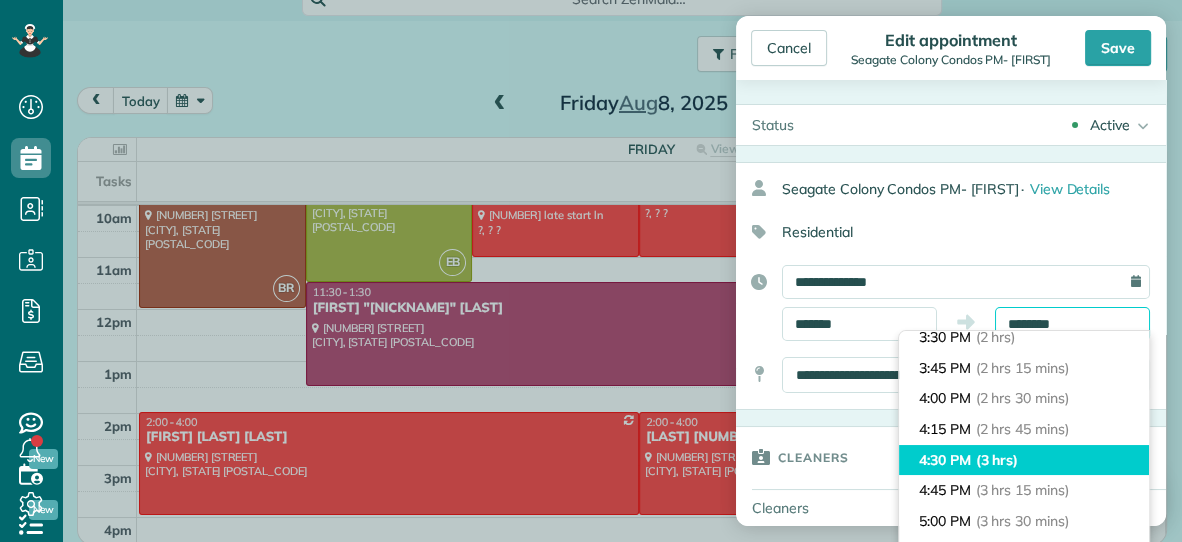 type on "*******" 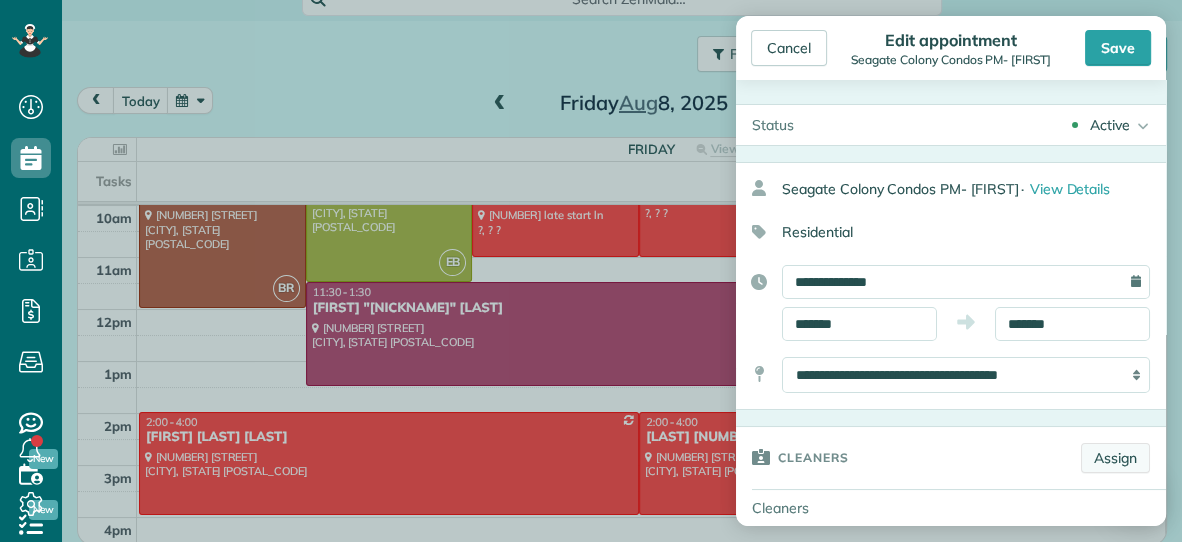 click on "Assign" at bounding box center [1115, 458] 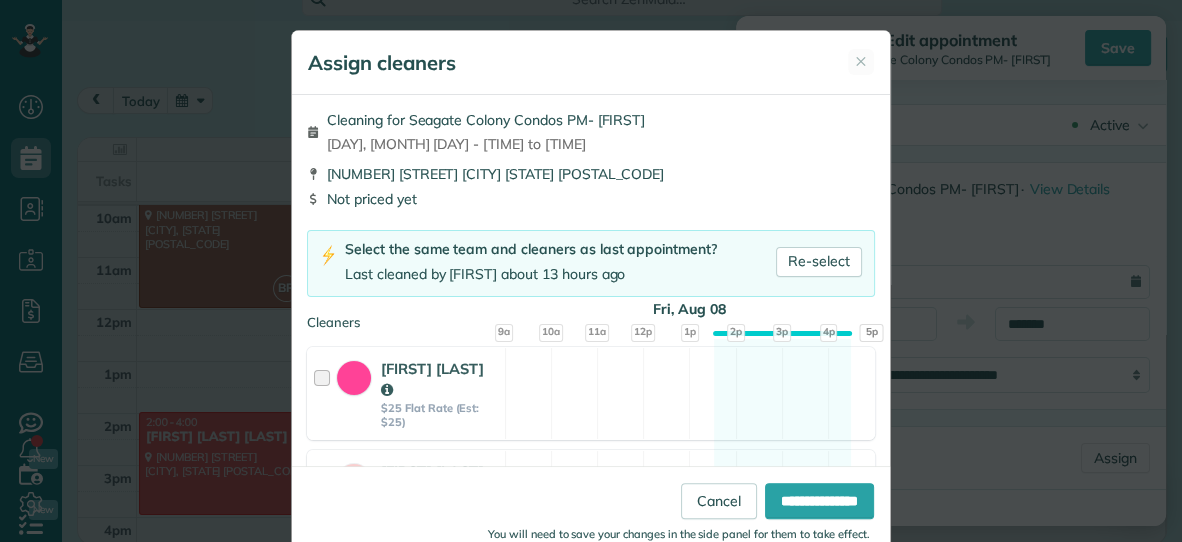 scroll, scrollTop: 44, scrollLeft: 0, axis: vertical 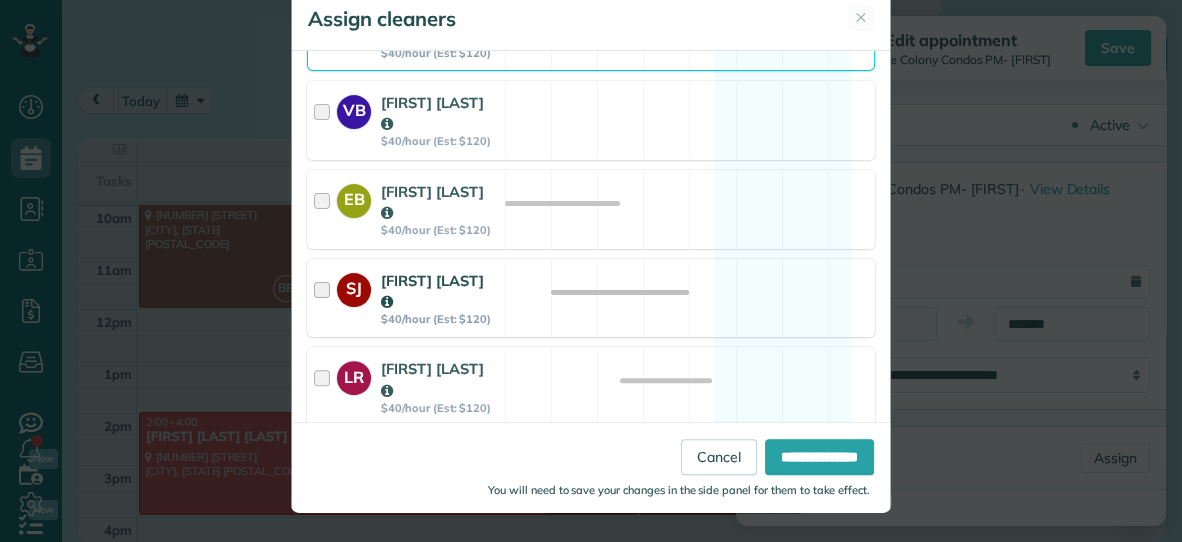 click on "SJ
Savannah Jessup
$40/hour (Est: $120)
Available" at bounding box center [591, 298] 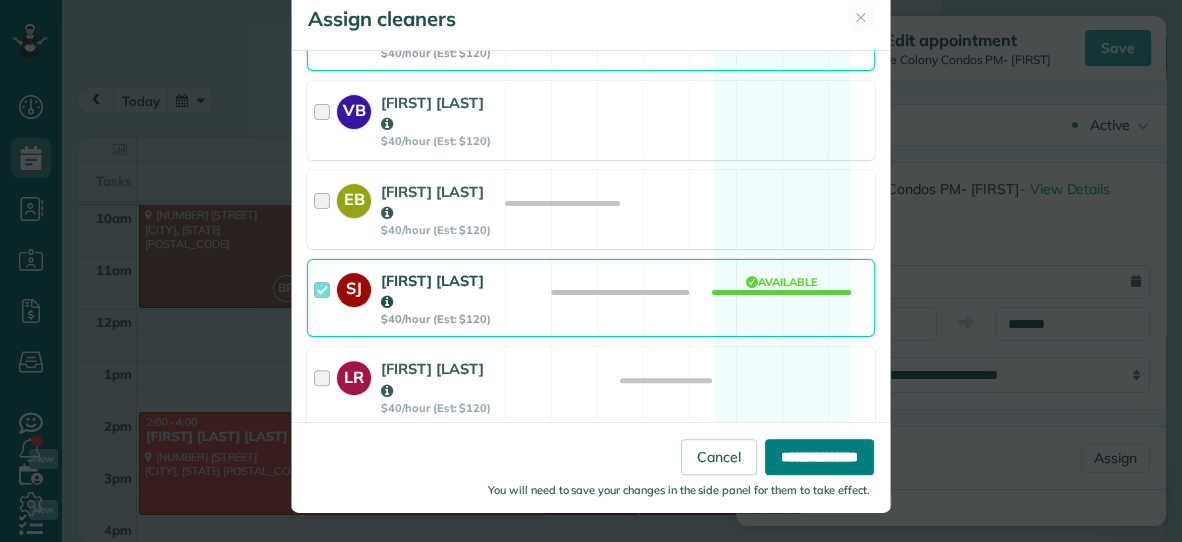 click on "**********" at bounding box center [819, 457] 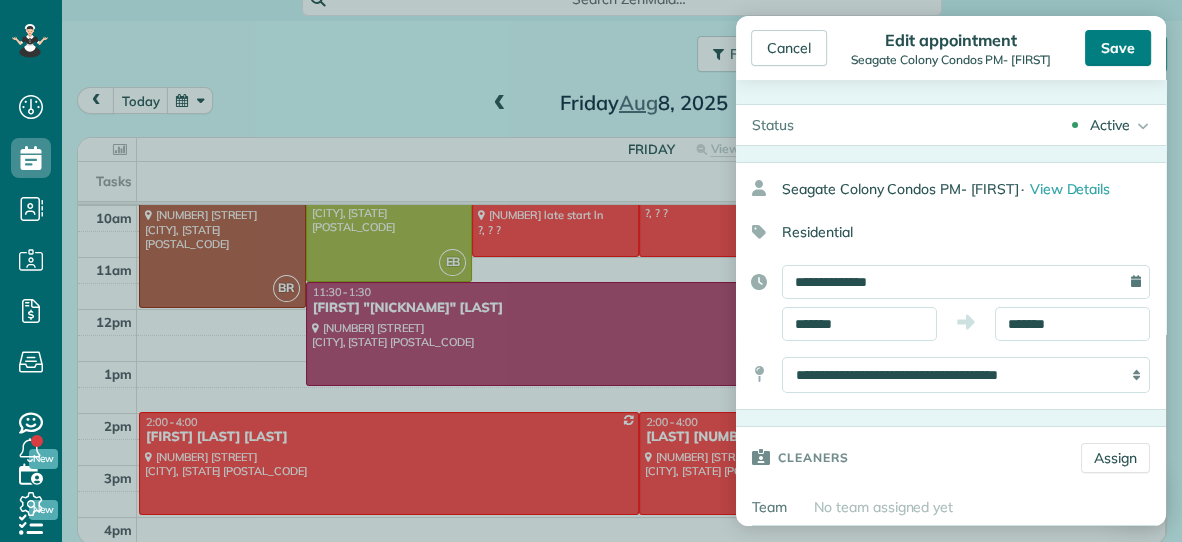click on "Save" at bounding box center (1118, 48) 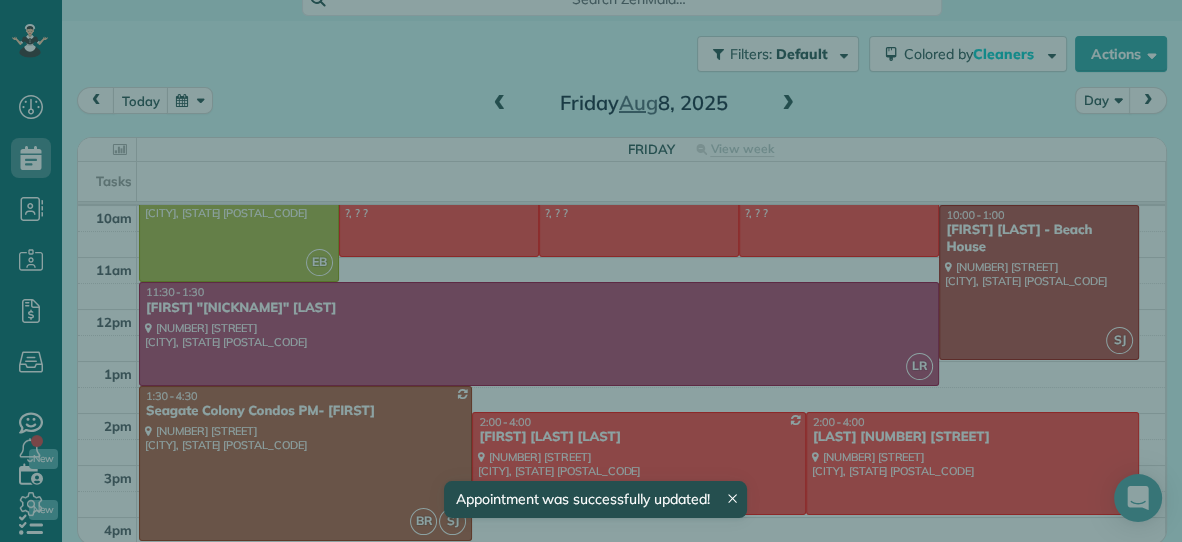 click on "Close" at bounding box center (787, 49) 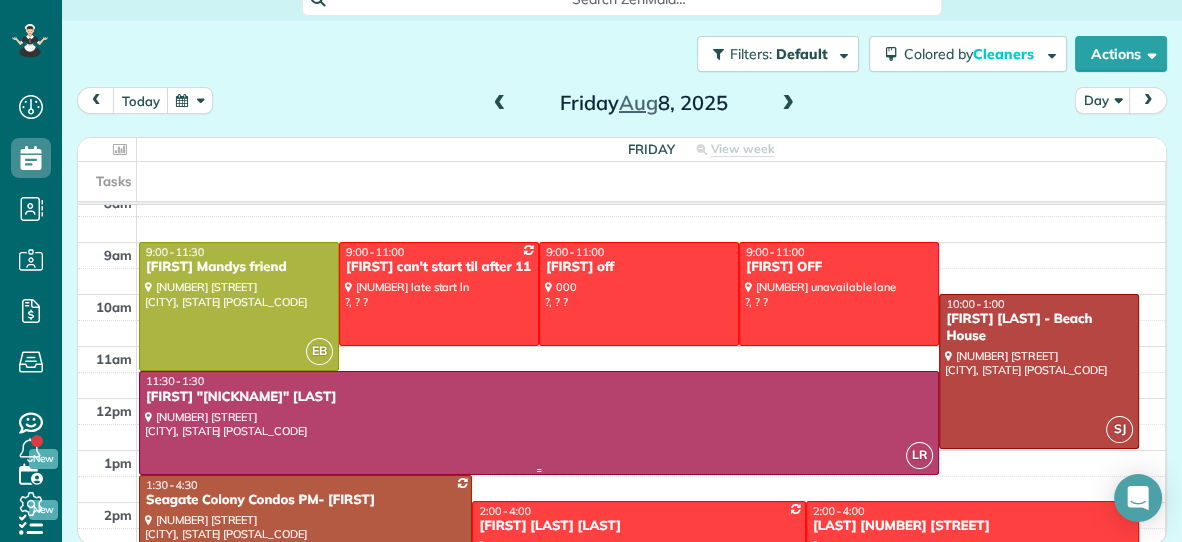 scroll, scrollTop: 65, scrollLeft: 0, axis: vertical 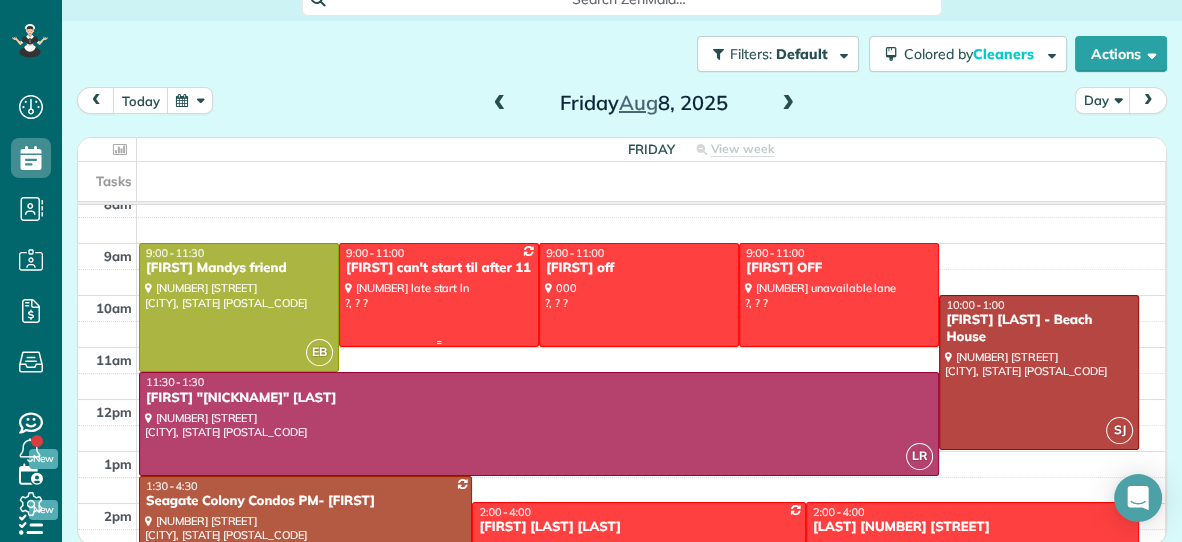 click at bounding box center [439, 294] 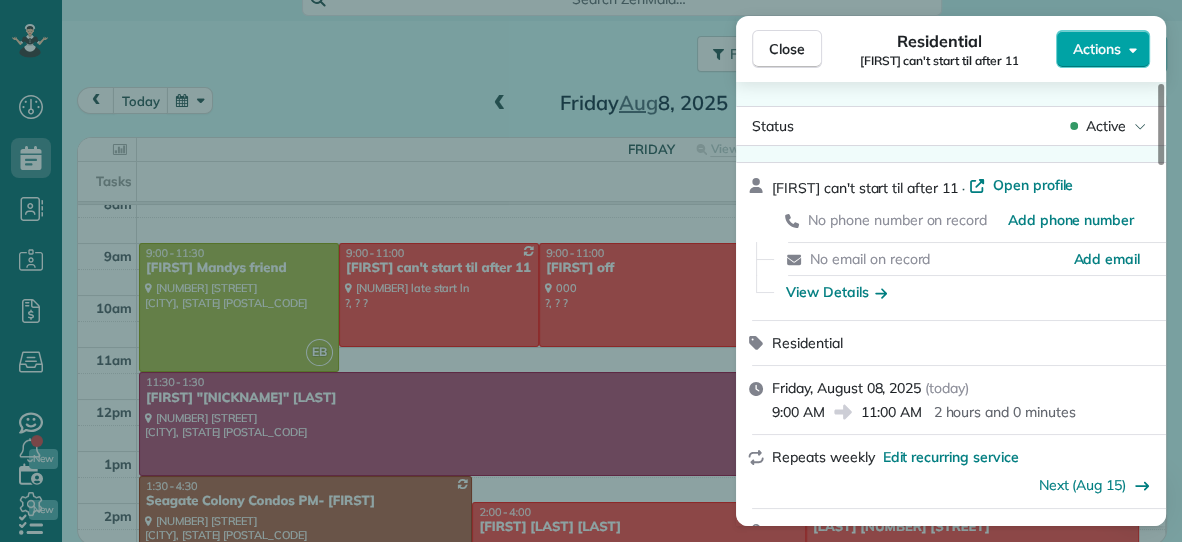 click on "Actions" at bounding box center [1097, 49] 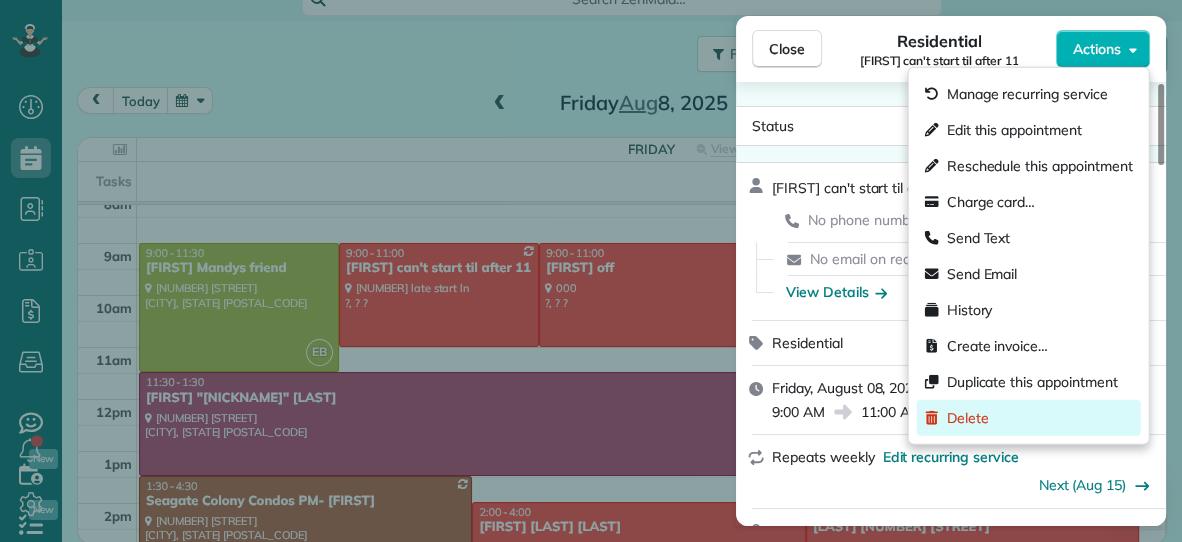 click on "Delete" at bounding box center [968, 418] 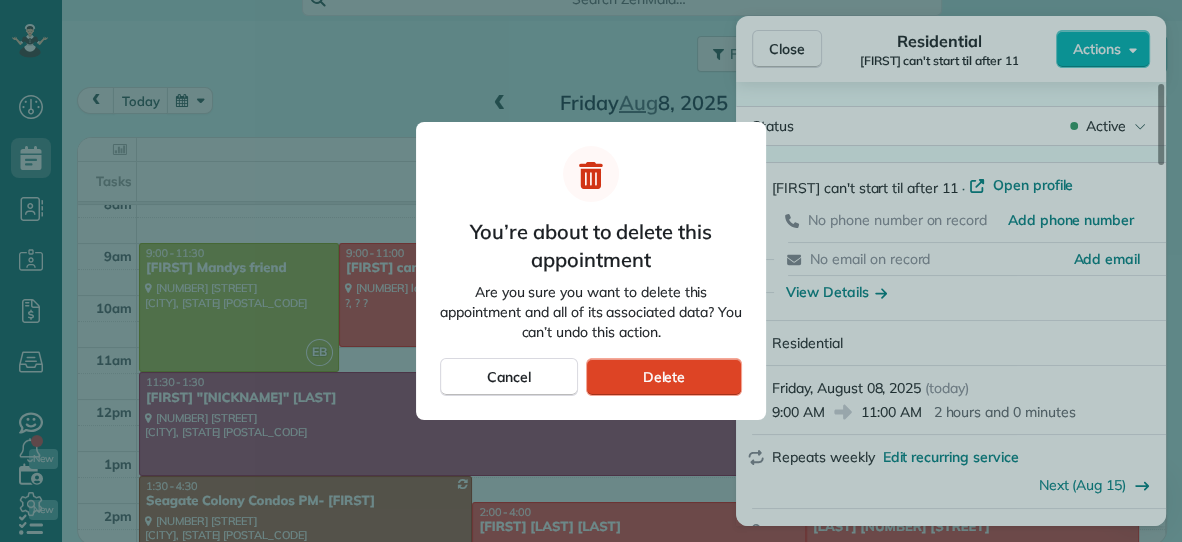 click on "Delete" at bounding box center [663, 377] 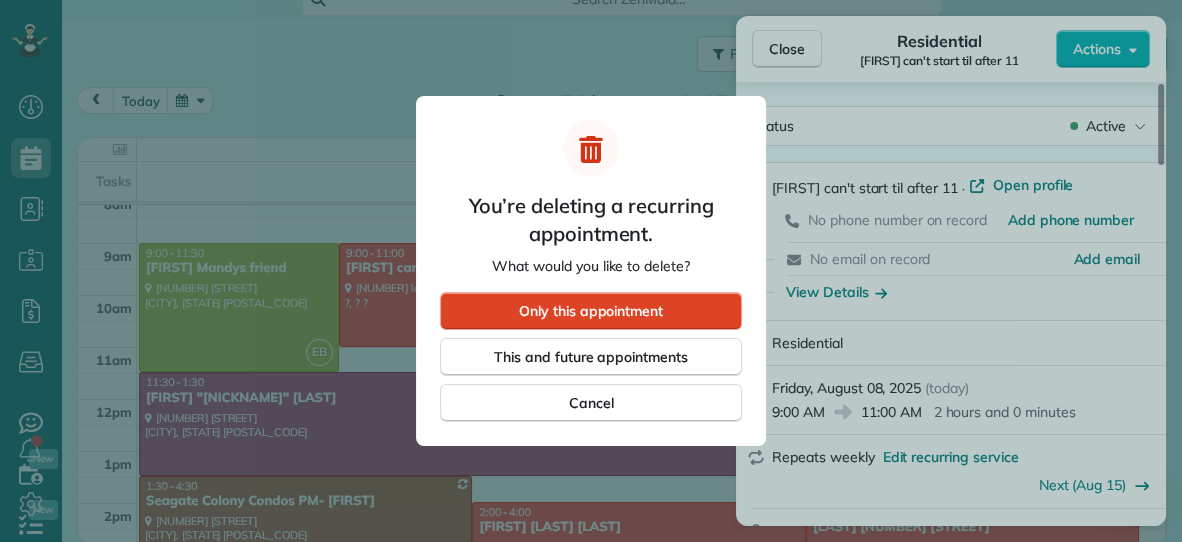 click on "Only this appointment" at bounding box center (591, 311) 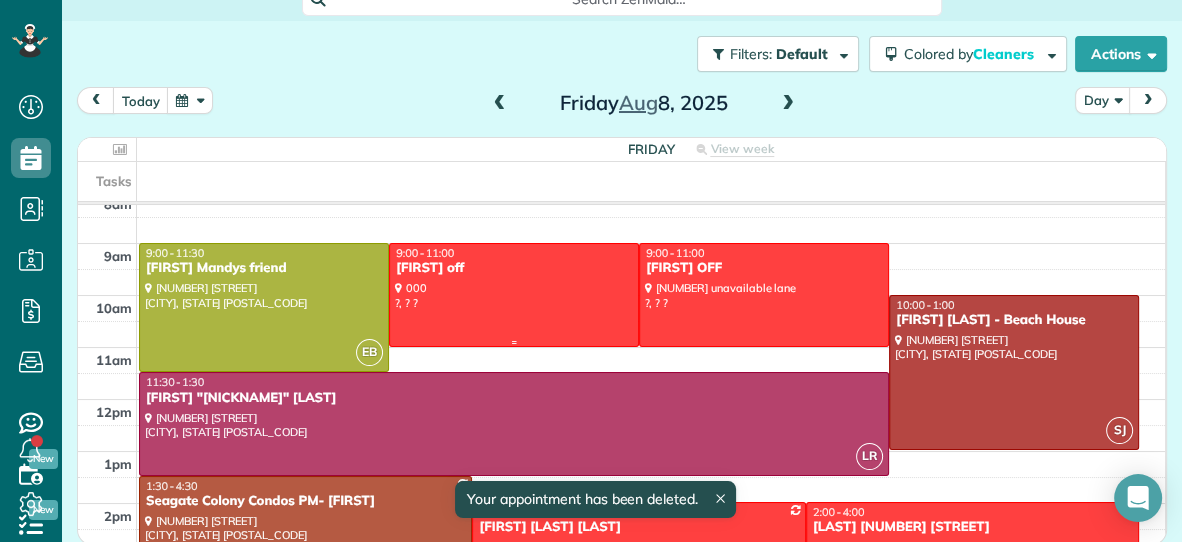 click on "9:00 - 11:00" at bounding box center (514, 253) 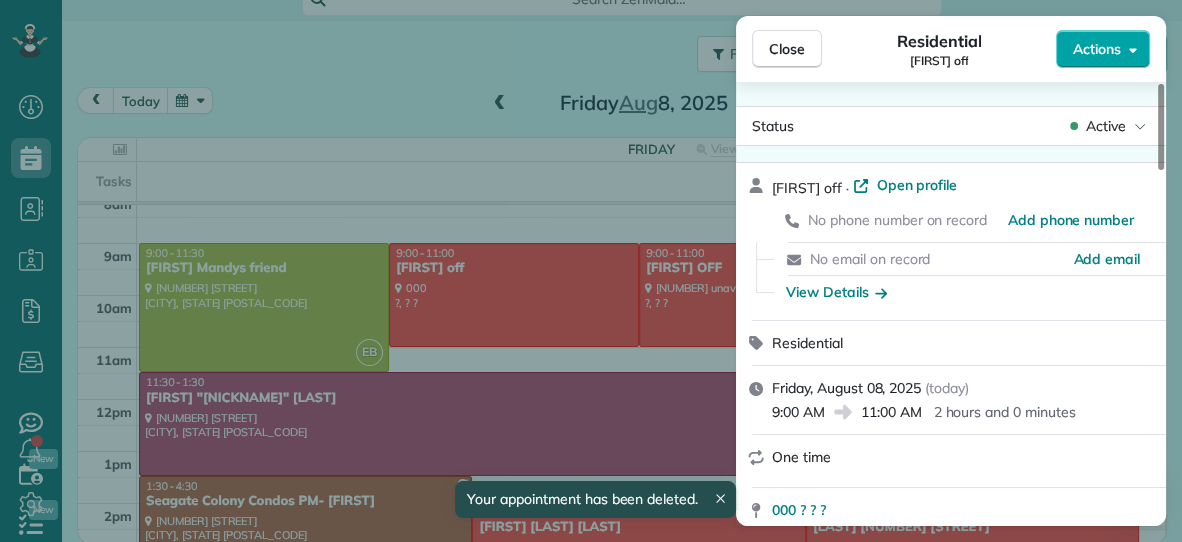 click on "Actions" at bounding box center [1097, 49] 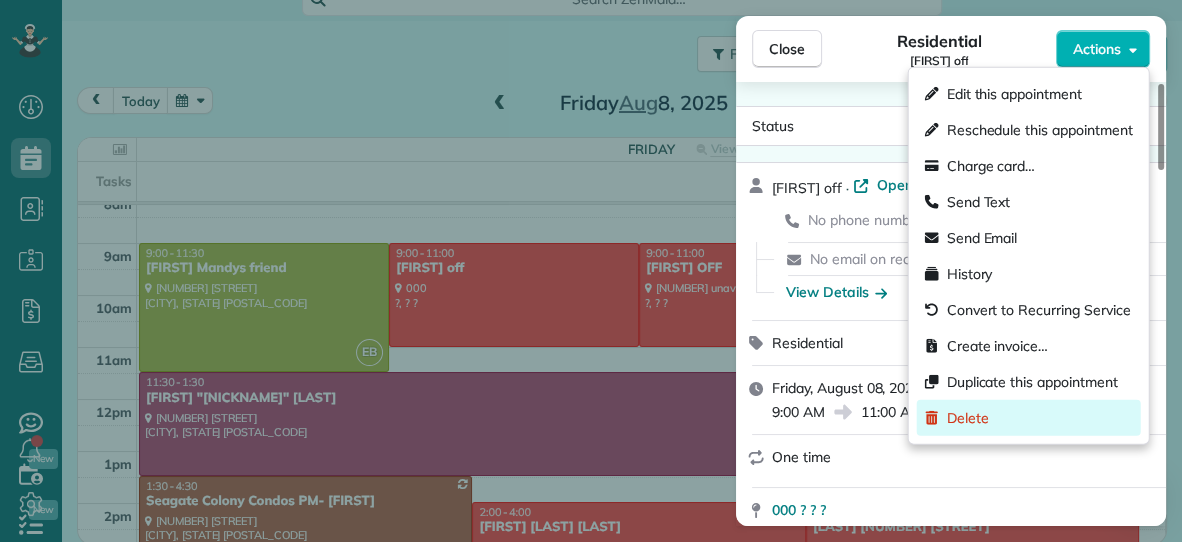 click on "Delete" at bounding box center [968, 418] 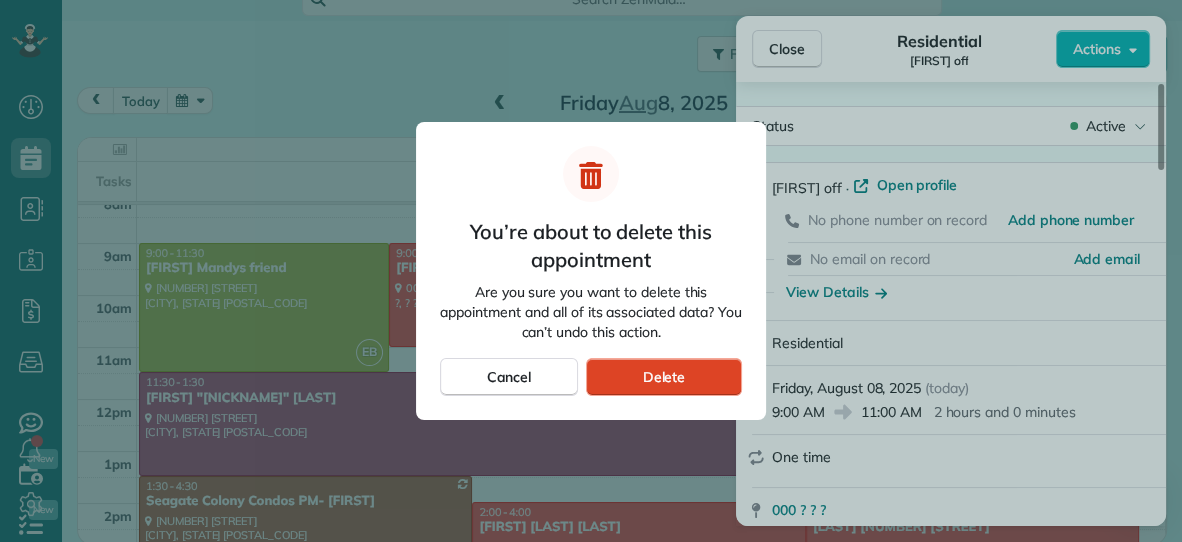 click on "Delete" at bounding box center (664, 377) 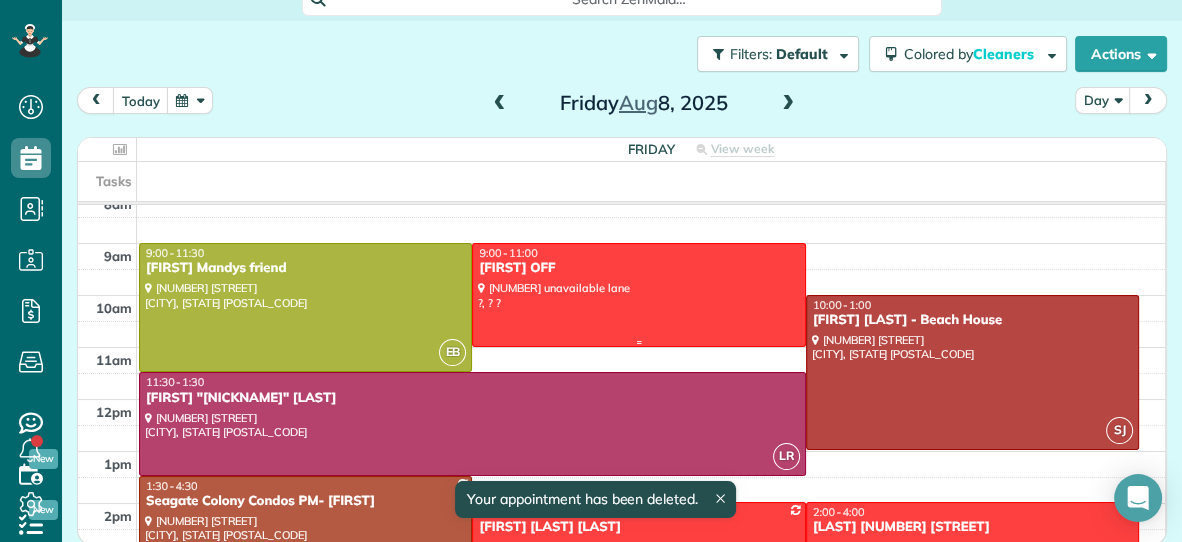 click on "Dana OFF" at bounding box center (638, 268) 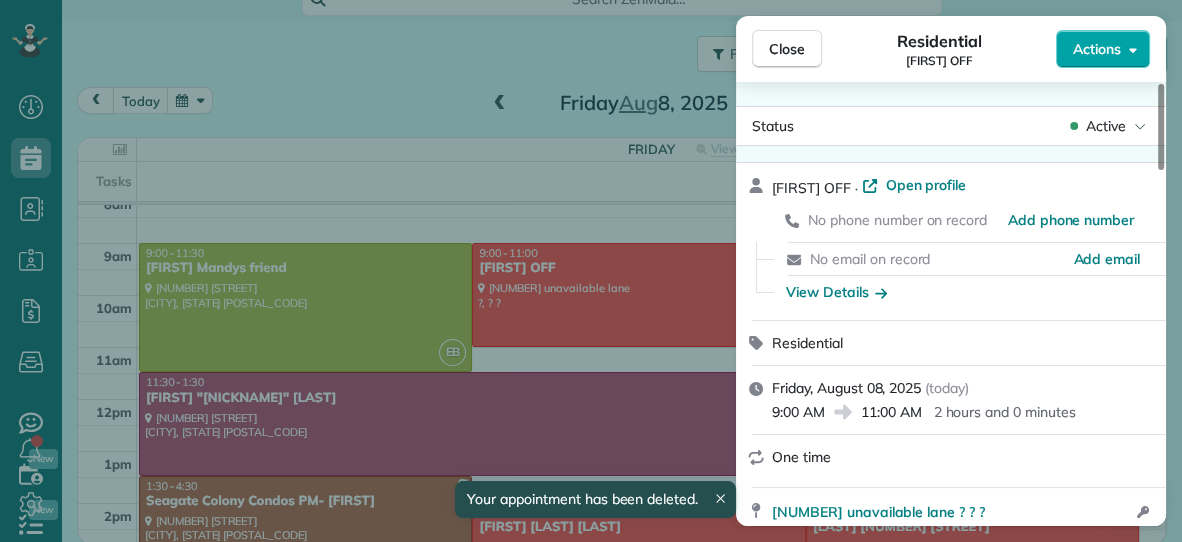 click on "Actions" at bounding box center [1097, 49] 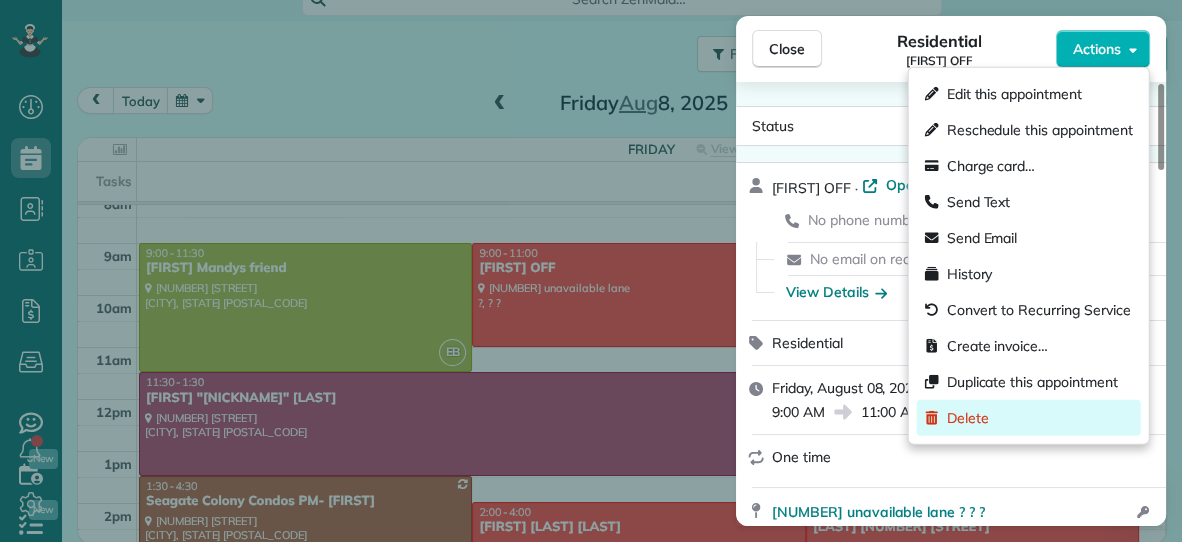 click on "Delete" at bounding box center (1029, 418) 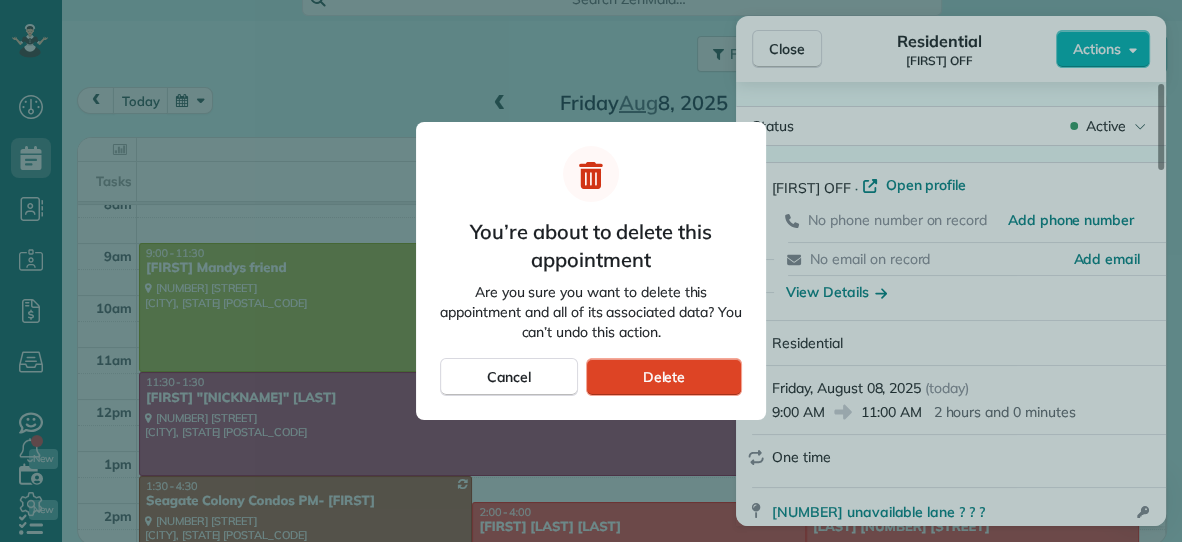 click on "Delete" at bounding box center [664, 377] 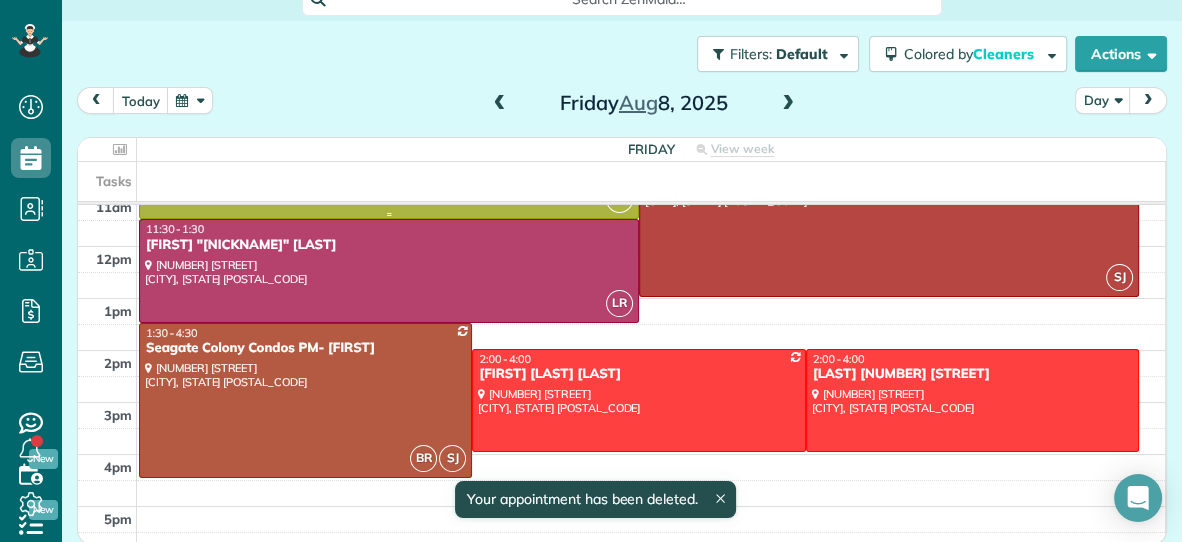 scroll, scrollTop: 246, scrollLeft: 0, axis: vertical 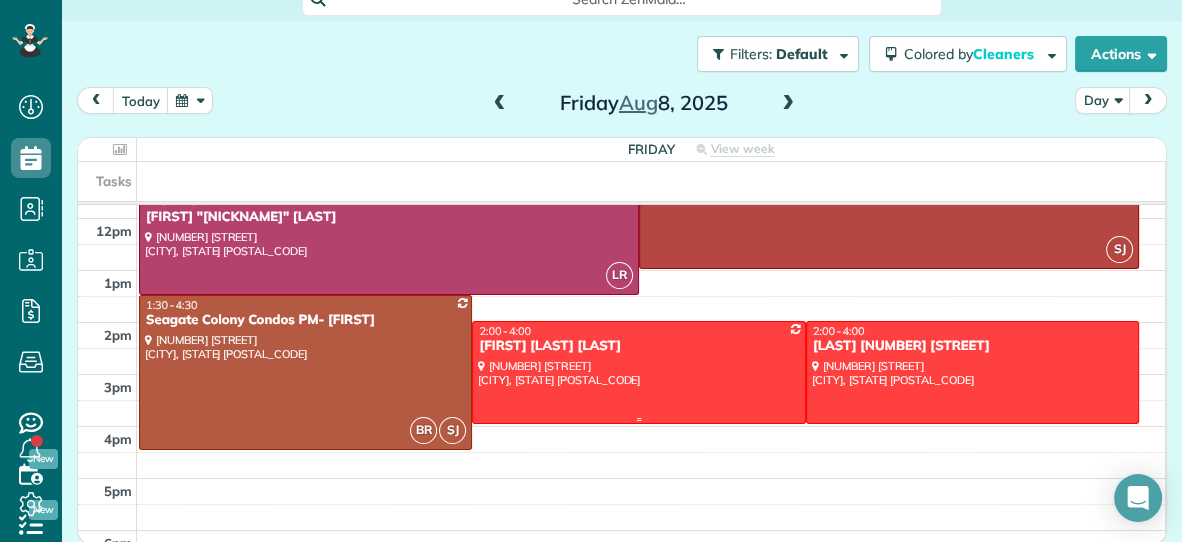 click on "Katie Nash Llewellyn" at bounding box center [638, 346] 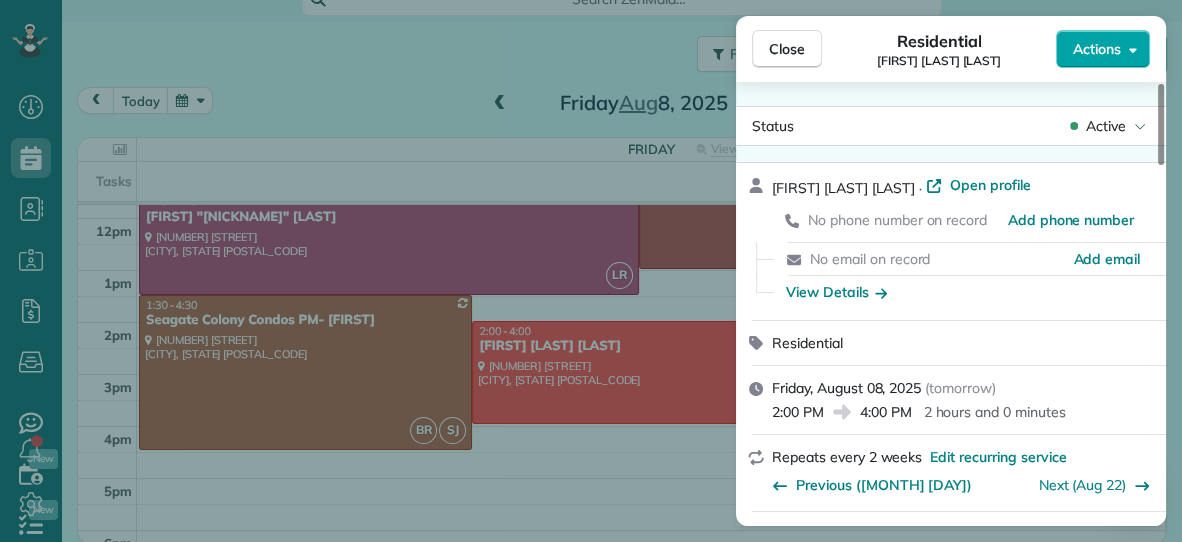 click on "Actions" at bounding box center [1097, 49] 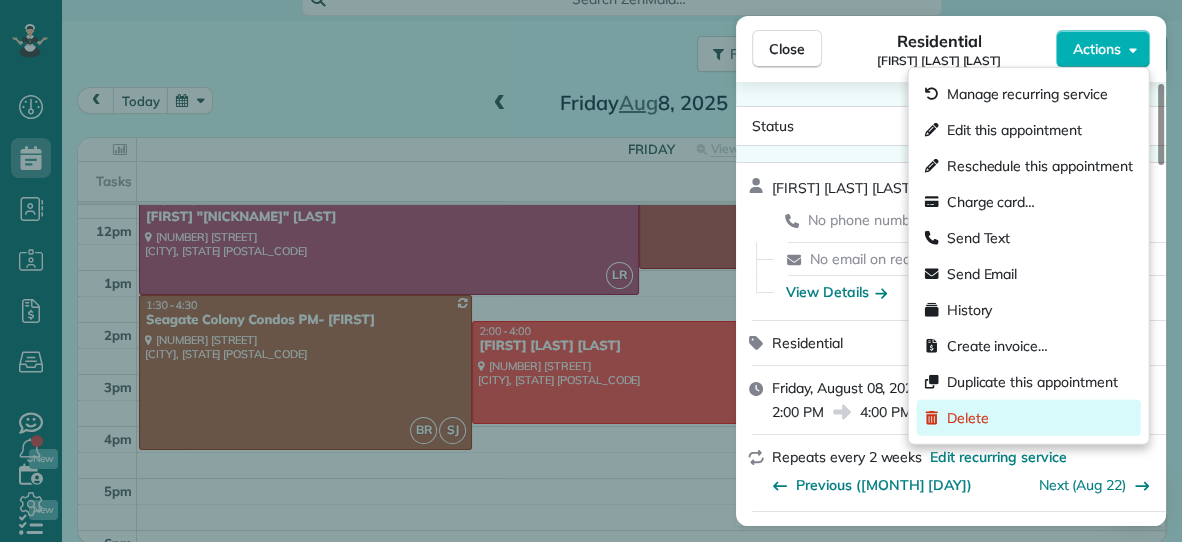 click on "Delete" at bounding box center (957, 418) 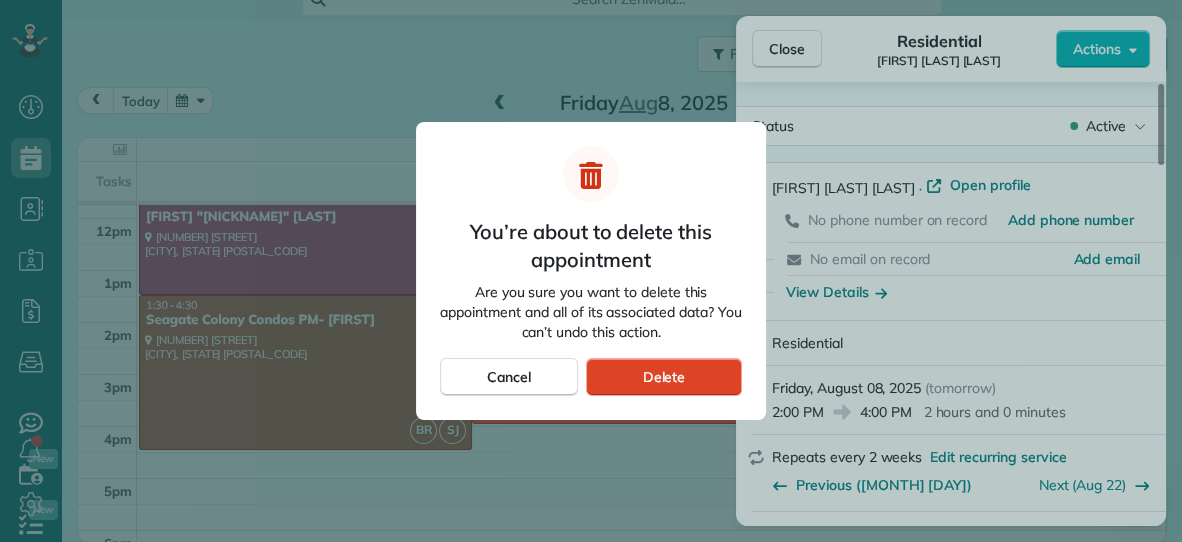 click on "Delete" at bounding box center (664, 377) 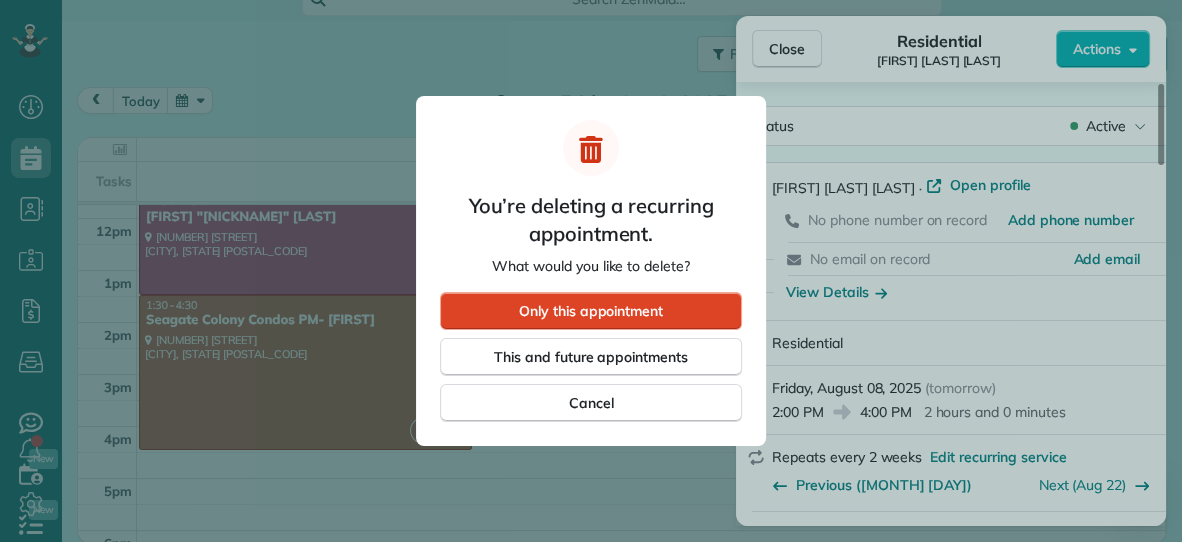 click on "Only this appointment" at bounding box center (591, 311) 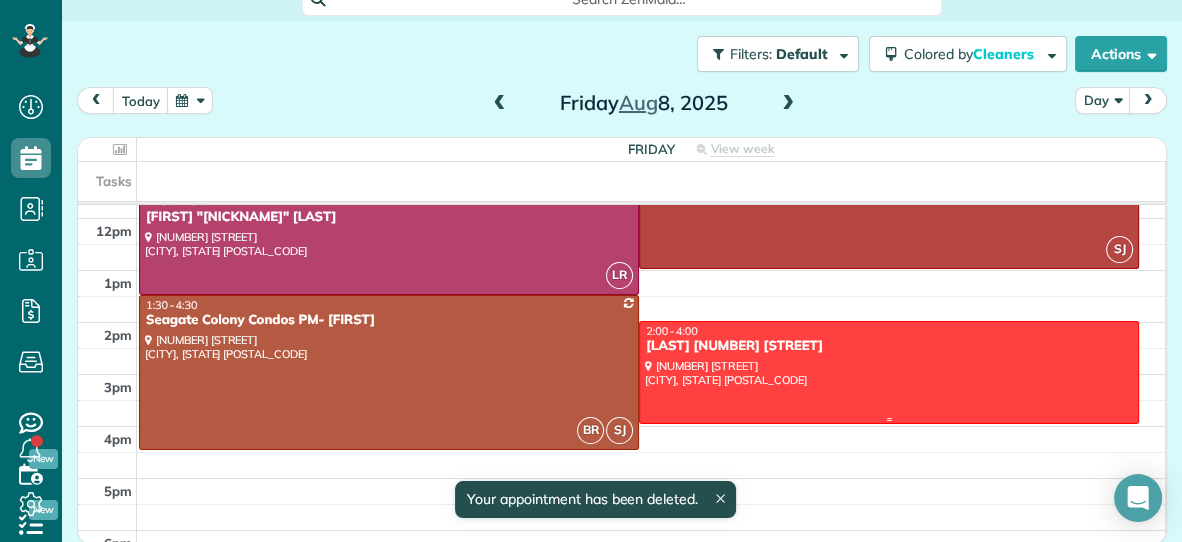 click at bounding box center (889, 372) 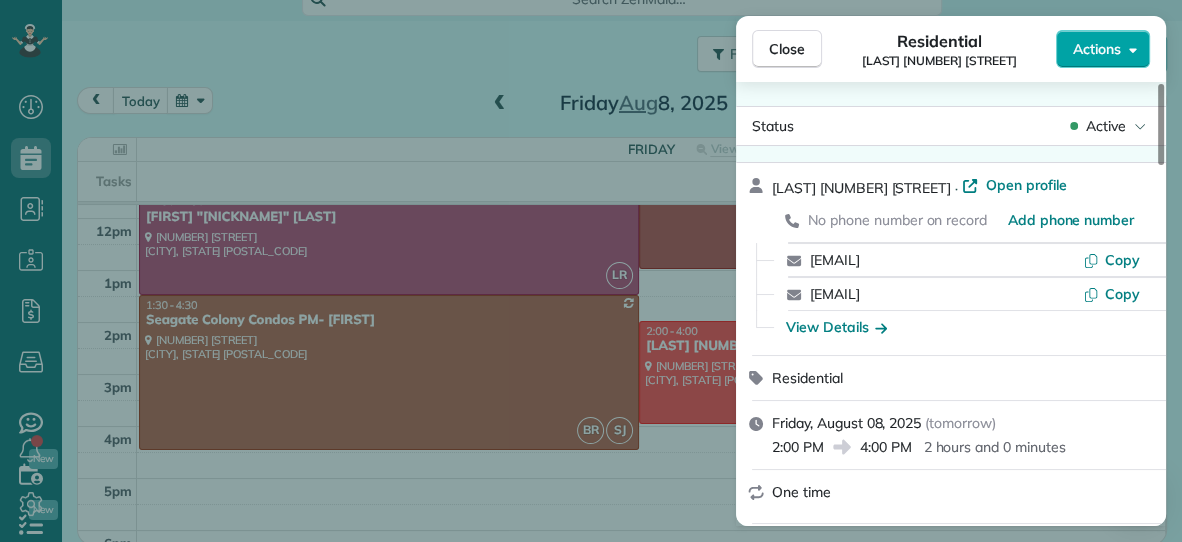 click on "Actions" at bounding box center (1103, 49) 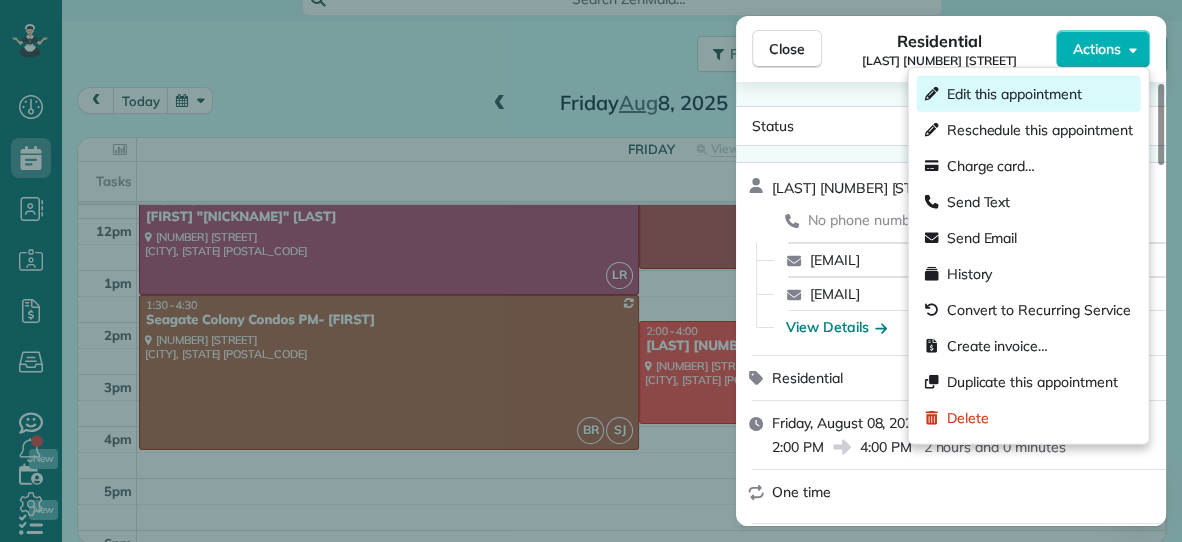 click on "Edit this appointment" at bounding box center (1014, 94) 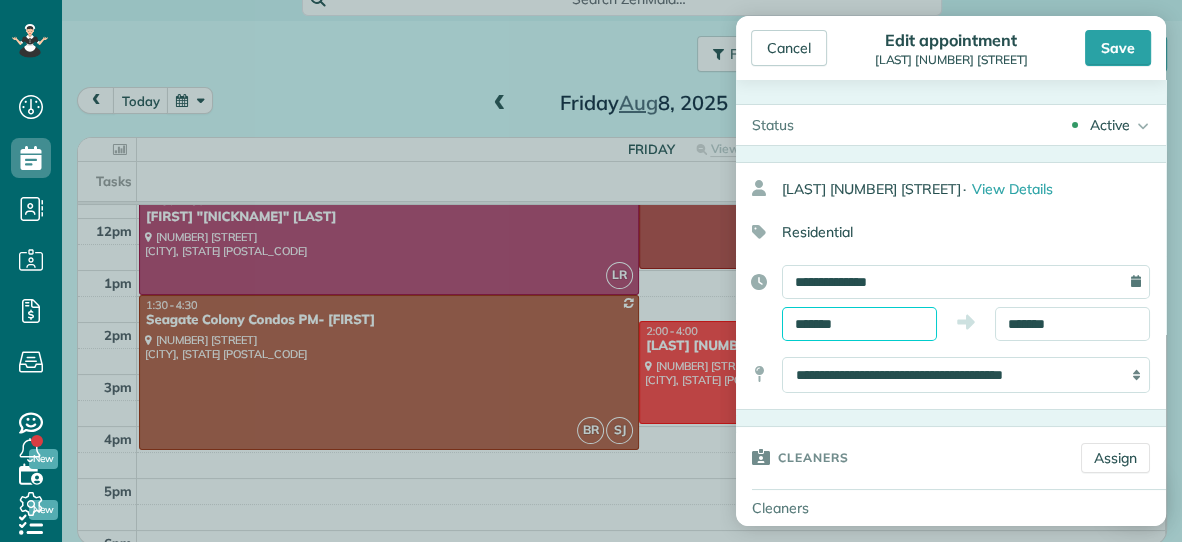 click on "*******" at bounding box center [859, 324] 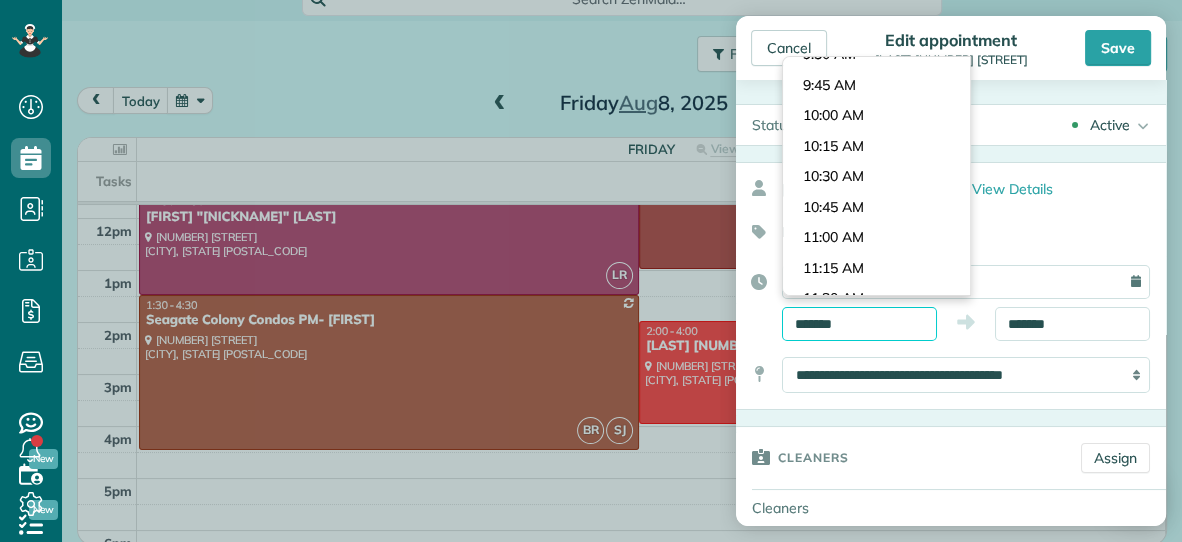 scroll, scrollTop: 1148, scrollLeft: 0, axis: vertical 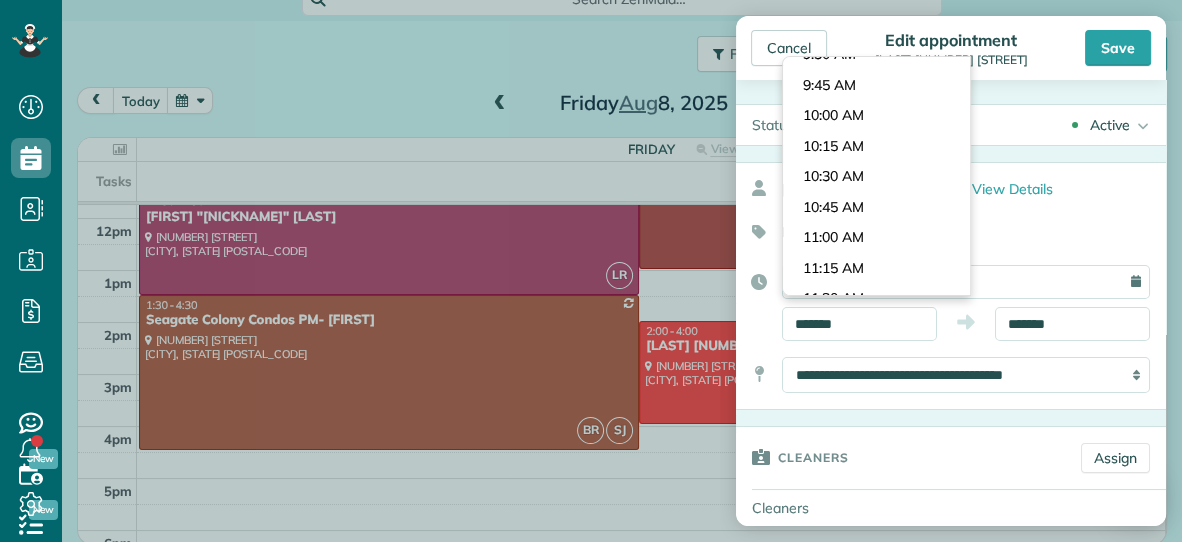 click on "Dashboard
Scheduling
Calendar View
List View
Dispatch View - Weekly scheduling (Beta)" at bounding box center (591, 271) 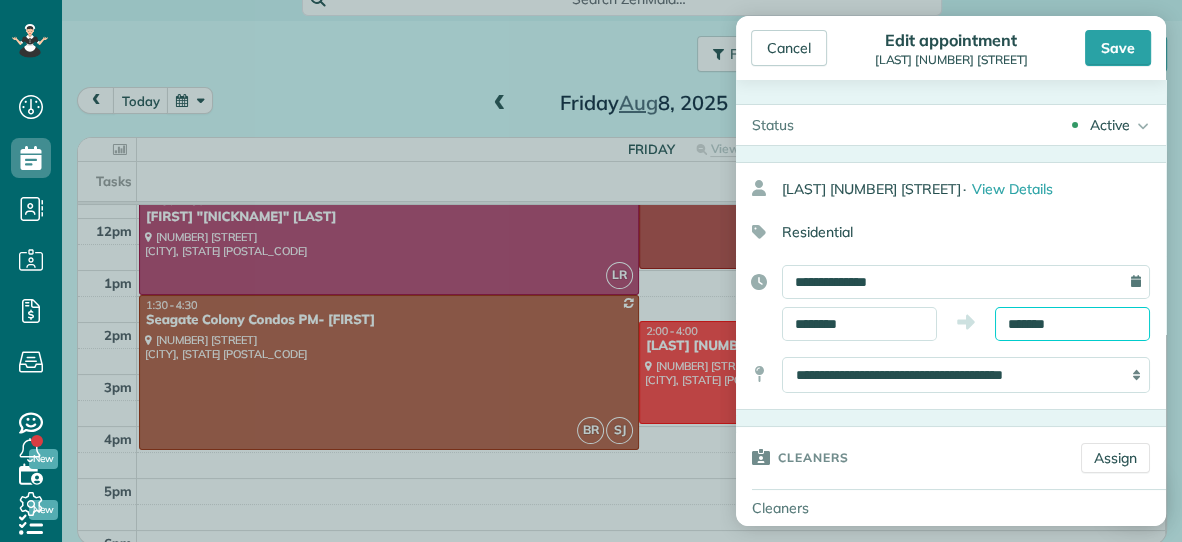 click on "*******" at bounding box center [1072, 324] 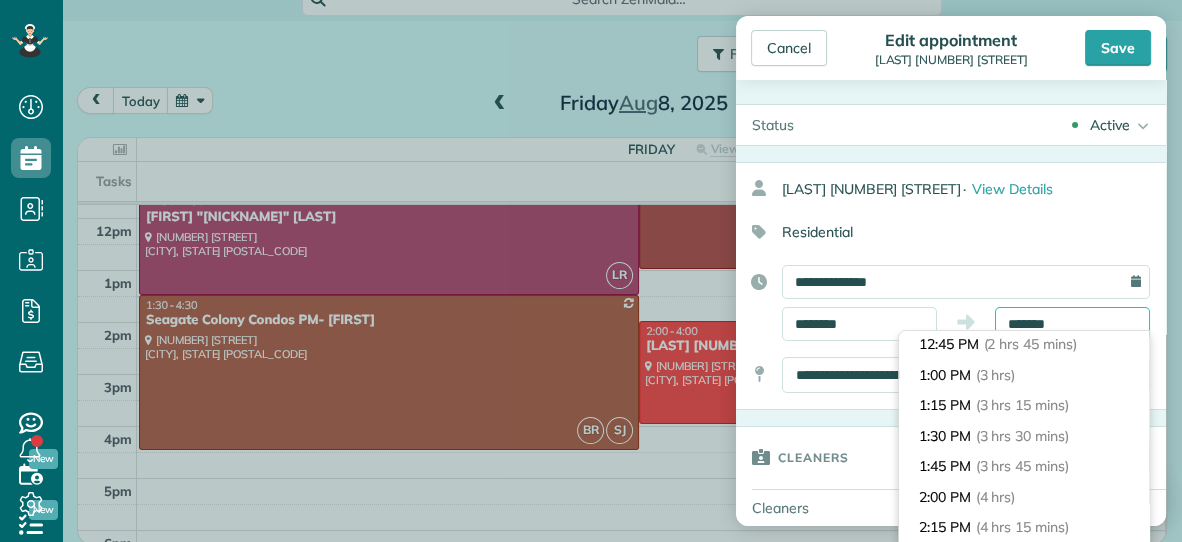 scroll, scrollTop: 336, scrollLeft: 0, axis: vertical 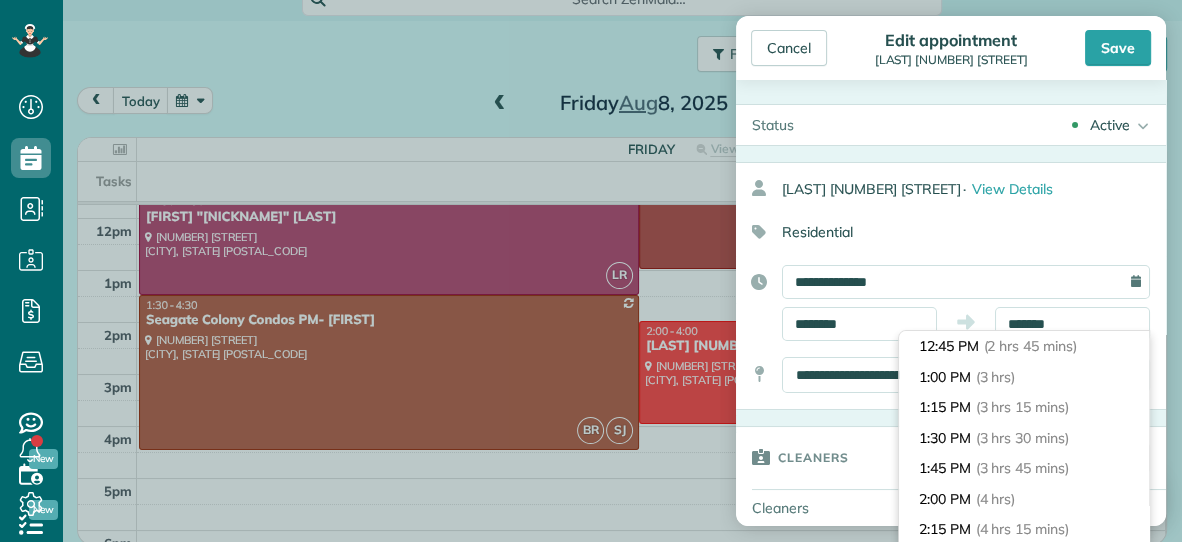 click on "1:00 PM  (3 hrs)" at bounding box center (1024, 377) 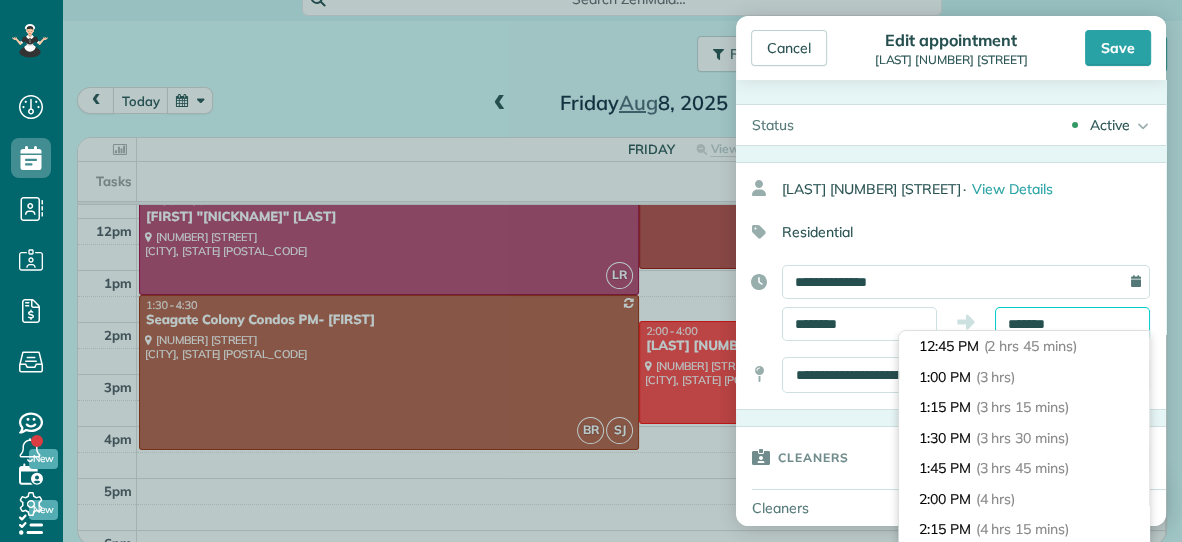 type on "*******" 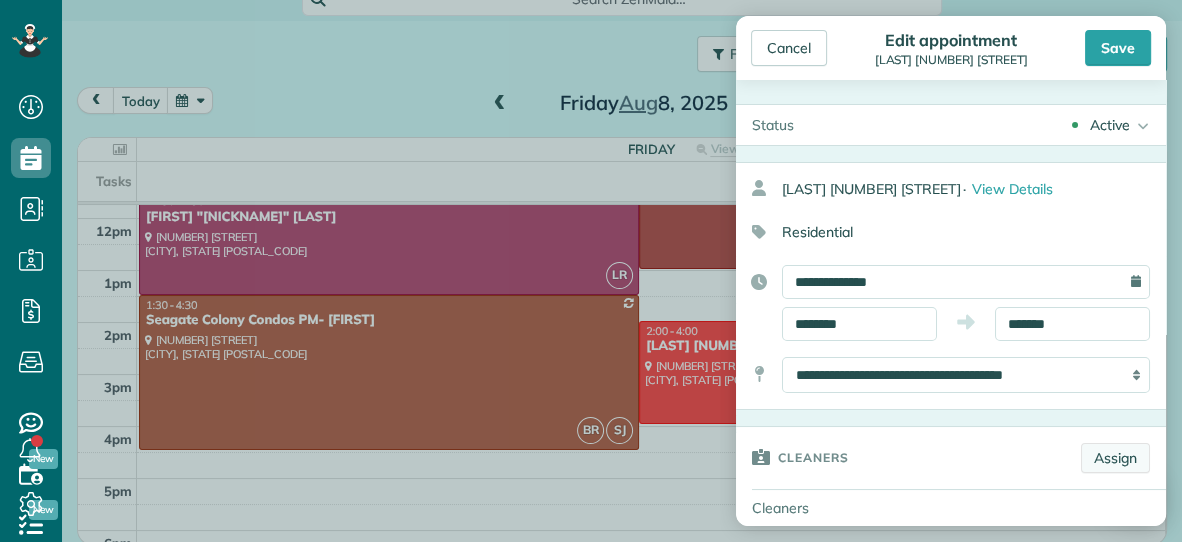 click on "Assign" at bounding box center [1115, 458] 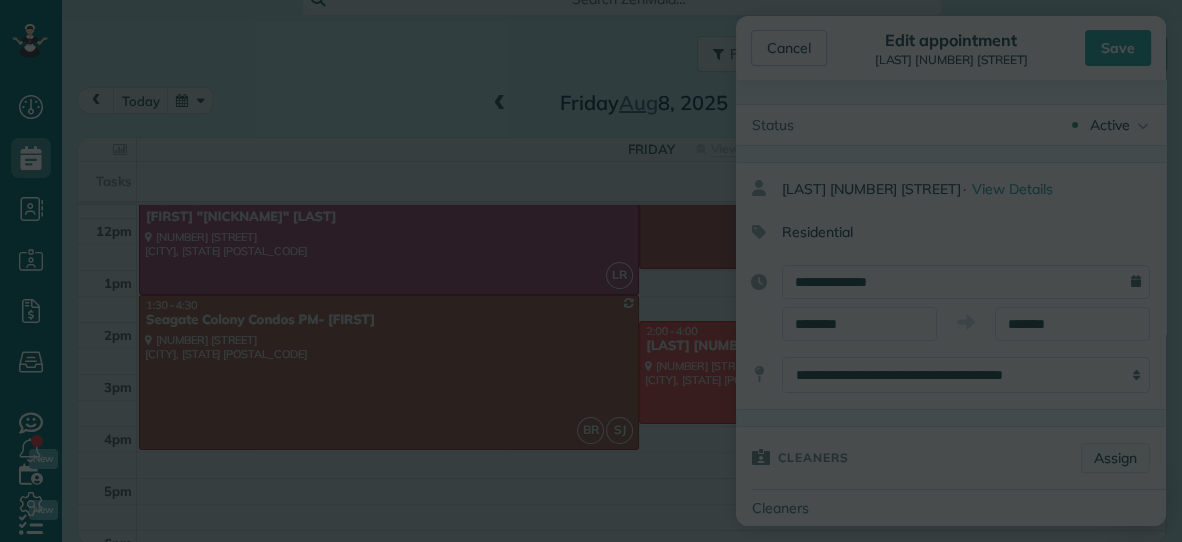 scroll, scrollTop: 0, scrollLeft: 0, axis: both 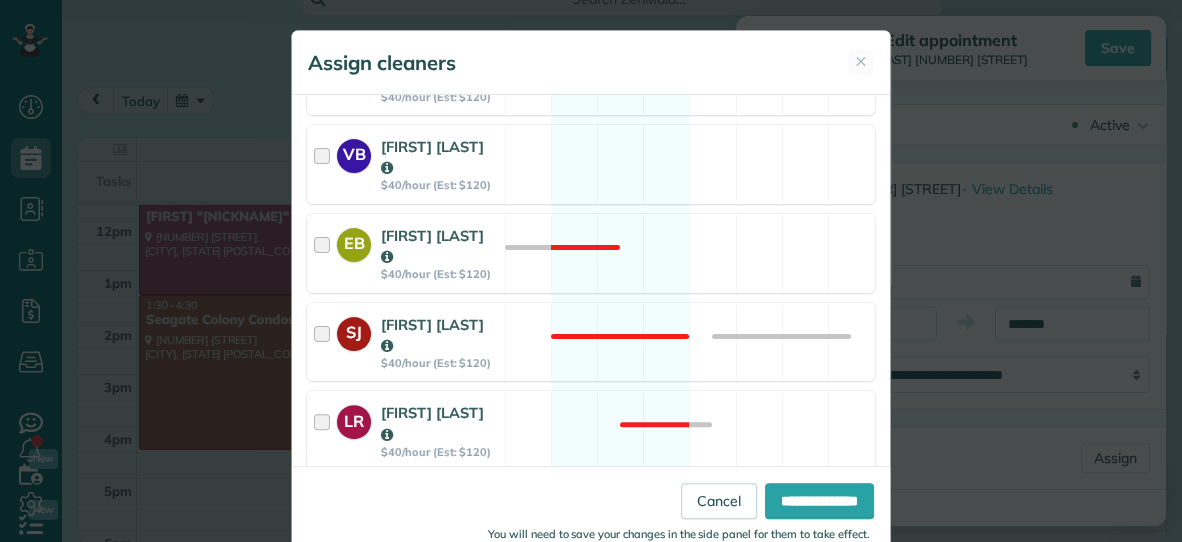 click on "DR
Dana Rhodes
$40/hour (Est: $120)" at bounding box center (406, 519) 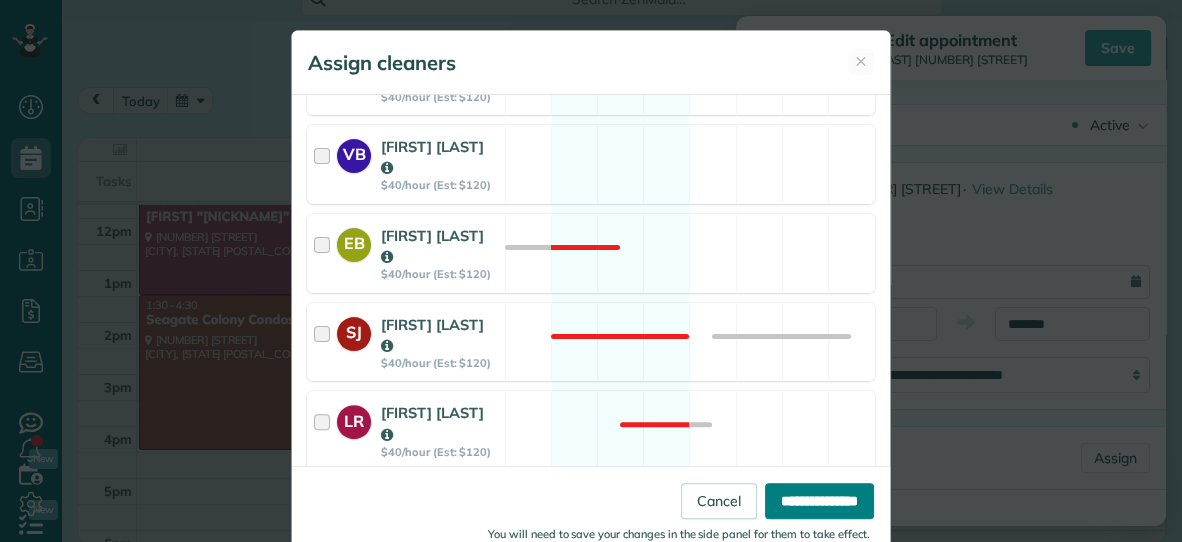 click on "**********" at bounding box center (819, 501) 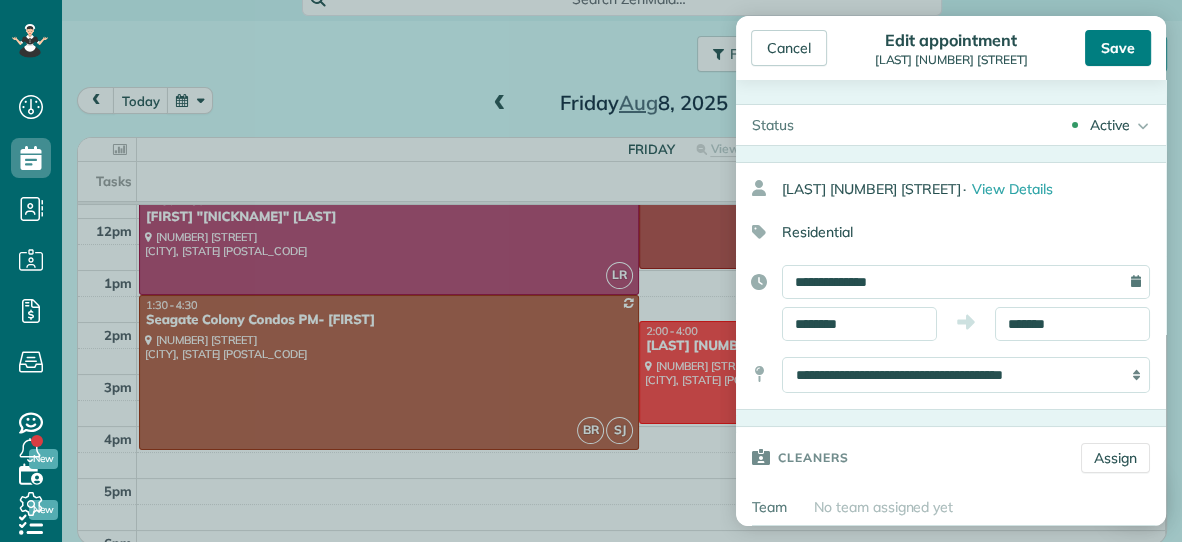 click on "Save" at bounding box center (1118, 48) 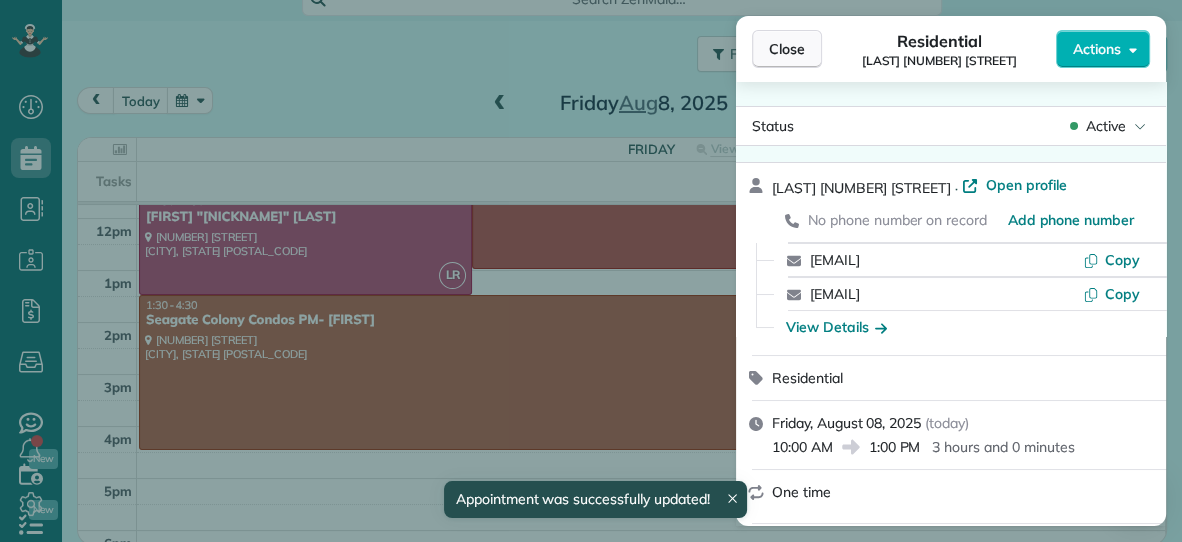 click on "Close" at bounding box center [787, 49] 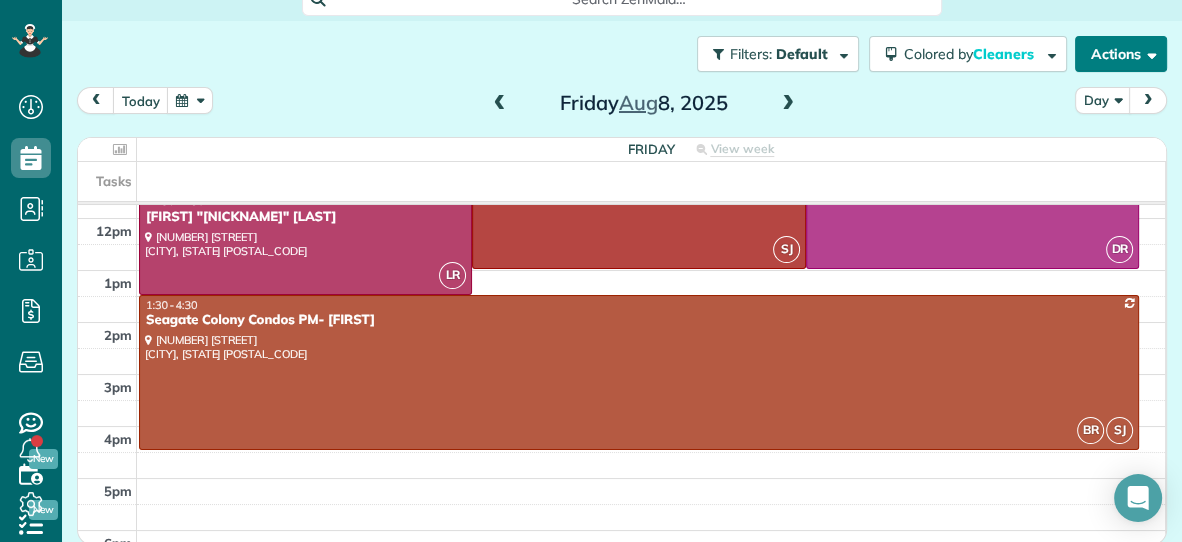 click on "Actions" at bounding box center (1121, 54) 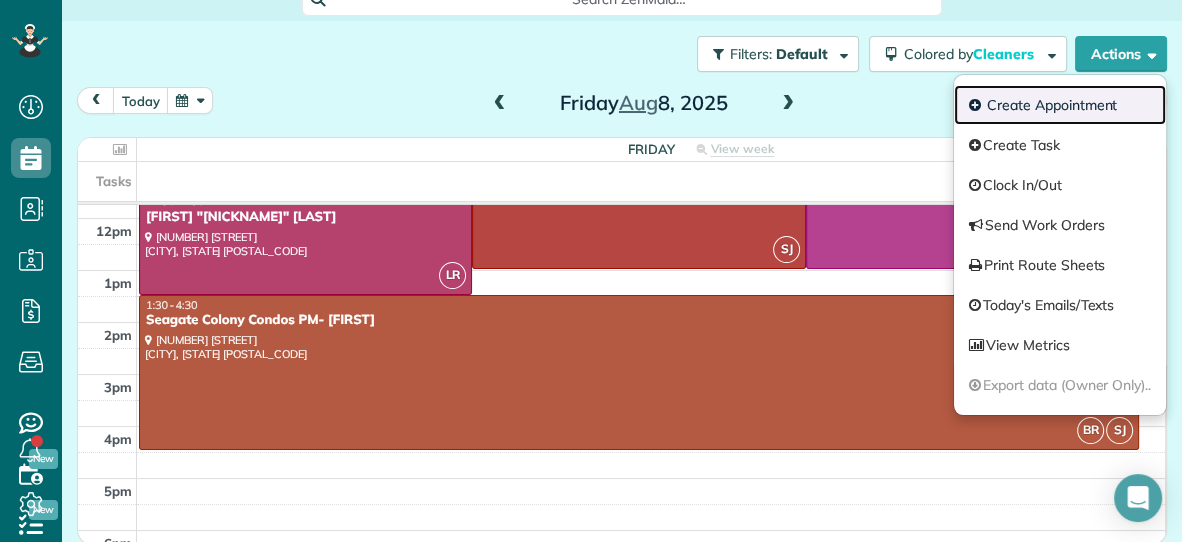 click on "Create Appointment" at bounding box center (1060, 105) 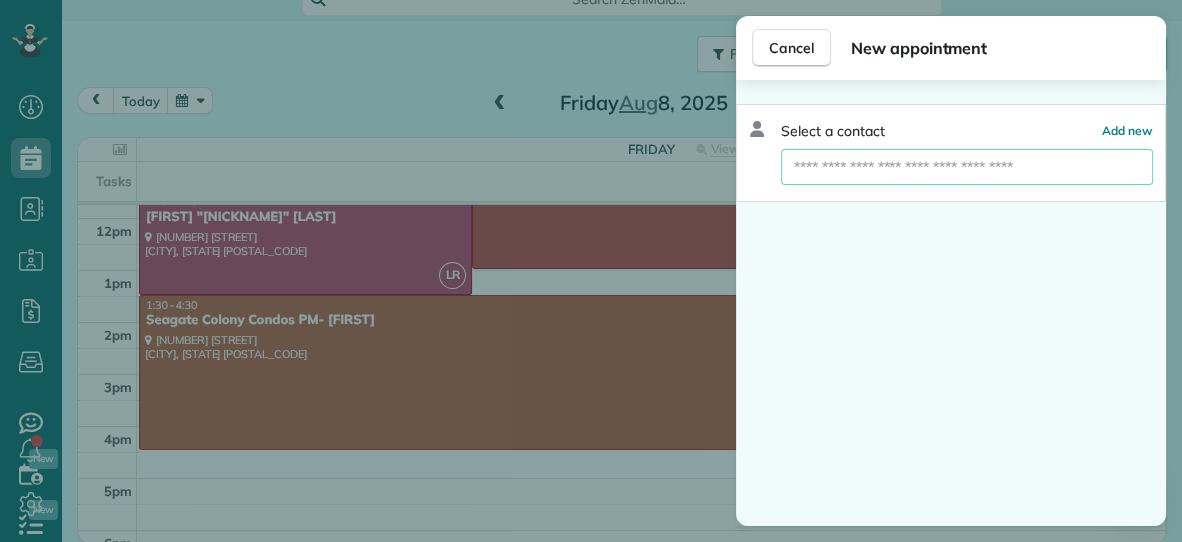 click at bounding box center [967, 167] 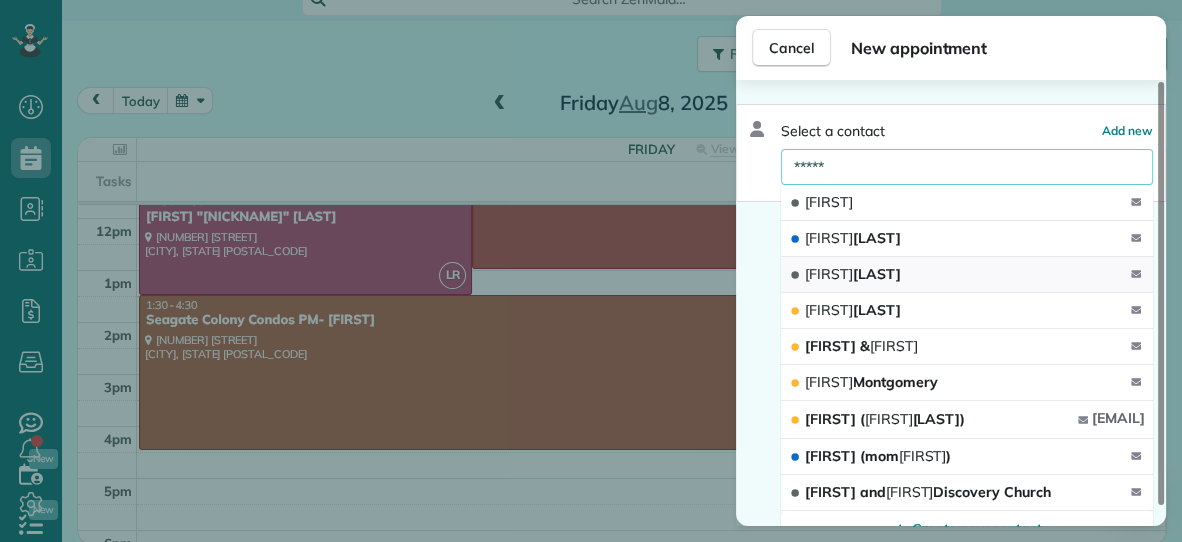 type on "*****" 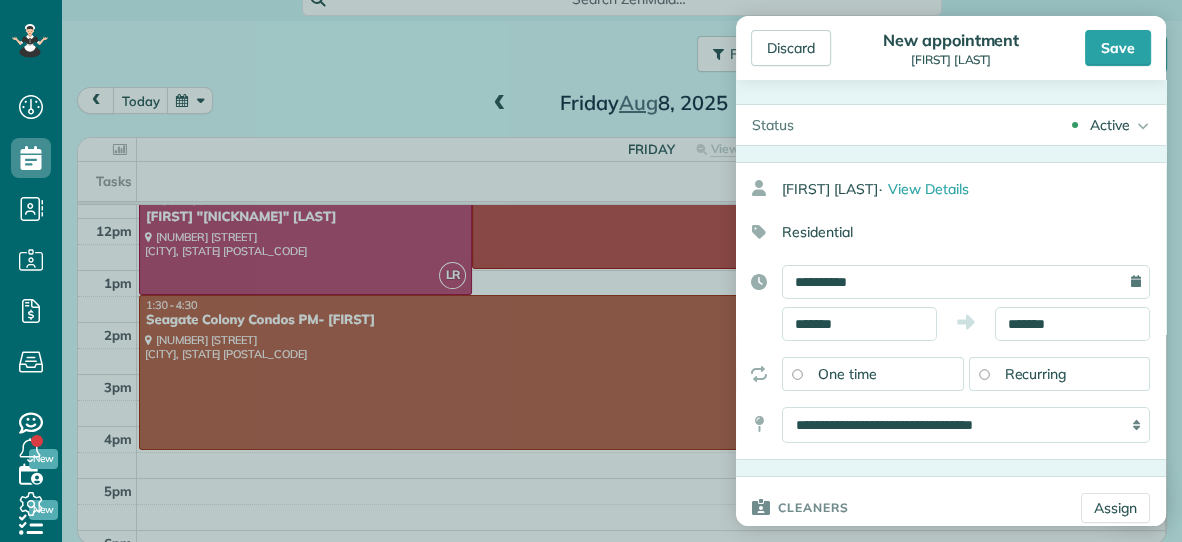 type on "**********" 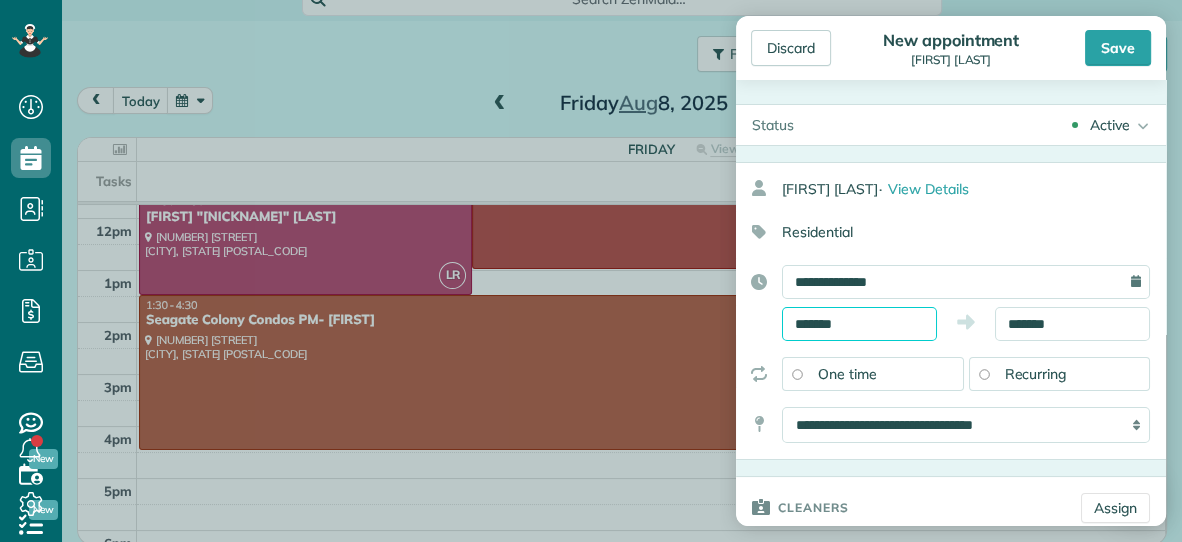 click on "*******" at bounding box center (859, 324) 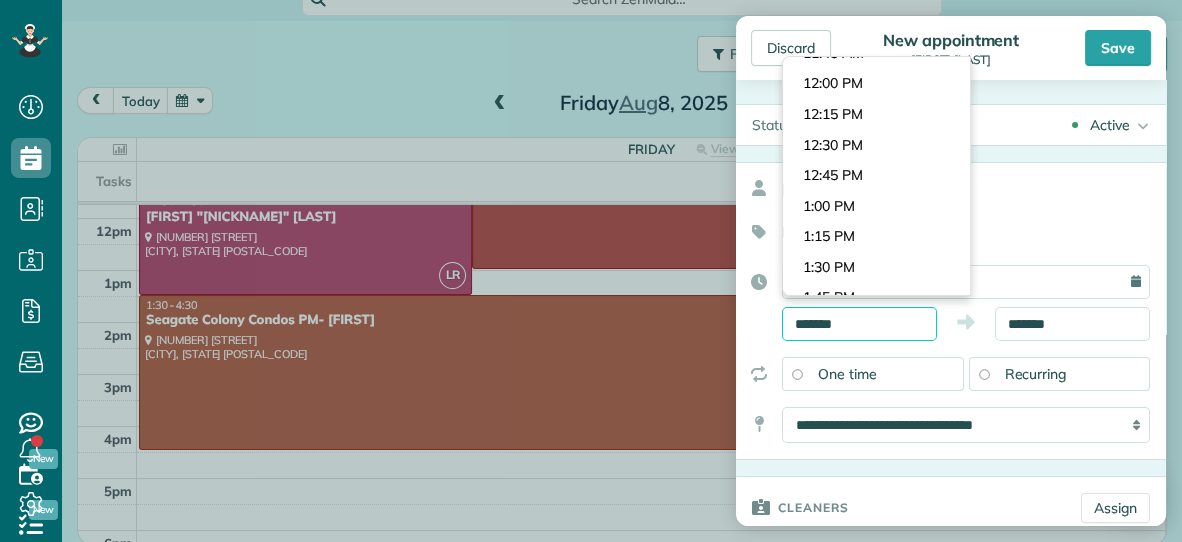 scroll, scrollTop: 1424, scrollLeft: 0, axis: vertical 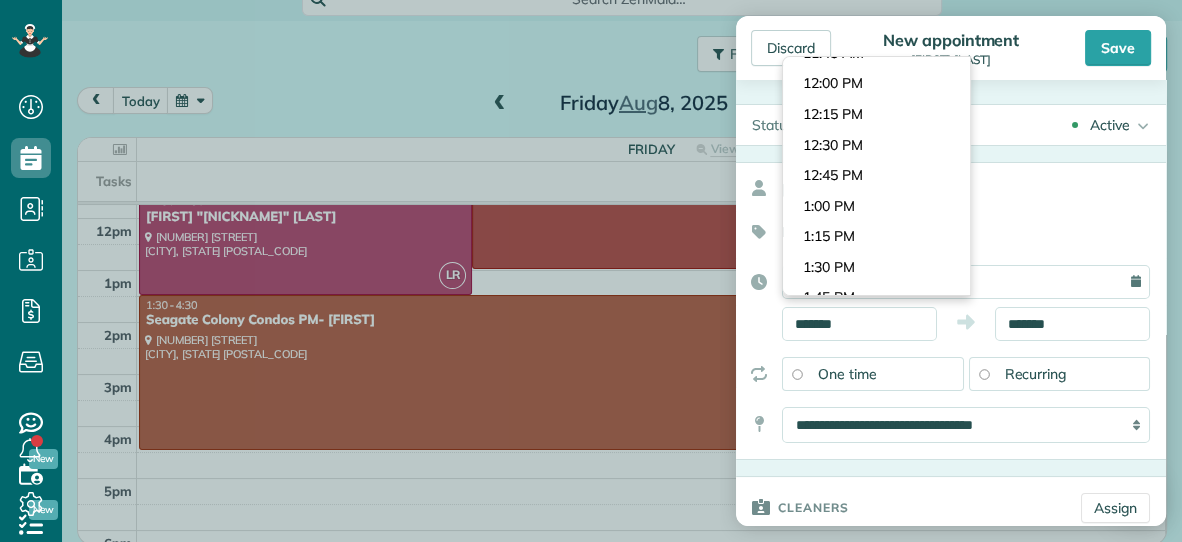 click on "Dashboard
Scheduling
Calendar View
List View
Dispatch View - Weekly scheduling (Beta)" at bounding box center (591, 271) 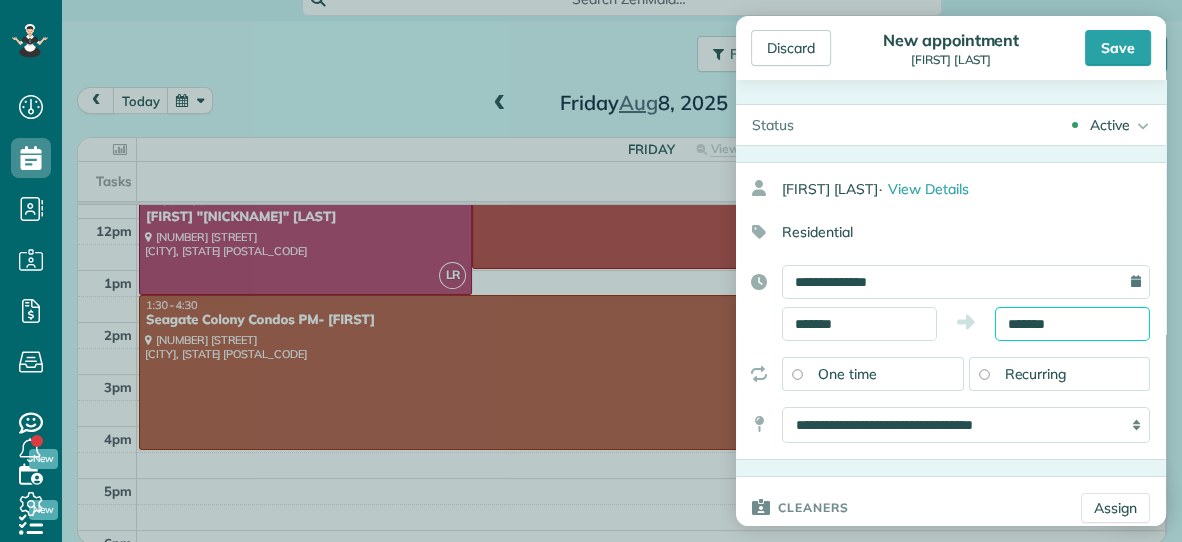click on "*******" at bounding box center [1072, 324] 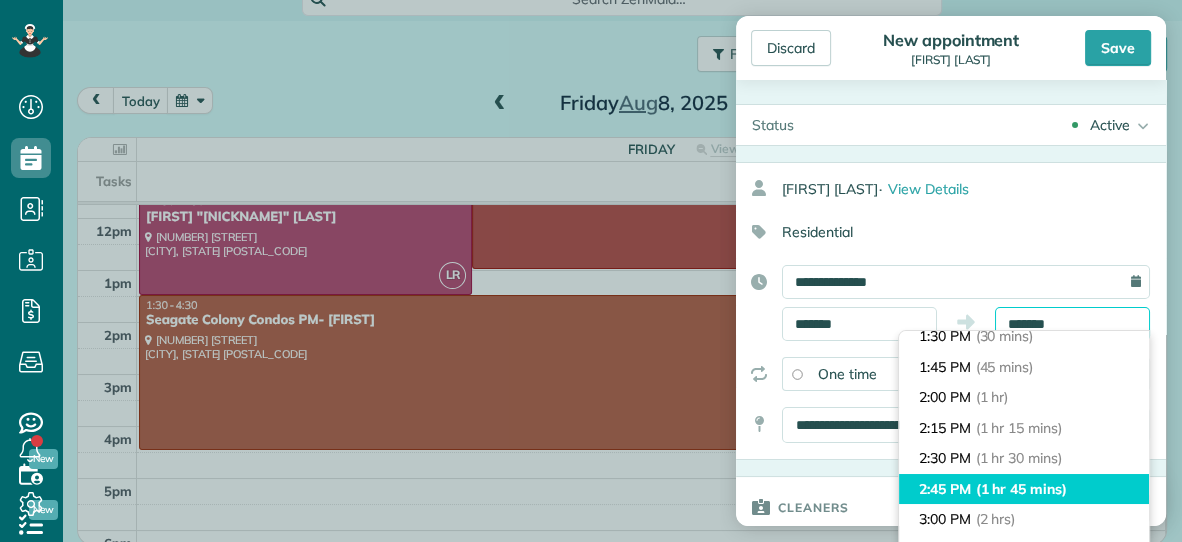 scroll, scrollTop: 89, scrollLeft: 0, axis: vertical 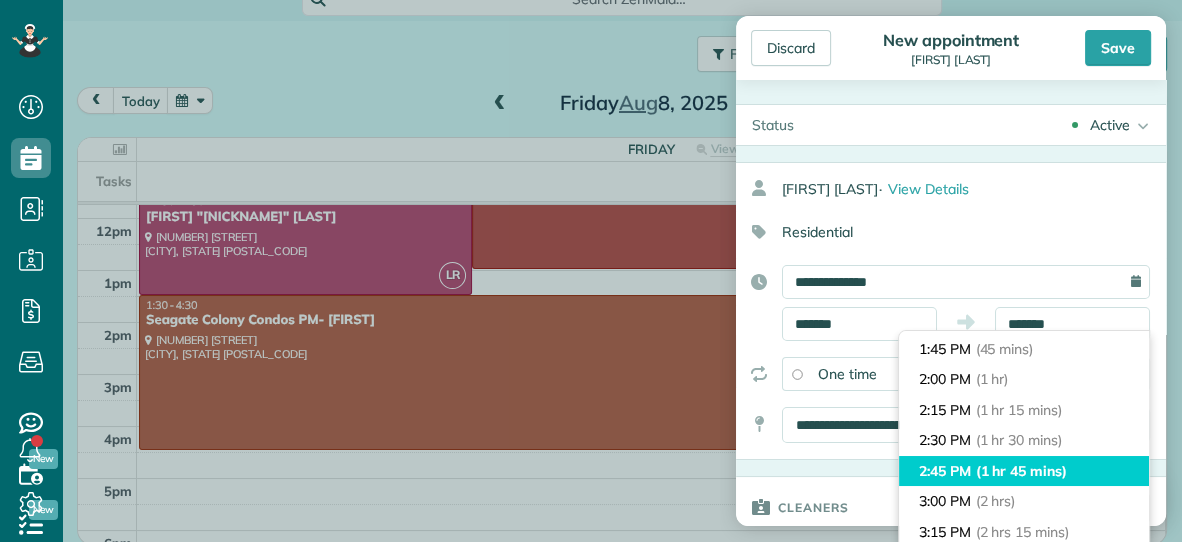 click on "(2 hrs)" at bounding box center [996, 501] 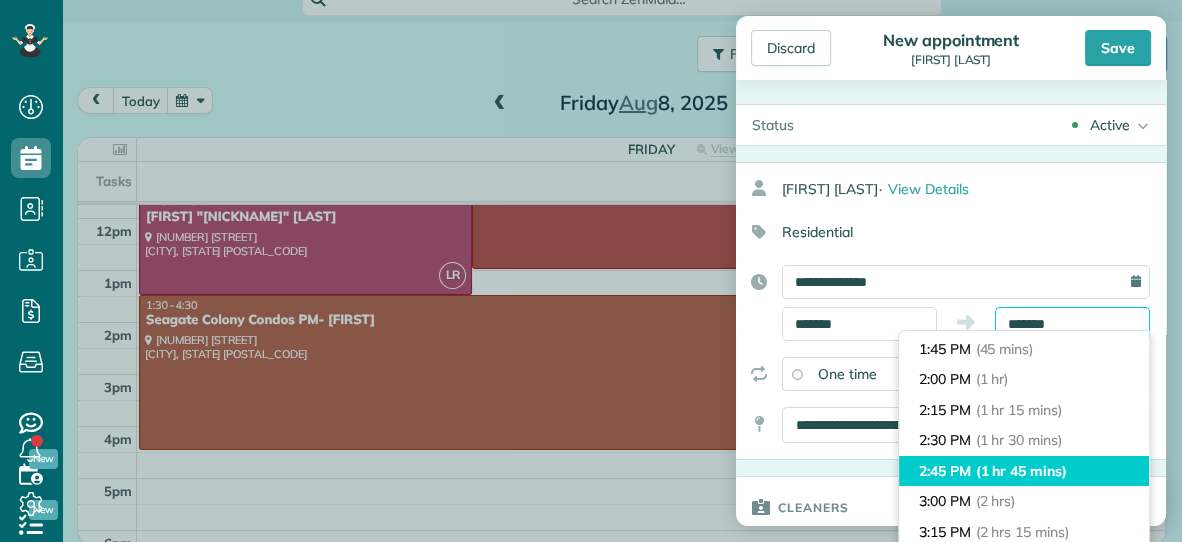 type on "*******" 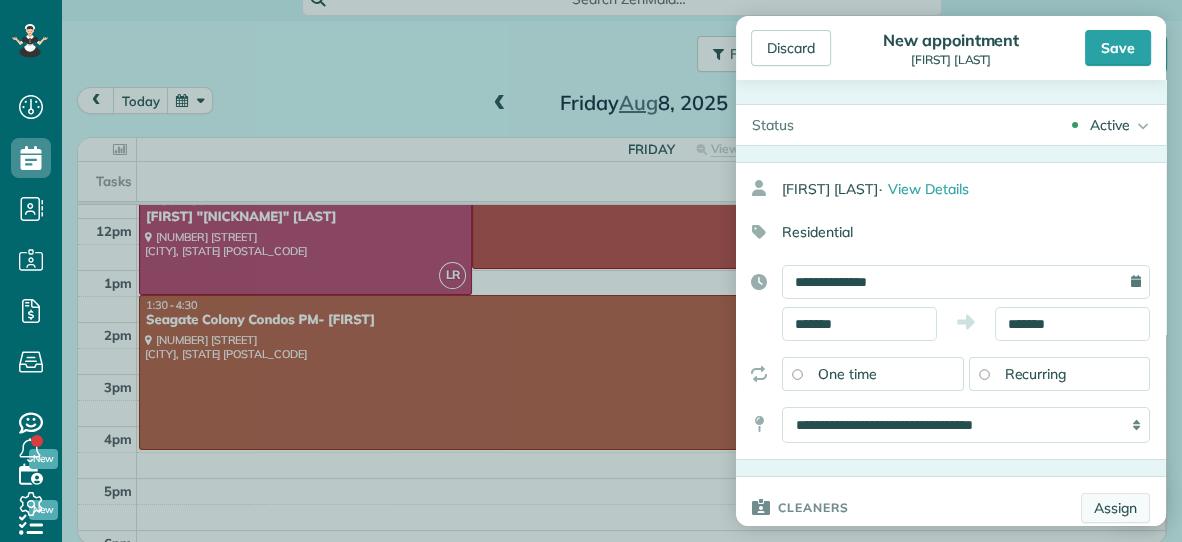 click on "Assign" at bounding box center [1115, 508] 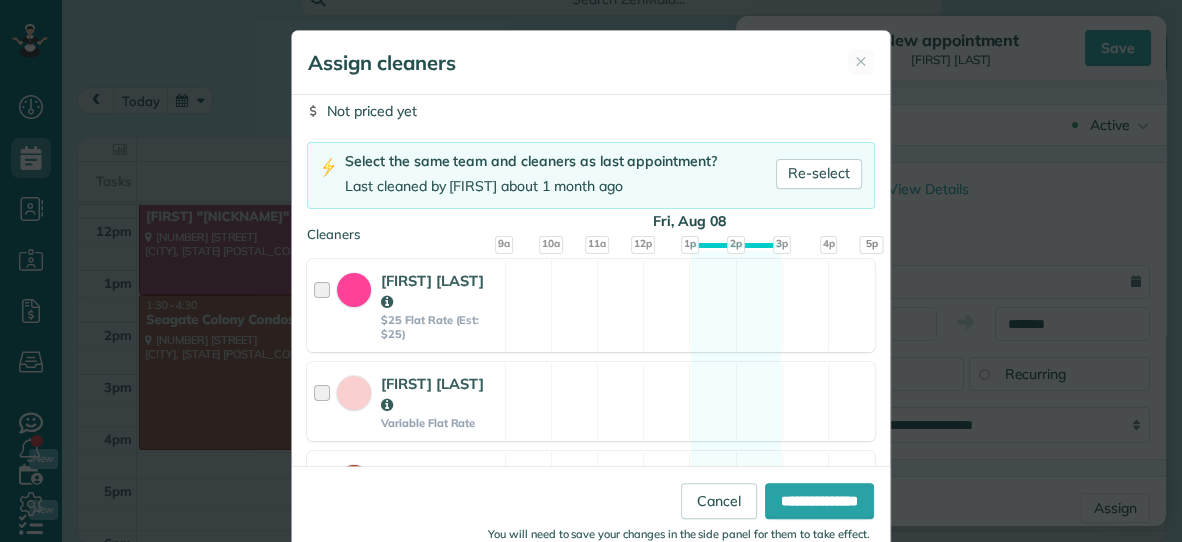scroll, scrollTop: 90, scrollLeft: 0, axis: vertical 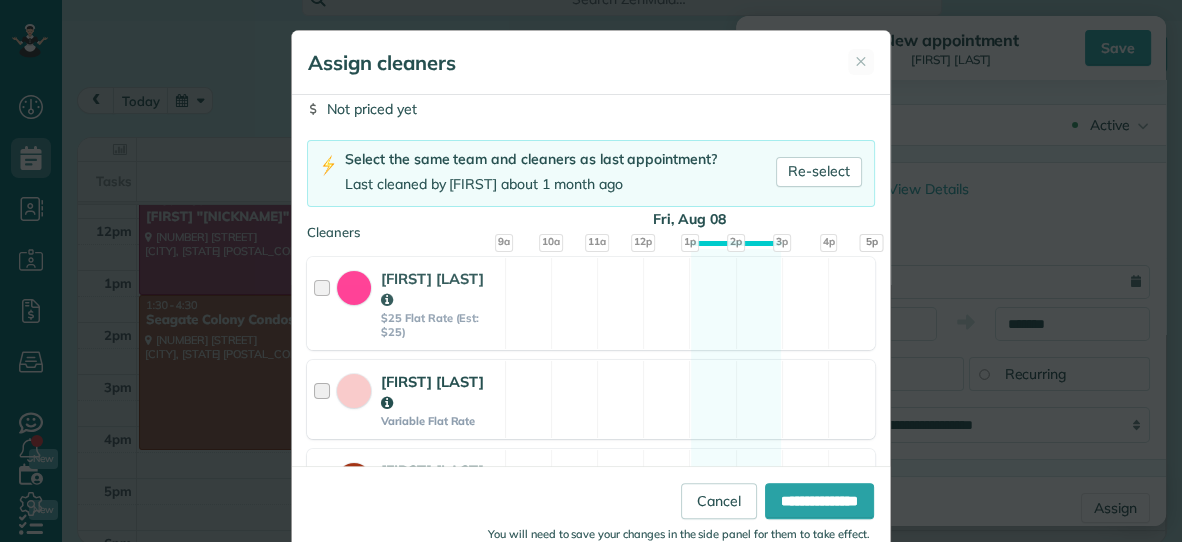 click on "Amanda Spivey
Variable Flat Rate
Available" at bounding box center (591, 399) 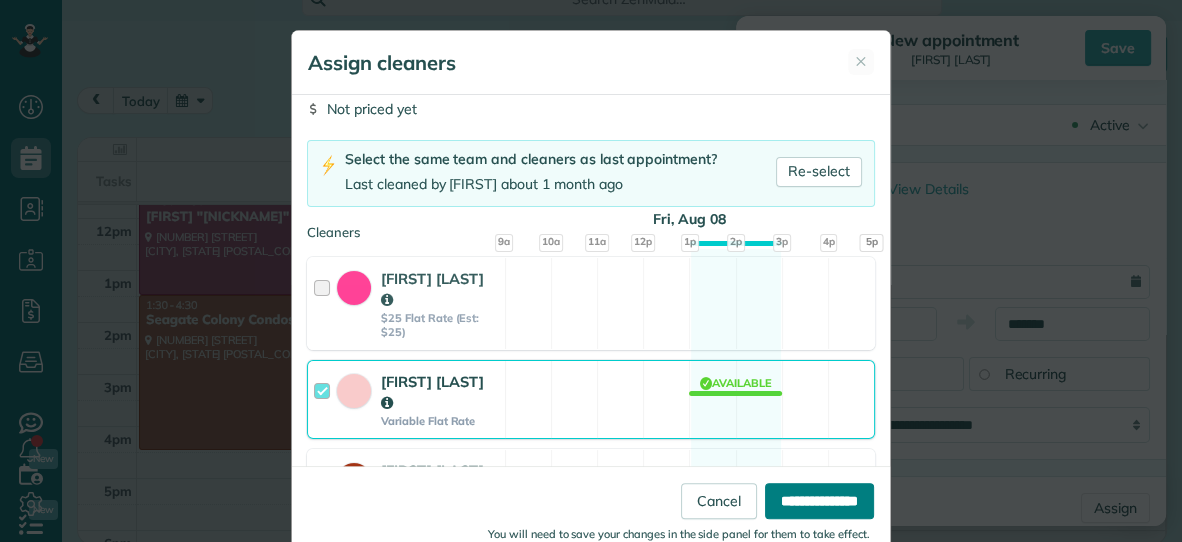 click on "**********" at bounding box center (819, 501) 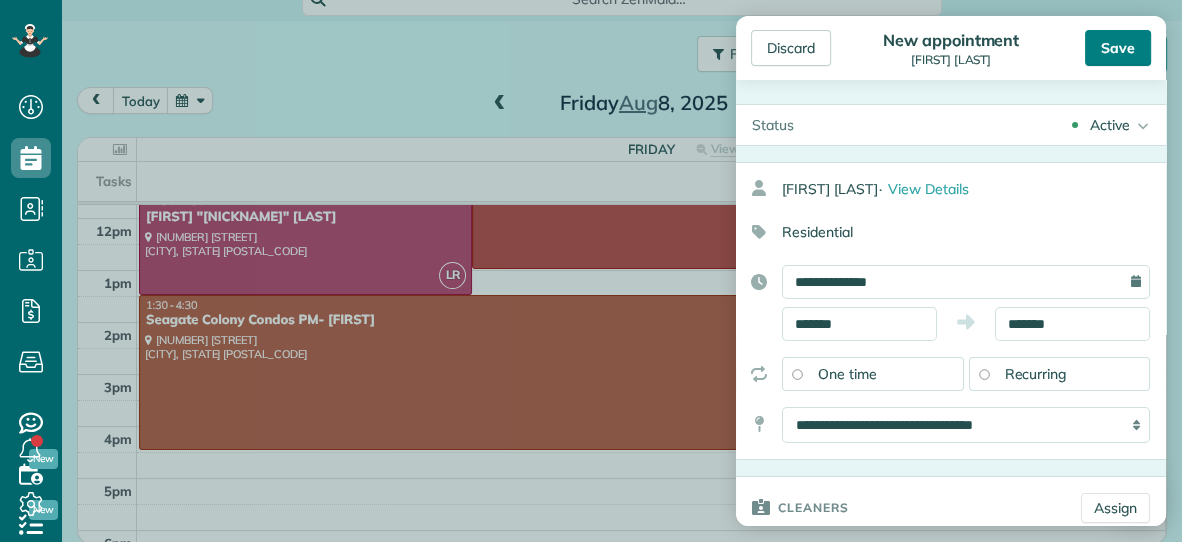 click on "Save" at bounding box center (1118, 48) 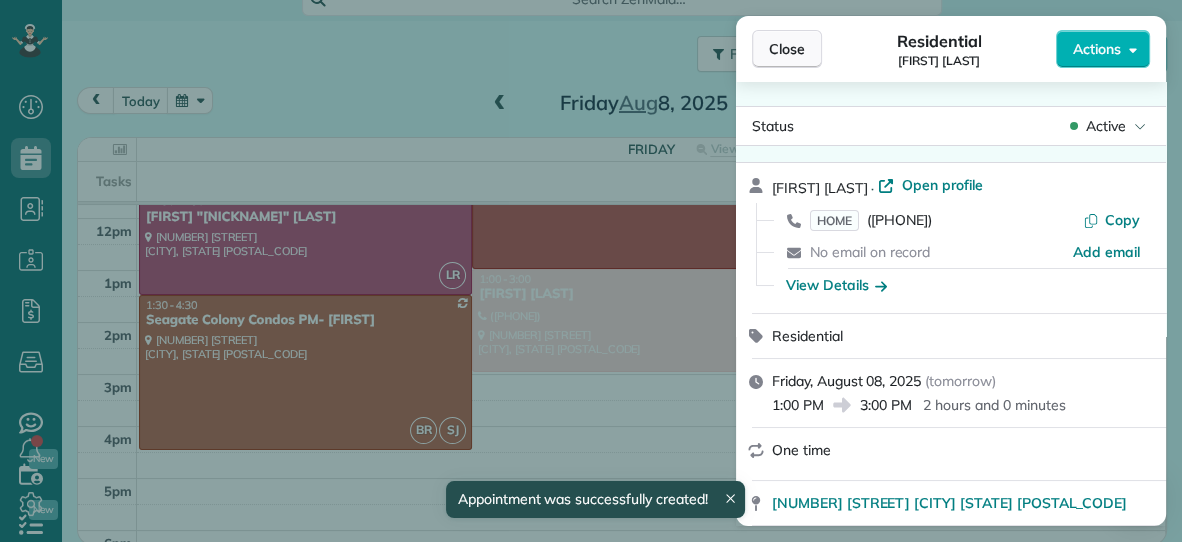 click on "Close" at bounding box center (787, 49) 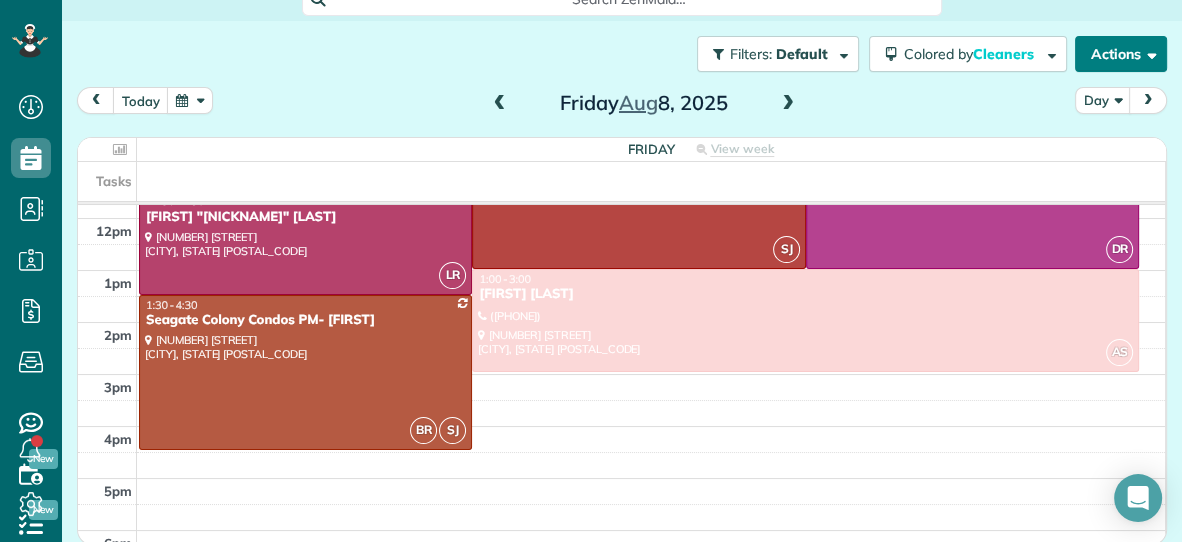 click on "Actions" at bounding box center (1121, 54) 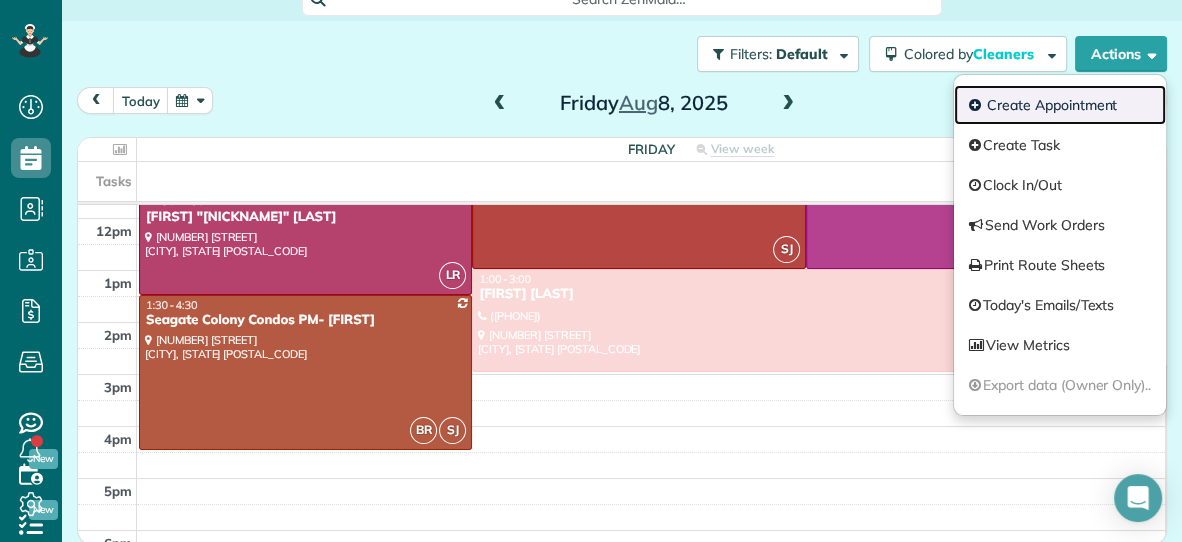 click on "Create Appointment" at bounding box center (1060, 105) 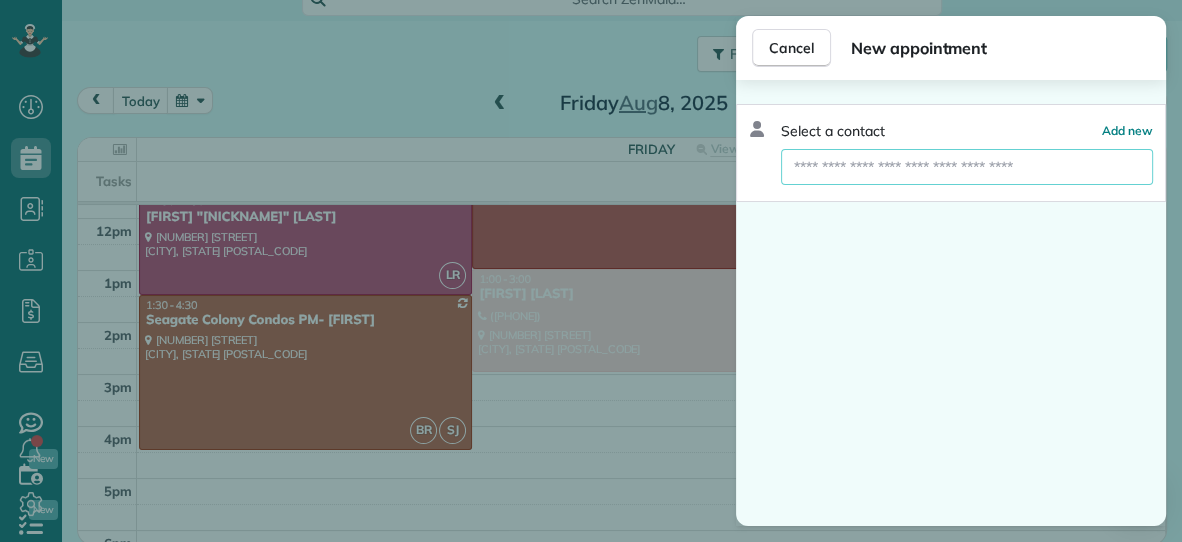click at bounding box center (967, 167) 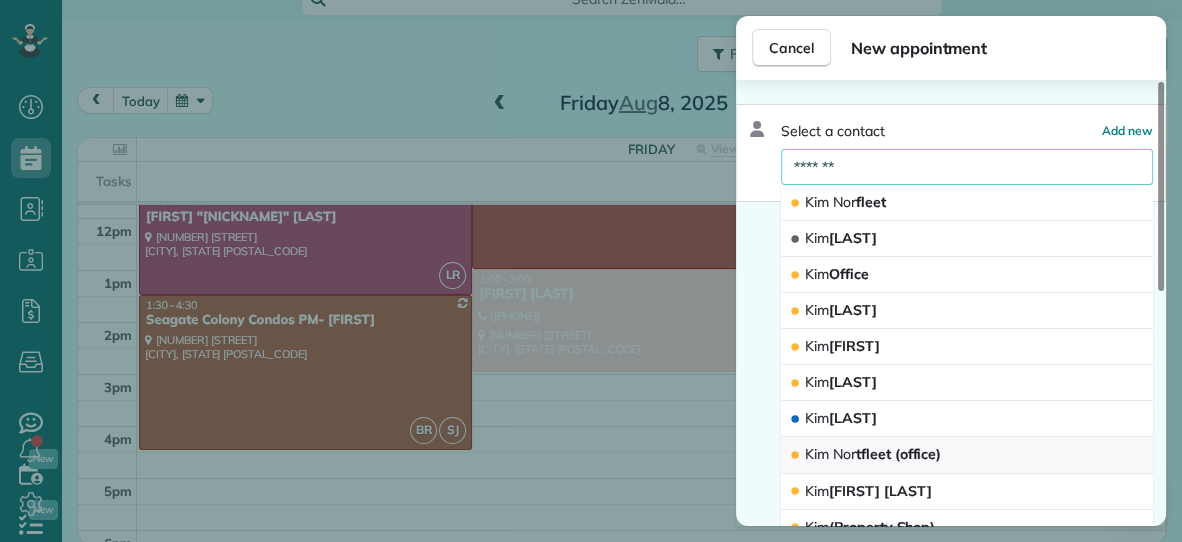 type on "*******" 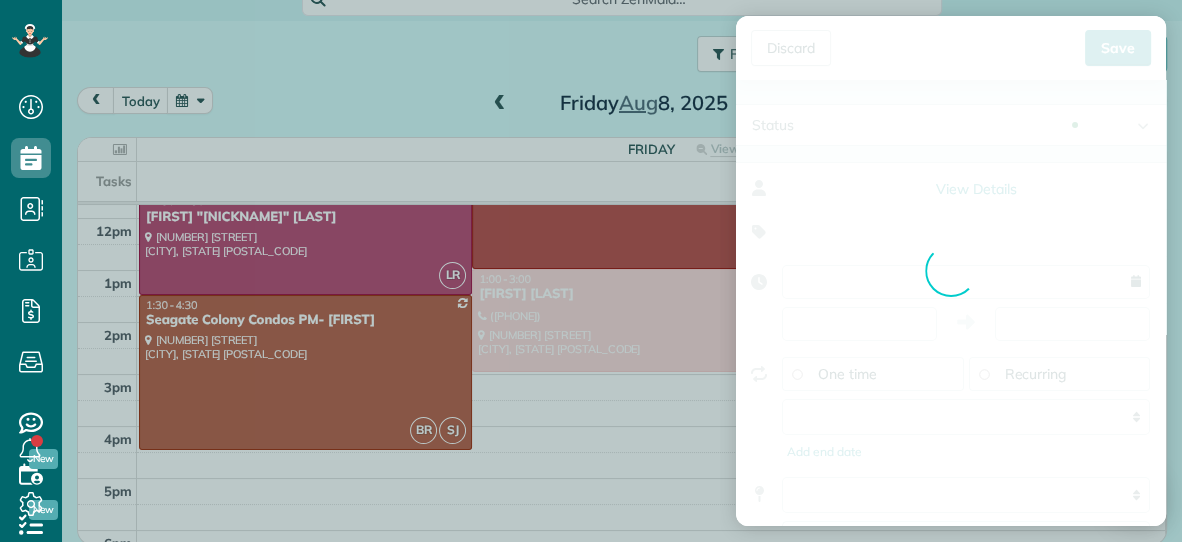 type on "**********" 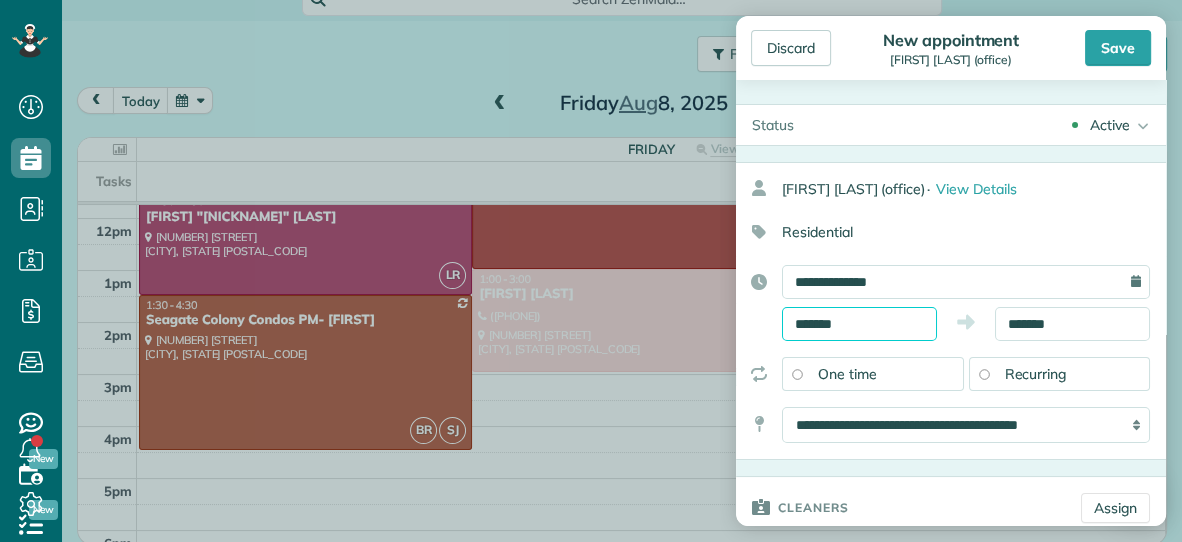 click on "*******" at bounding box center [859, 324] 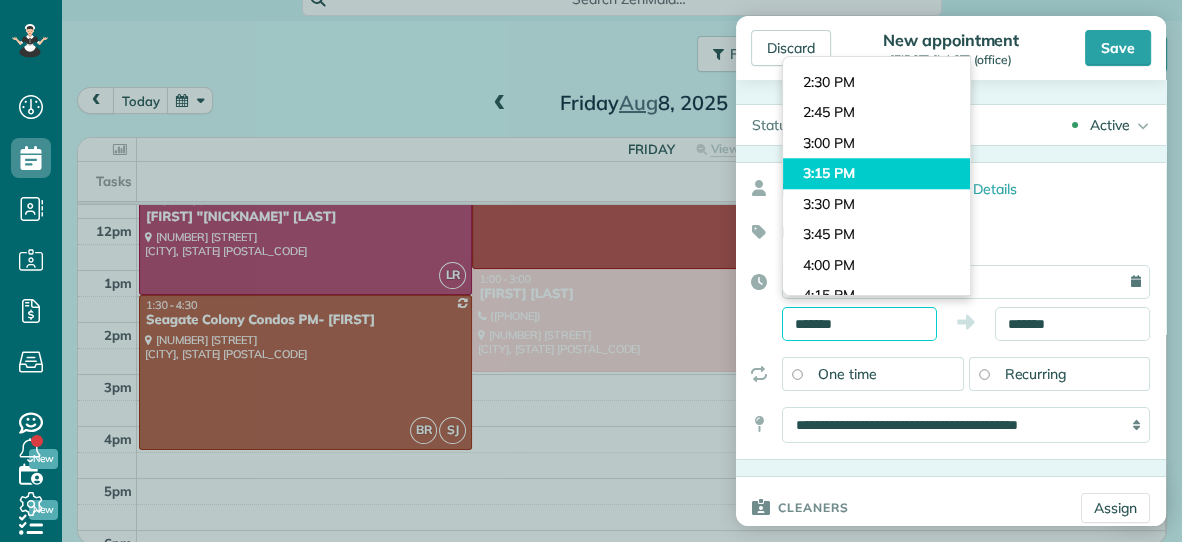 scroll, scrollTop: 1737, scrollLeft: 0, axis: vertical 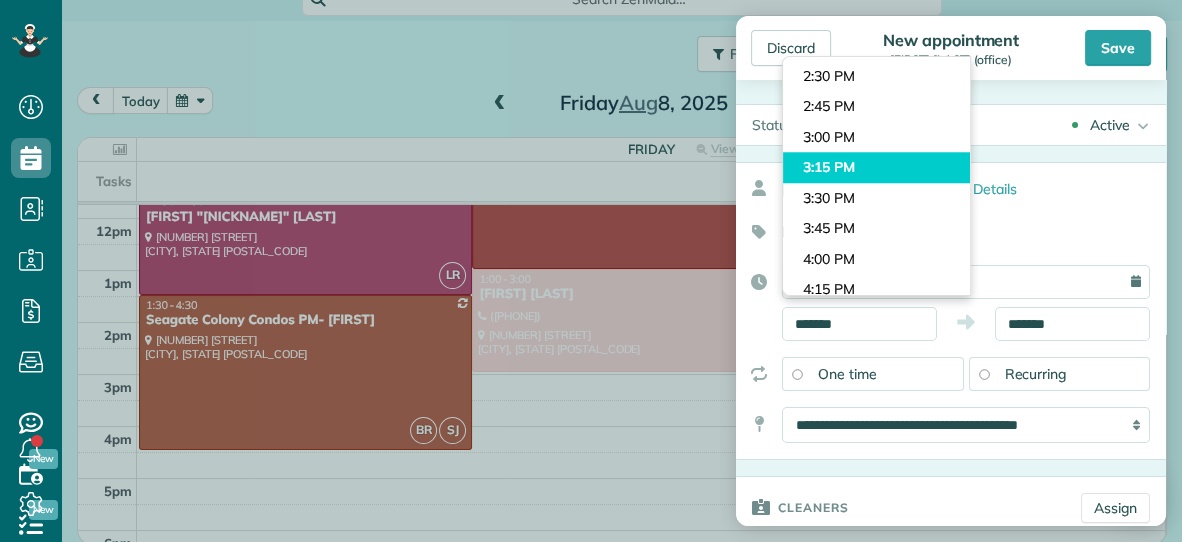 click on "Dashboard
Scheduling
Calendar View
List View
Dispatch View - Weekly scheduling (Beta)" at bounding box center [591, 271] 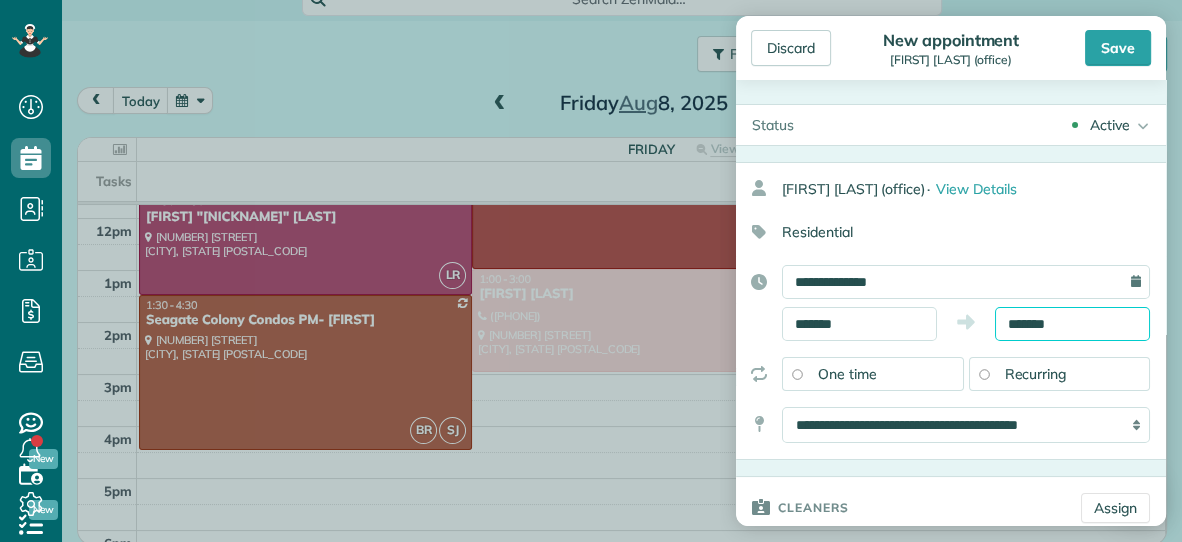 click on "*******" at bounding box center [1072, 324] 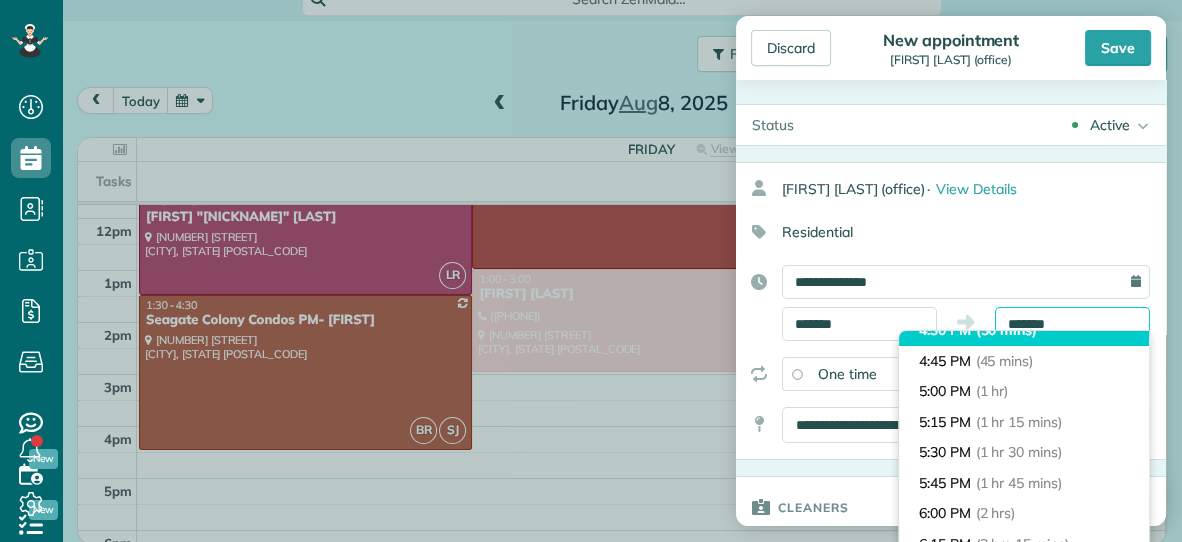 scroll, scrollTop: 78, scrollLeft: 0, axis: vertical 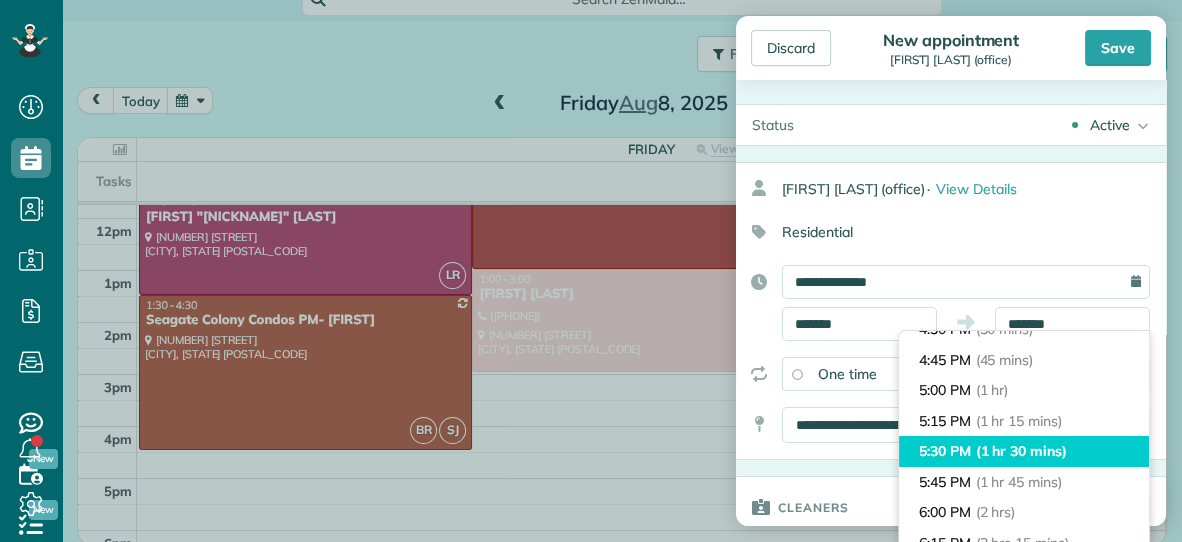 click on "(1 hr 30 mins)" at bounding box center [1021, 451] 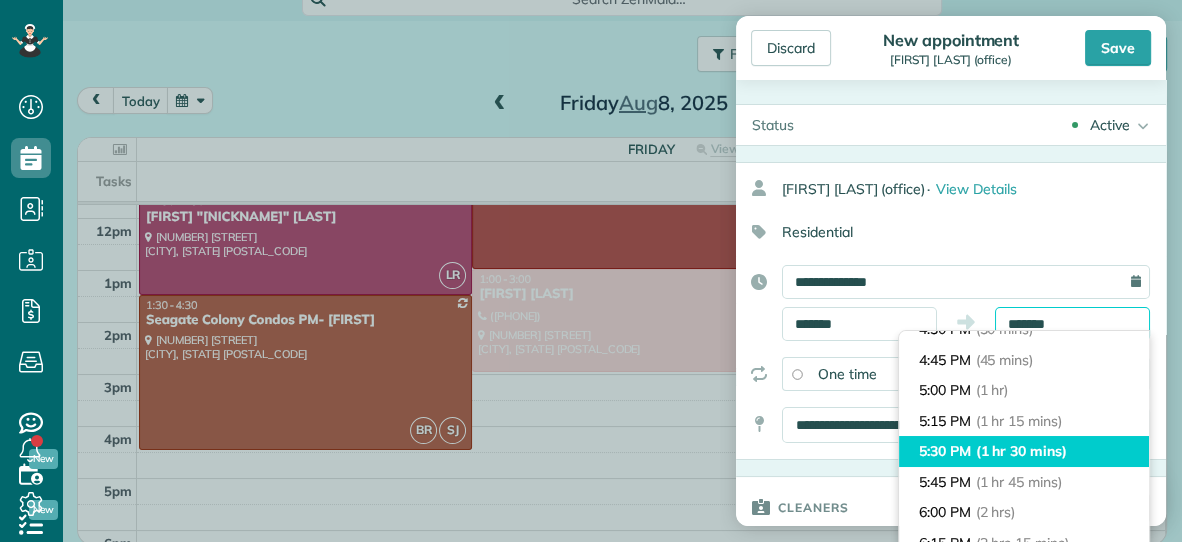 type on "*******" 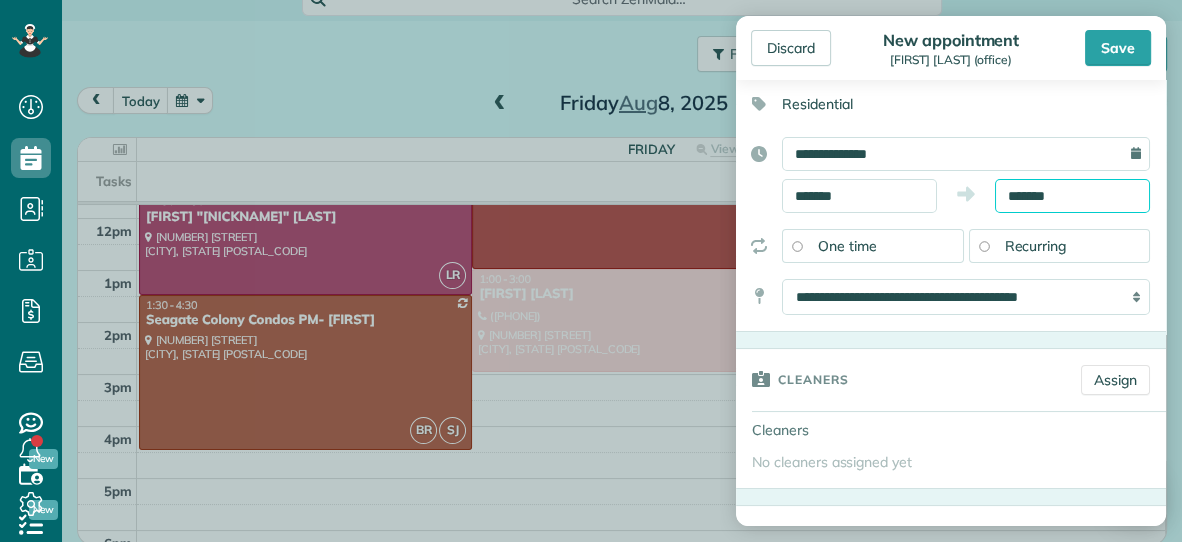 scroll, scrollTop: 128, scrollLeft: 0, axis: vertical 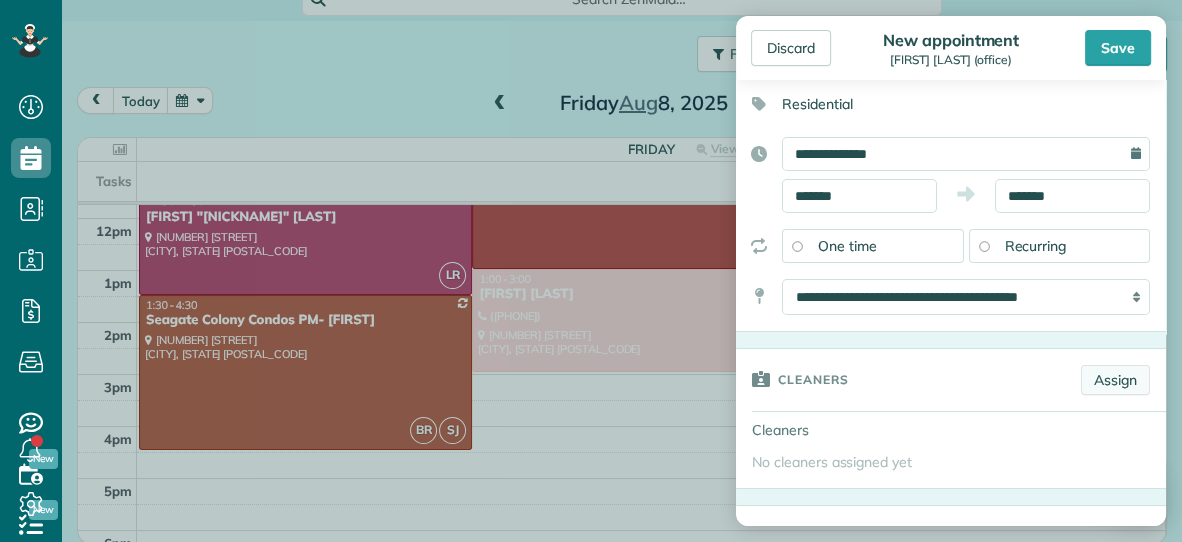 click on "Assign" at bounding box center (1115, 380) 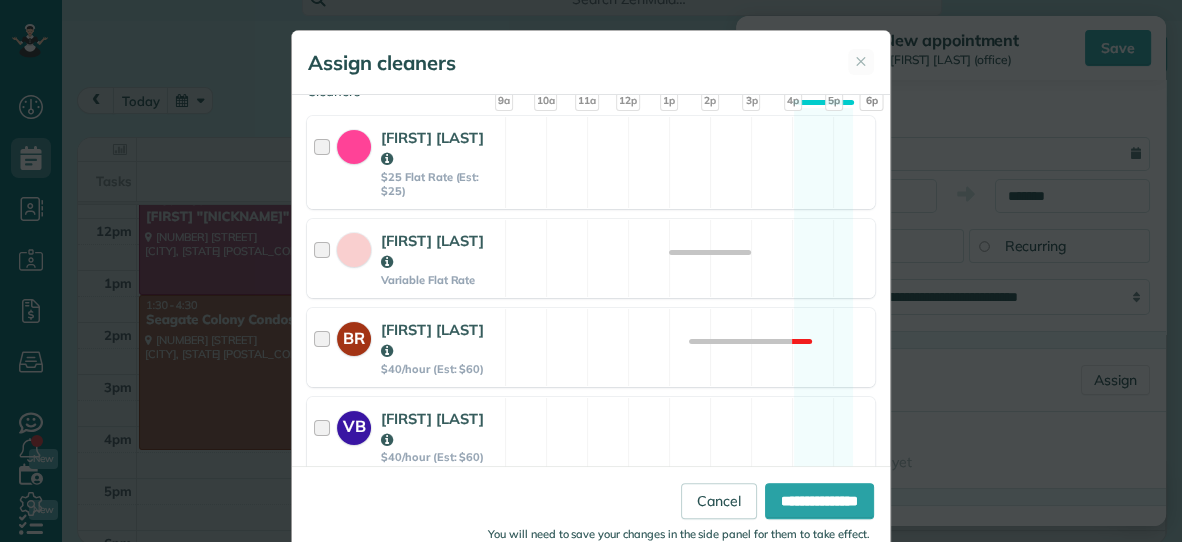 scroll, scrollTop: 232, scrollLeft: 0, axis: vertical 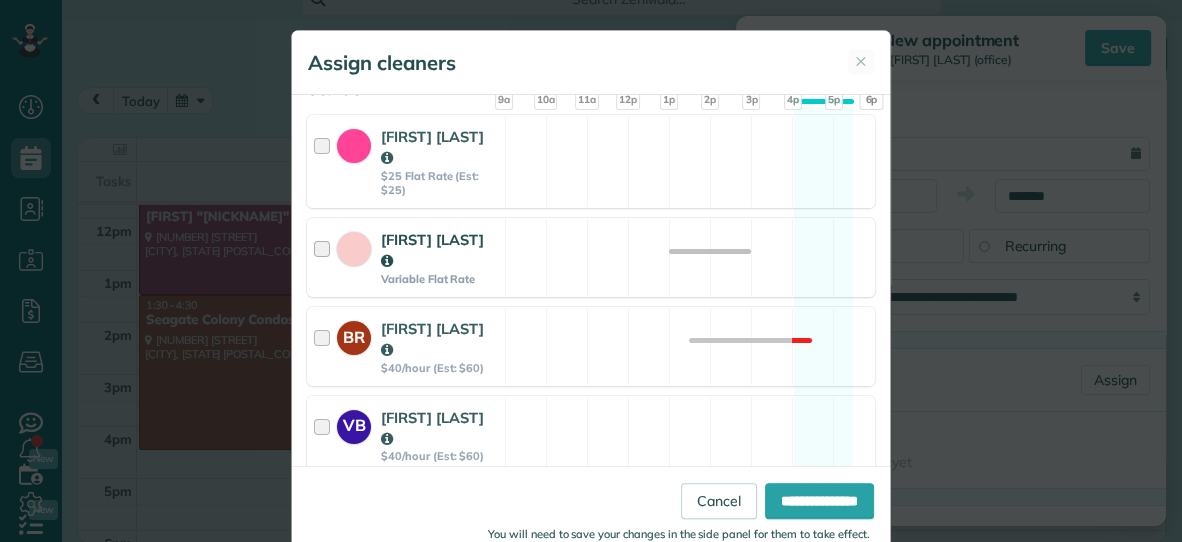 click on "Amanda Spivey
Variable Flat Rate
Available" at bounding box center (591, 257) 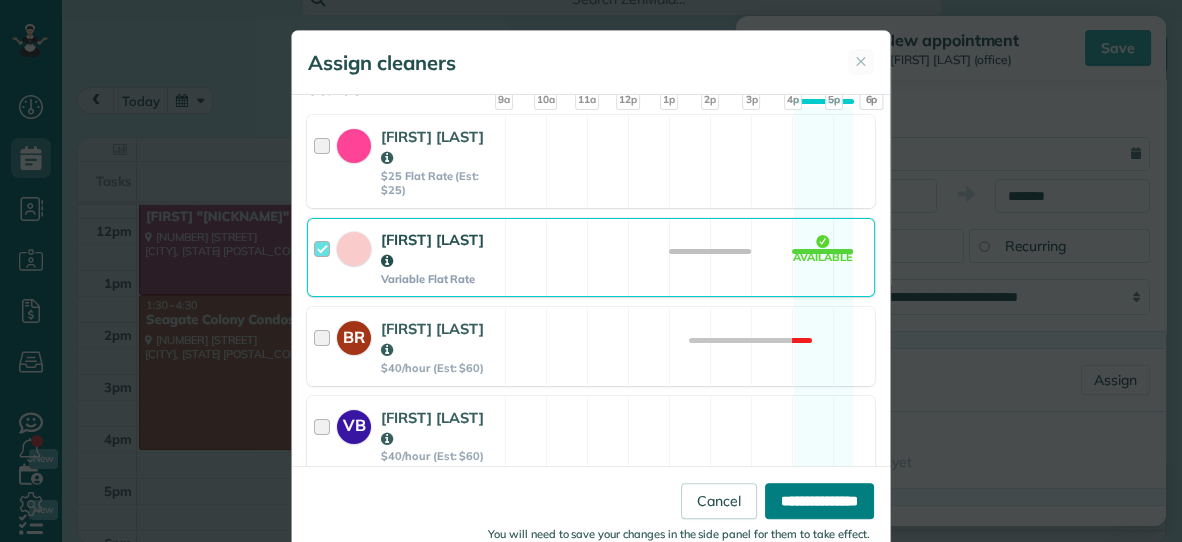 click on "**********" at bounding box center [819, 501] 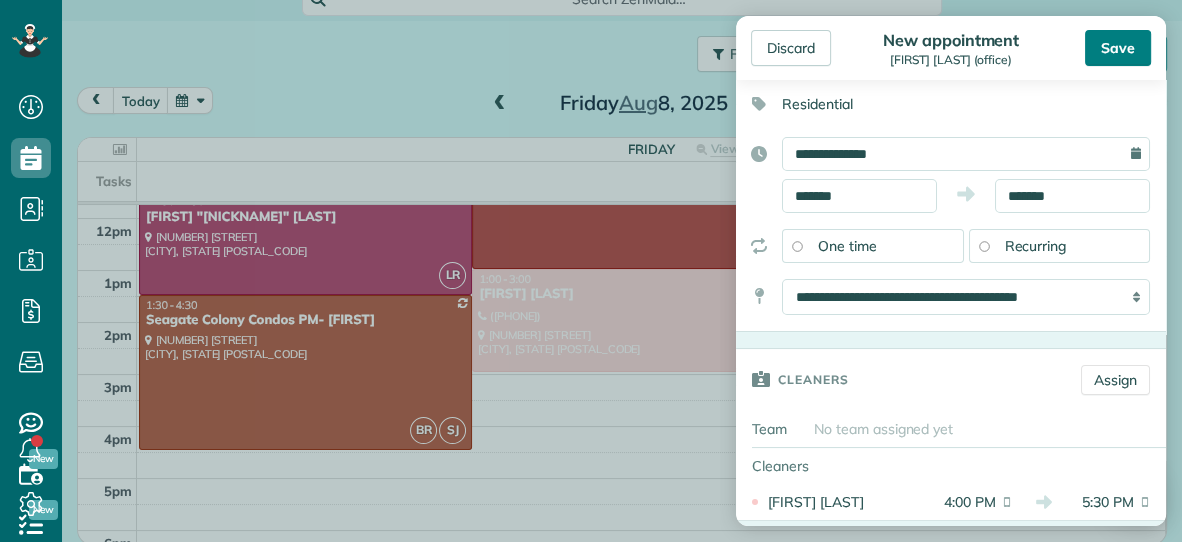 click on "Save" at bounding box center [1118, 48] 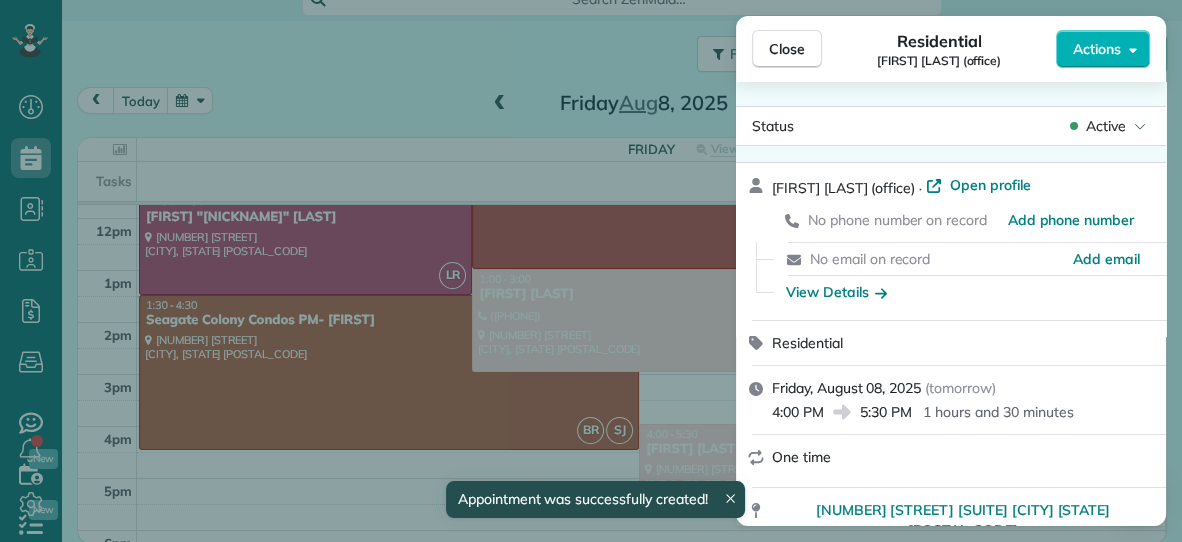 click on "Close" at bounding box center (787, 49) 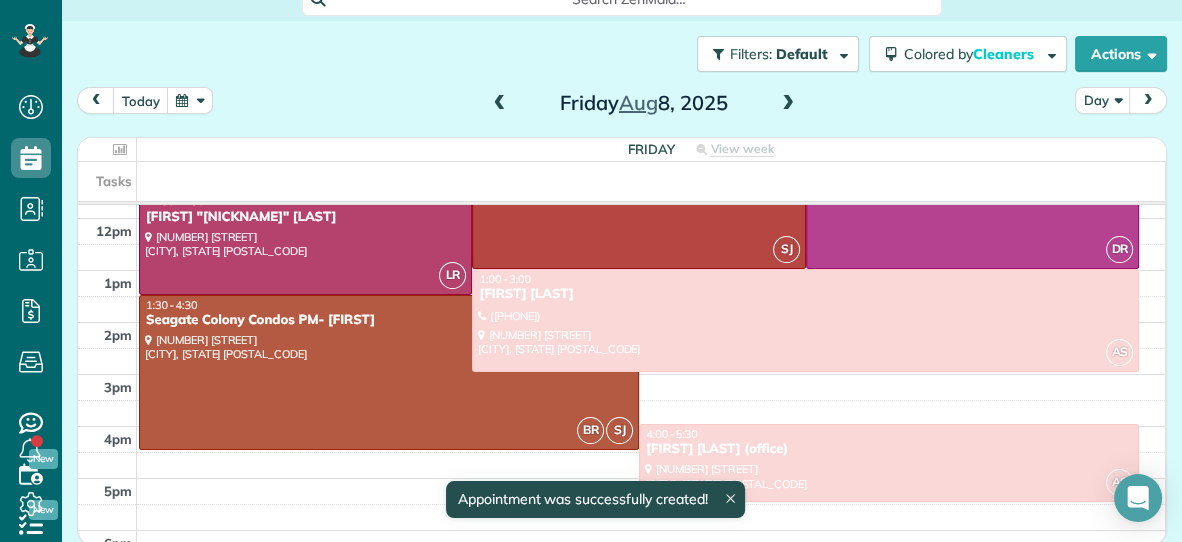 scroll, scrollTop: 98, scrollLeft: 0, axis: vertical 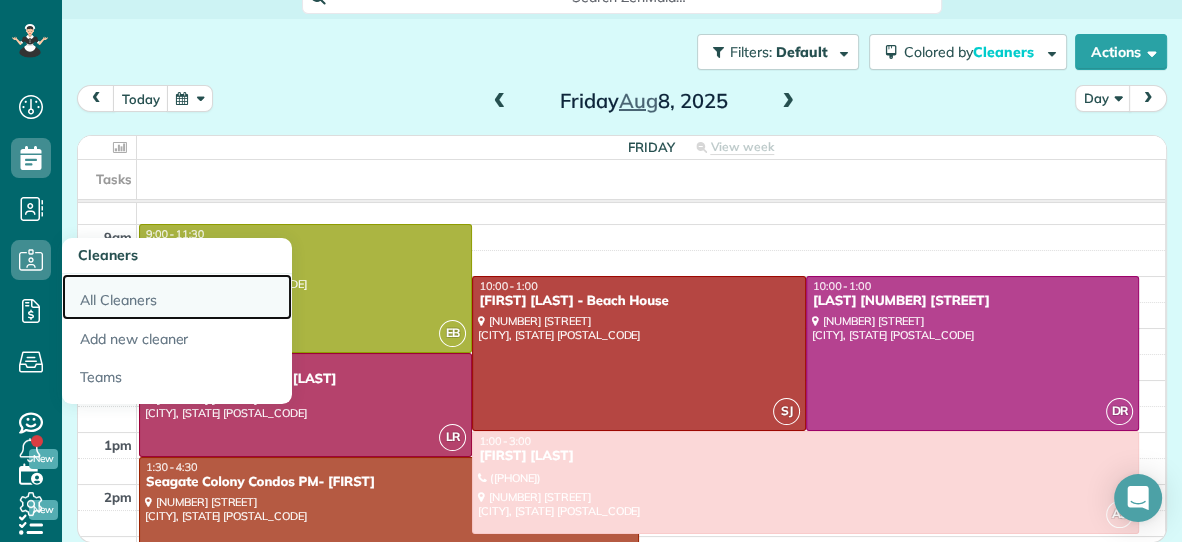 click on "All Cleaners" at bounding box center [177, 297] 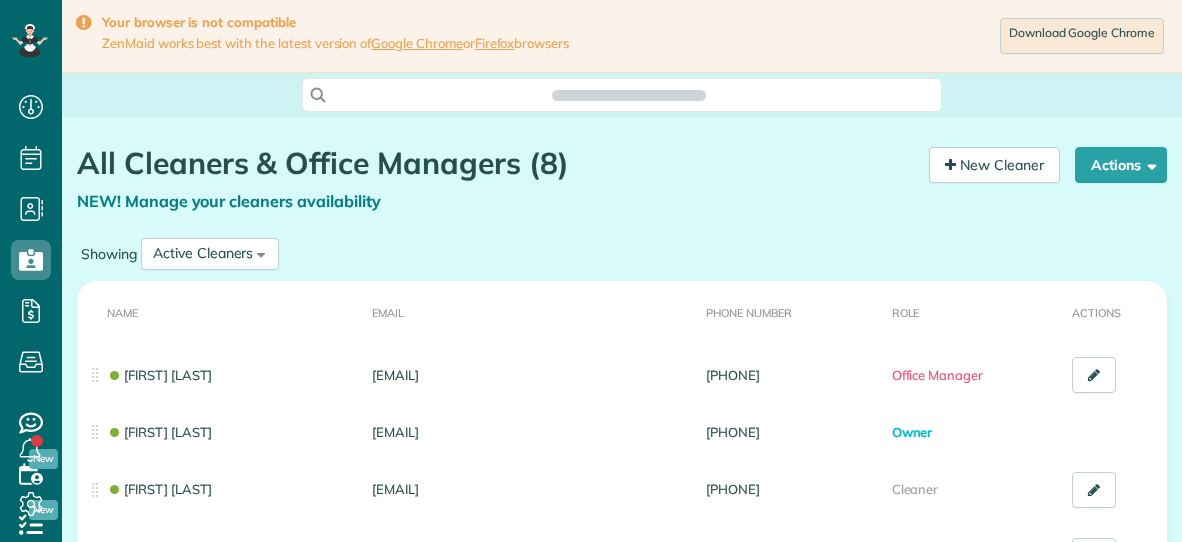 scroll, scrollTop: 0, scrollLeft: 0, axis: both 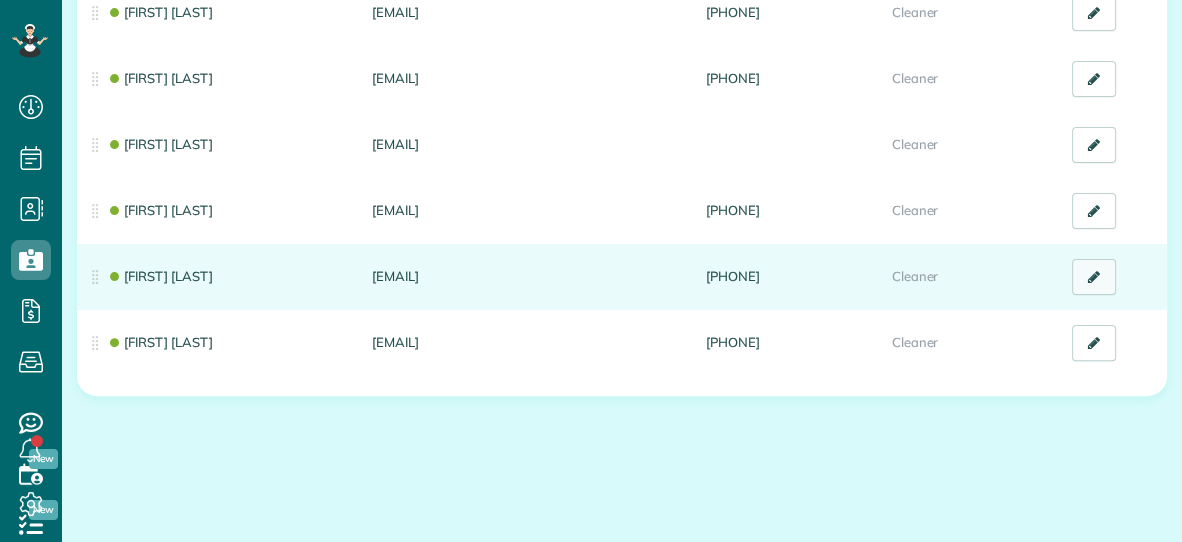 click at bounding box center [1094, 277] 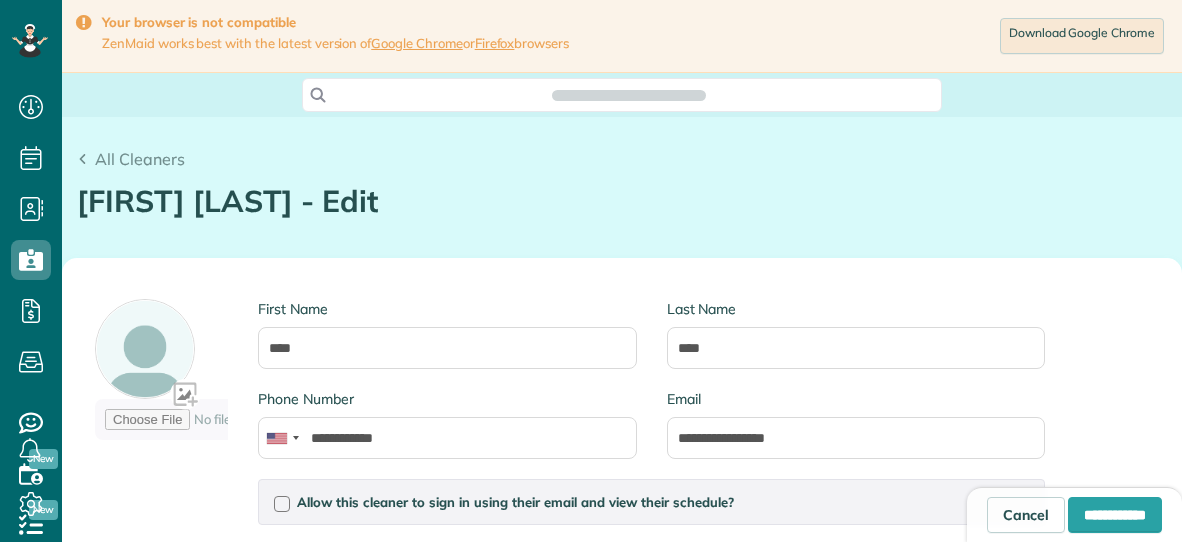 scroll, scrollTop: 0, scrollLeft: 0, axis: both 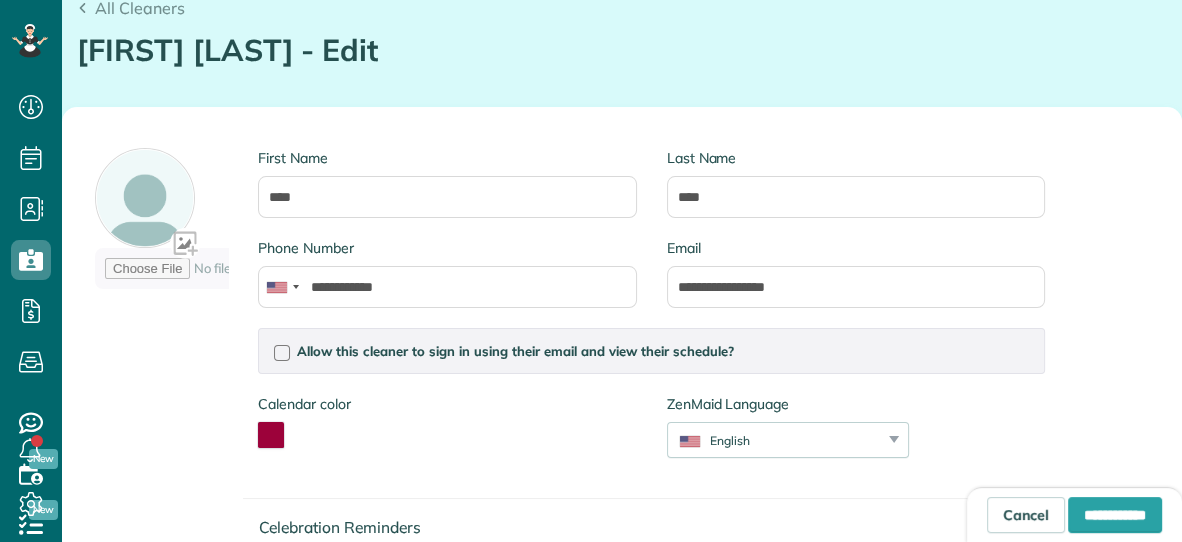 type on "**********" 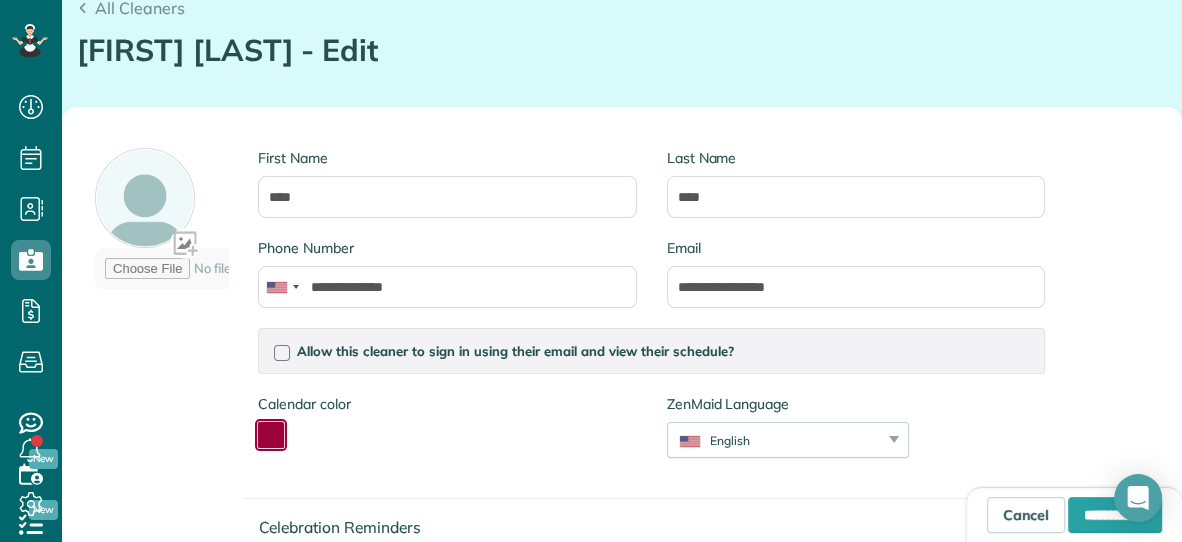 click at bounding box center (271, 435) 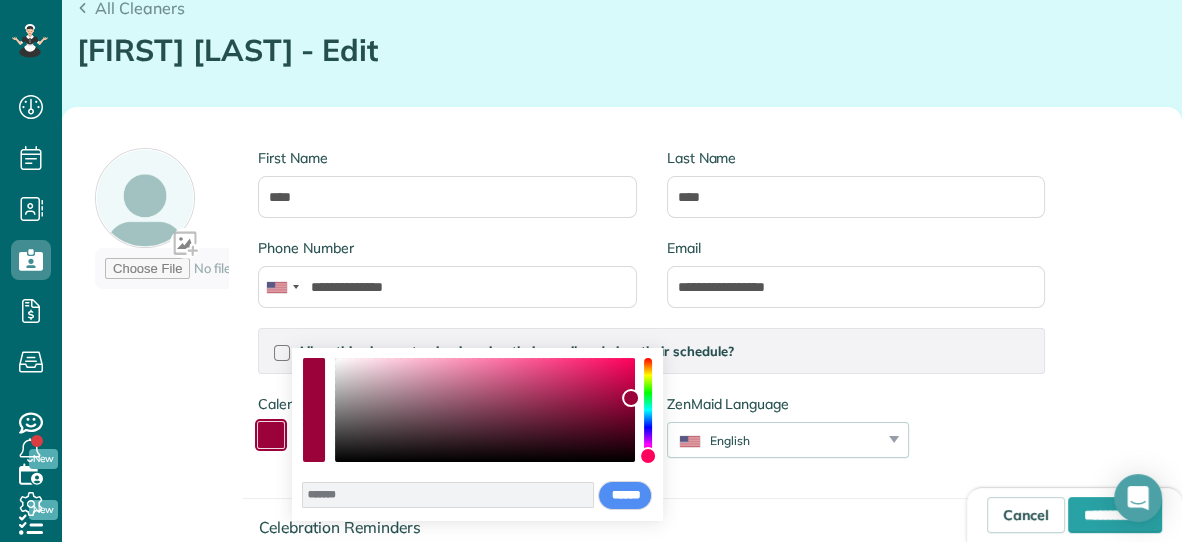 click at bounding box center (648, 410) 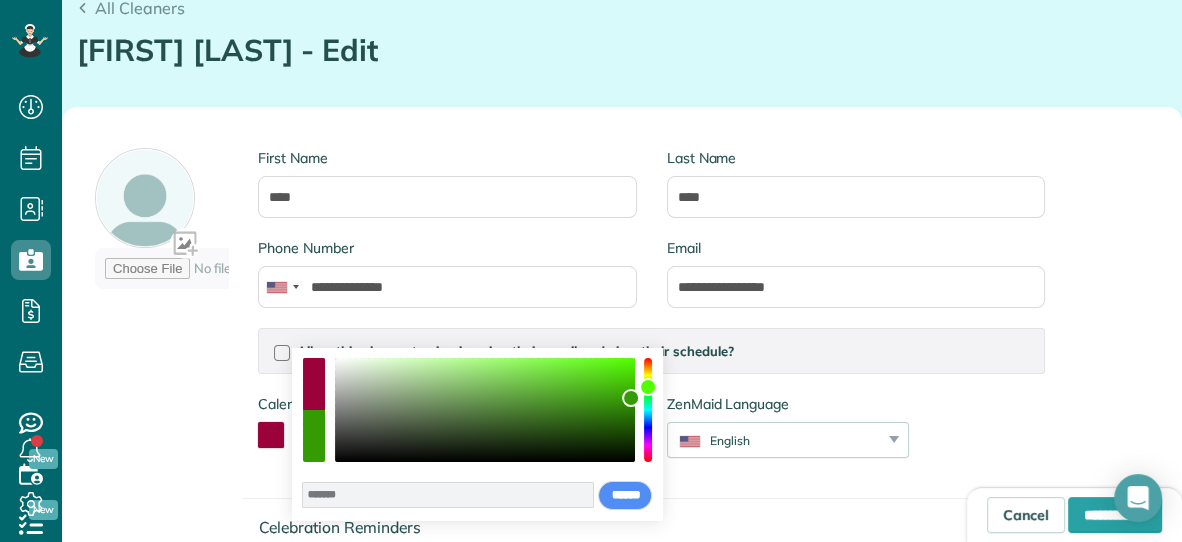 click at bounding box center [314, 436] 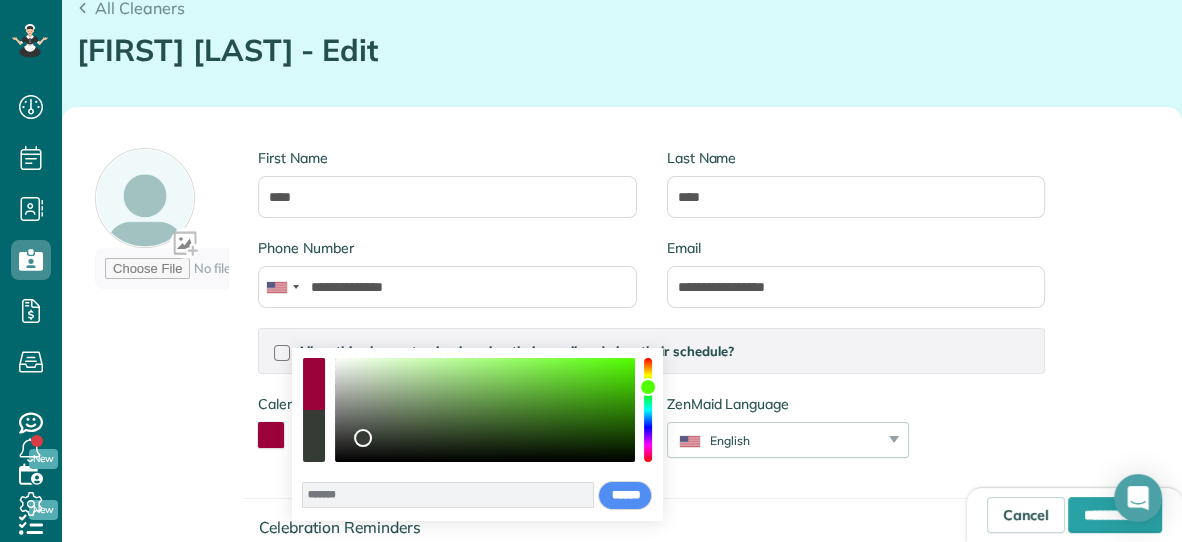 click at bounding box center (648, 410) 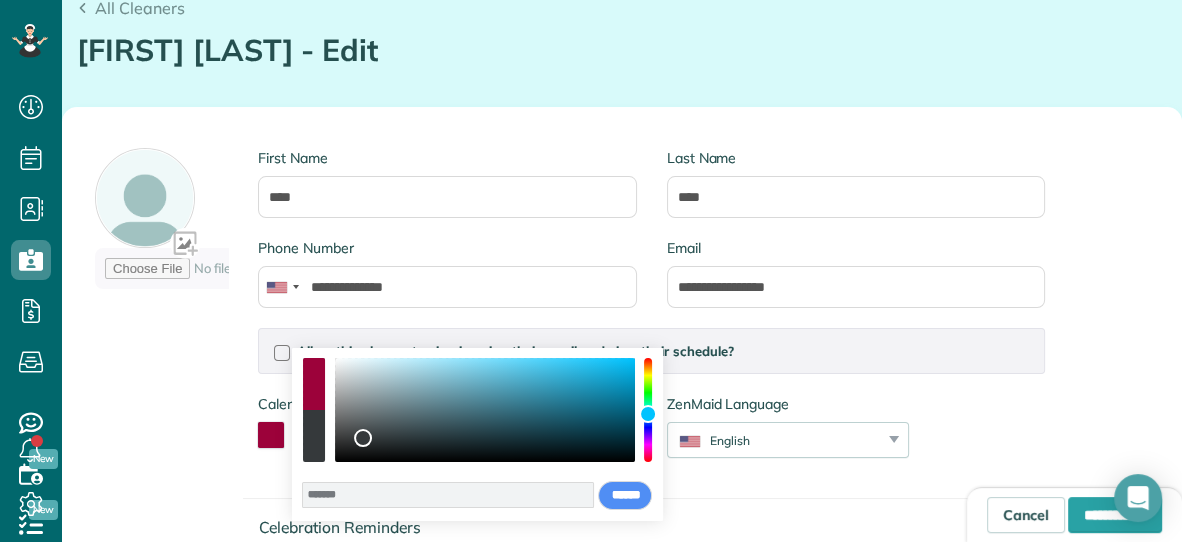 click at bounding box center (648, 410) 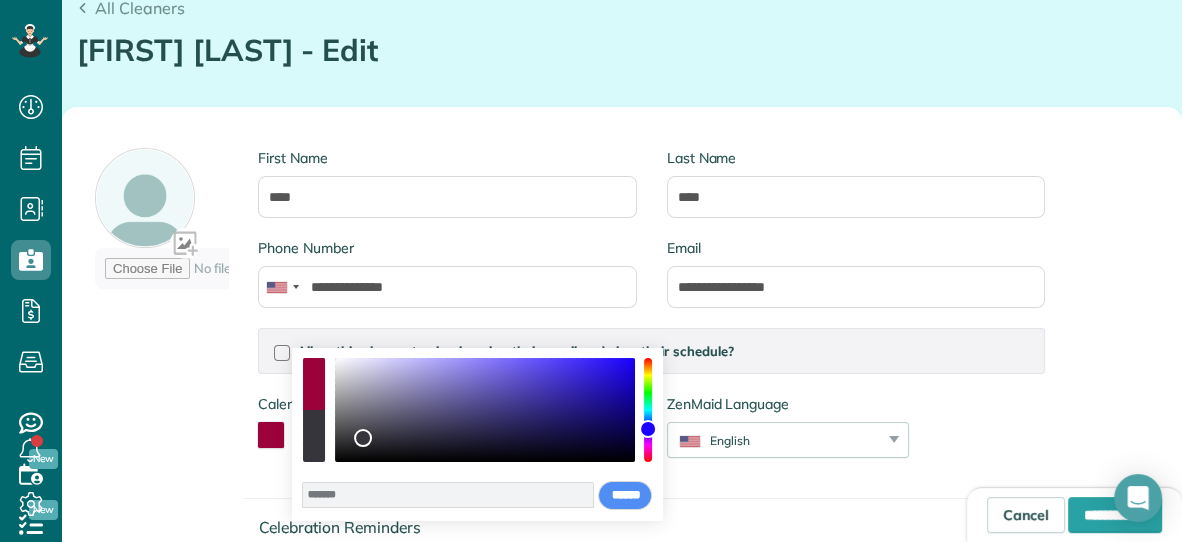 click at bounding box center [648, 410] 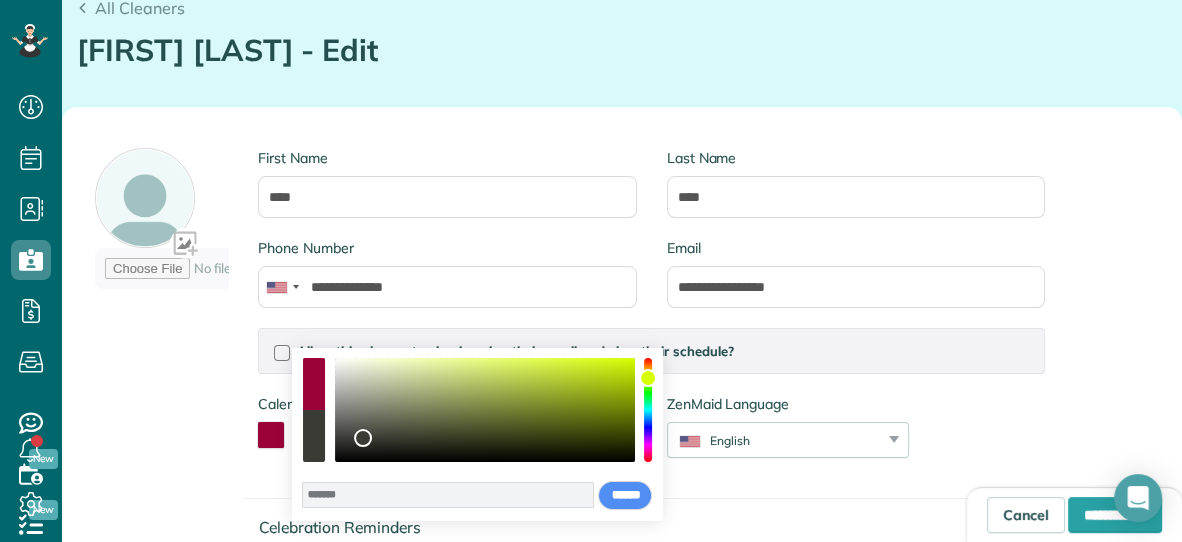click at bounding box center [648, 410] 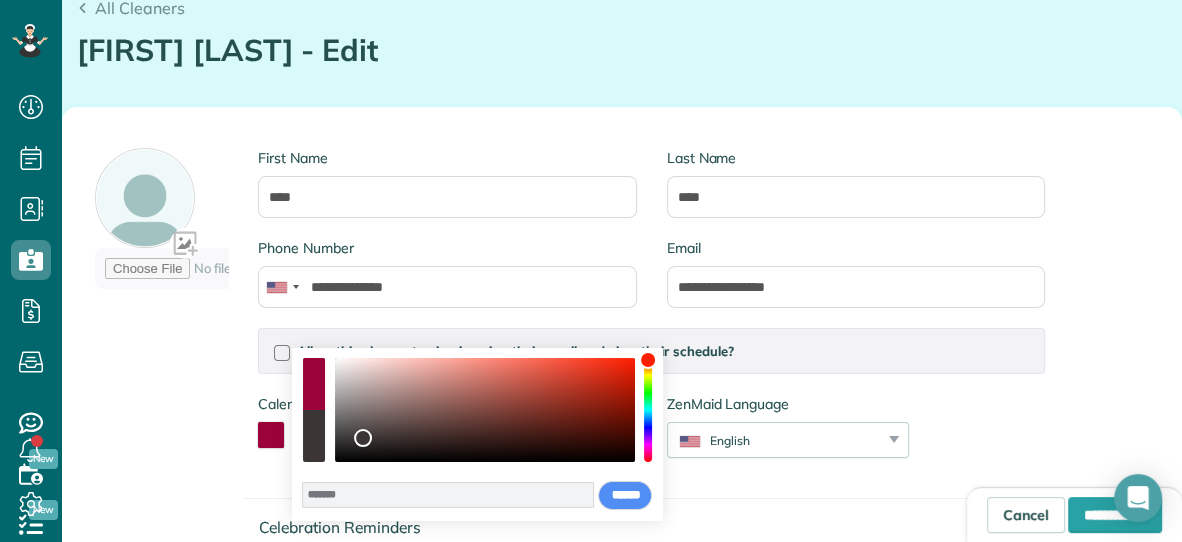 click at bounding box center (648, 410) 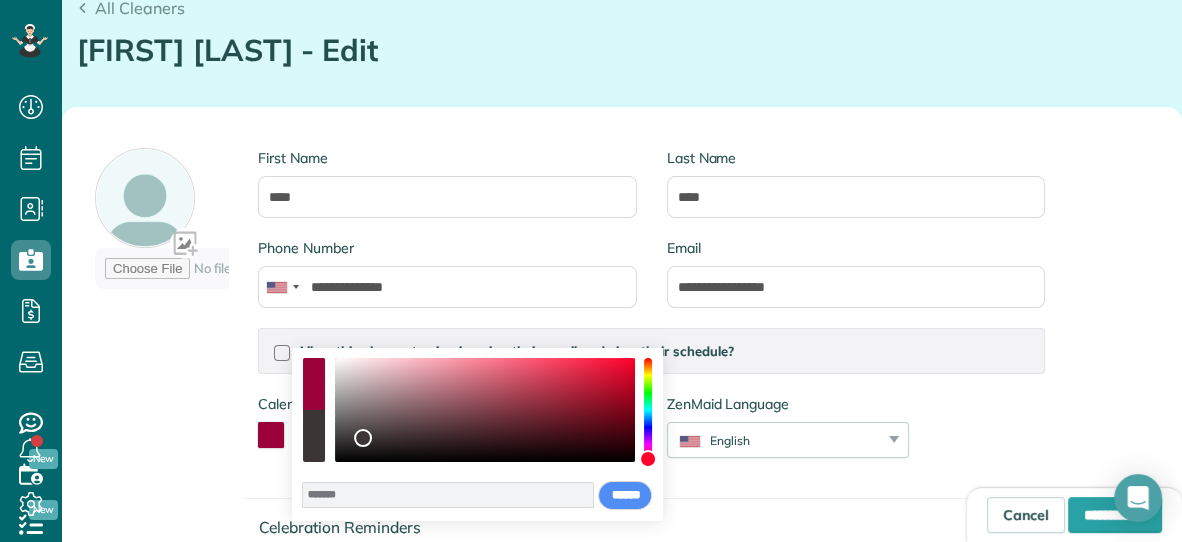 click at bounding box center [648, 410] 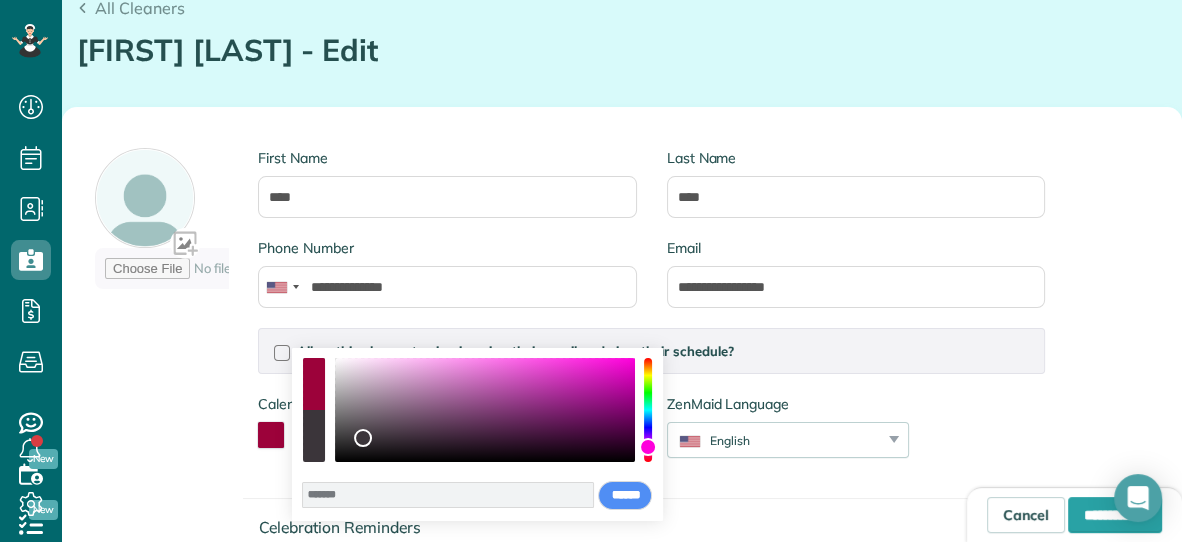 click at bounding box center [648, 410] 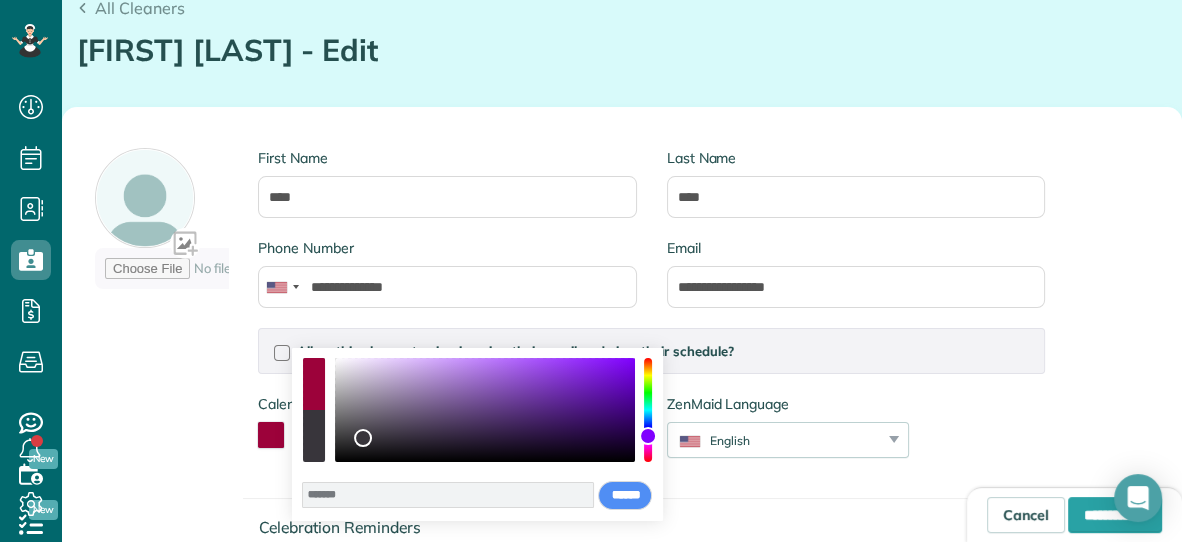click at bounding box center [648, 410] 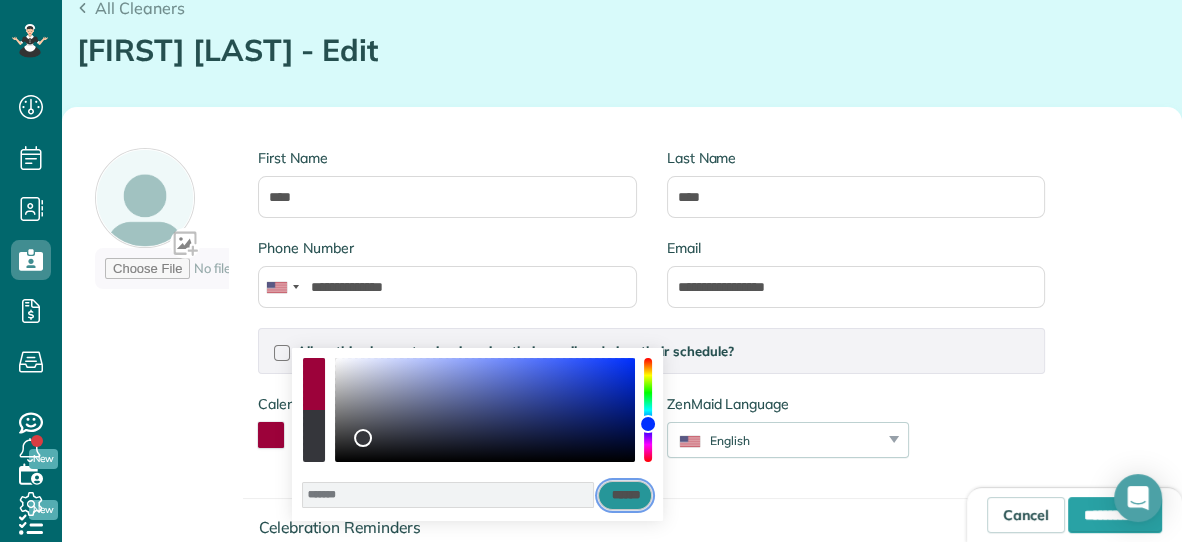 click on "******" at bounding box center (625, 496) 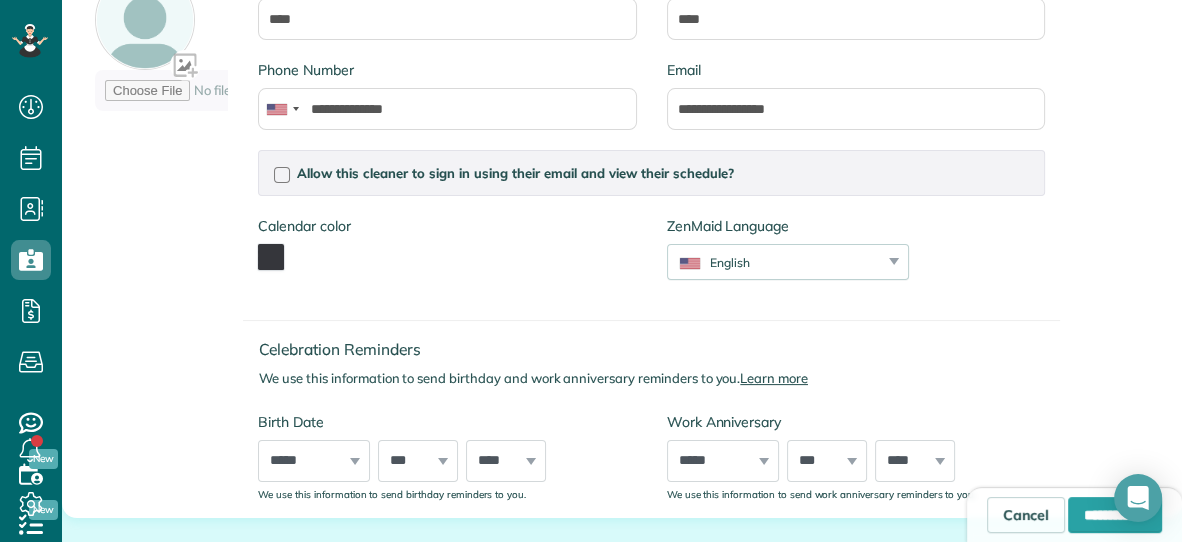 scroll, scrollTop: 334, scrollLeft: 0, axis: vertical 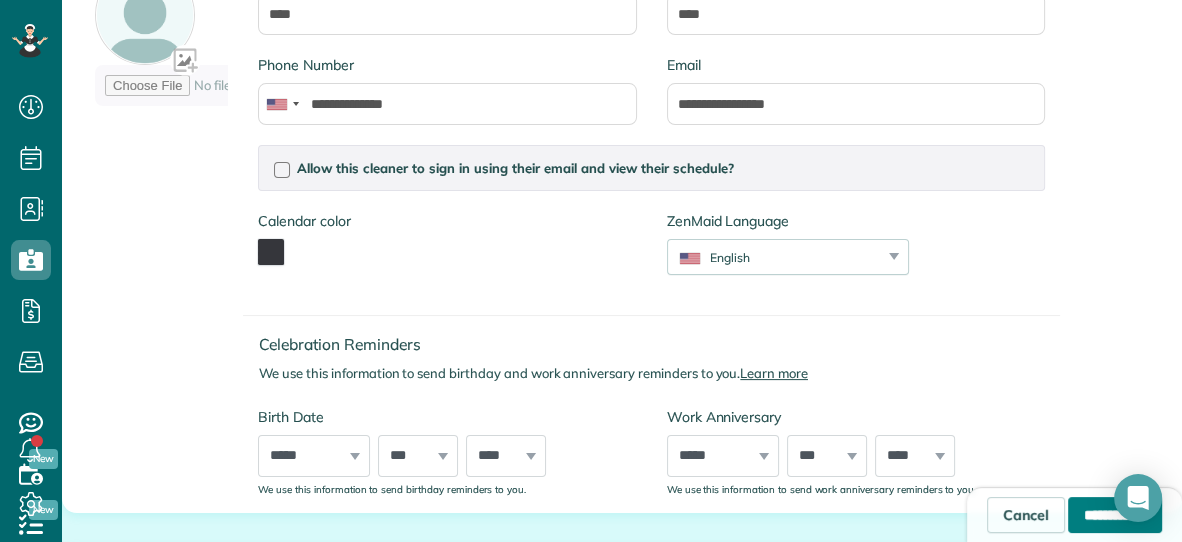 click on "**********" at bounding box center (1115, 515) 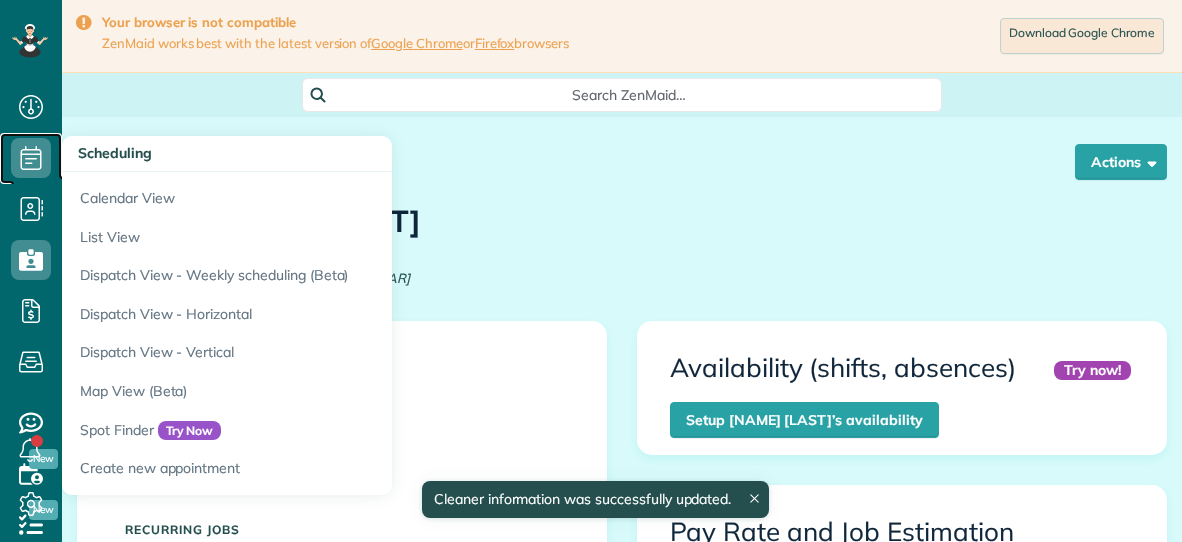 click 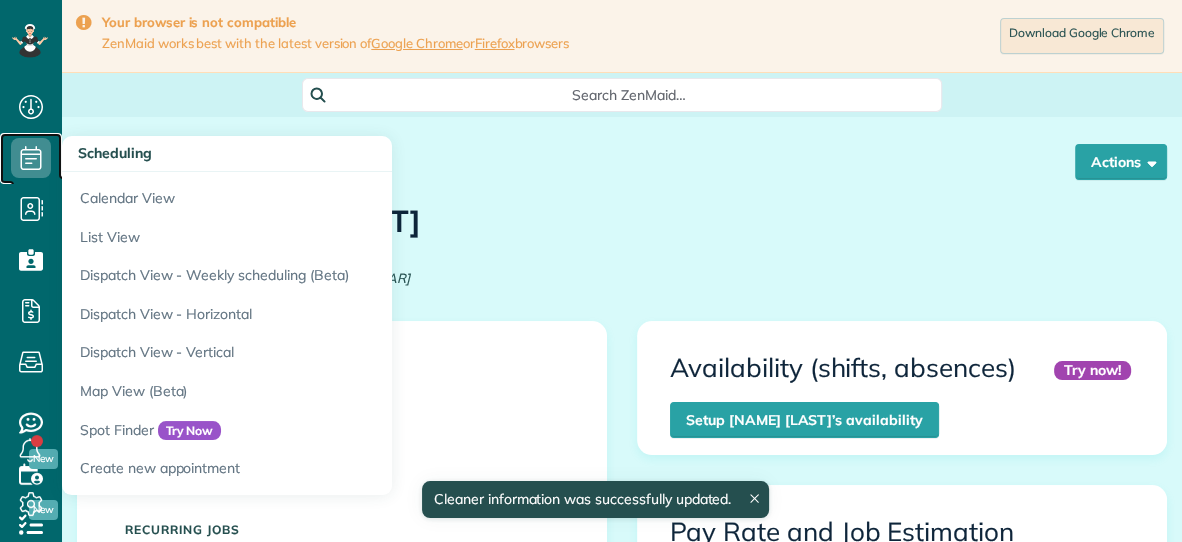 scroll, scrollTop: 541, scrollLeft: 61, axis: both 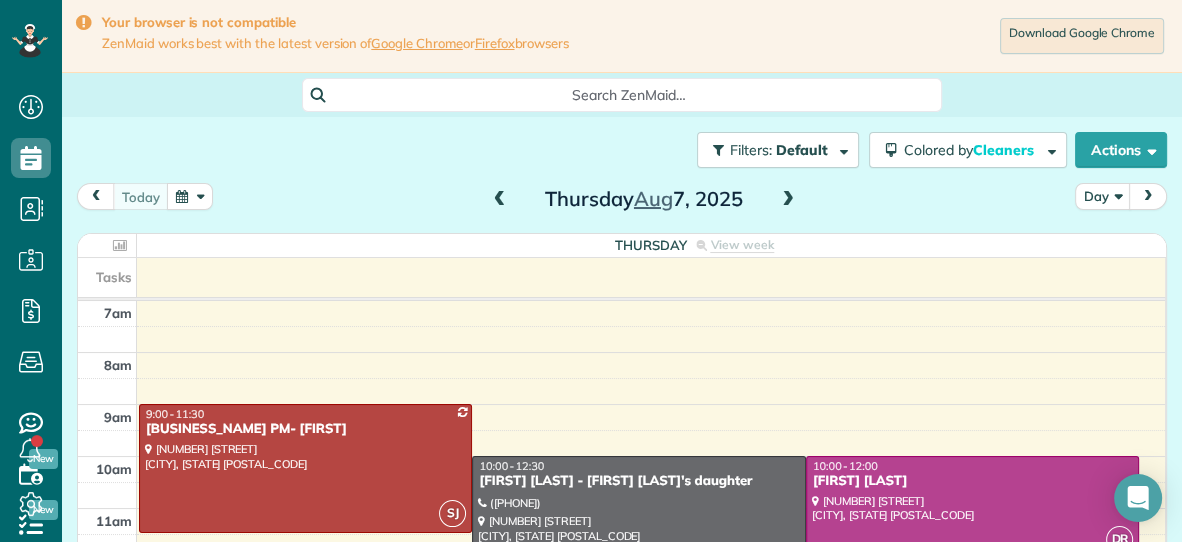 click at bounding box center [788, 200] 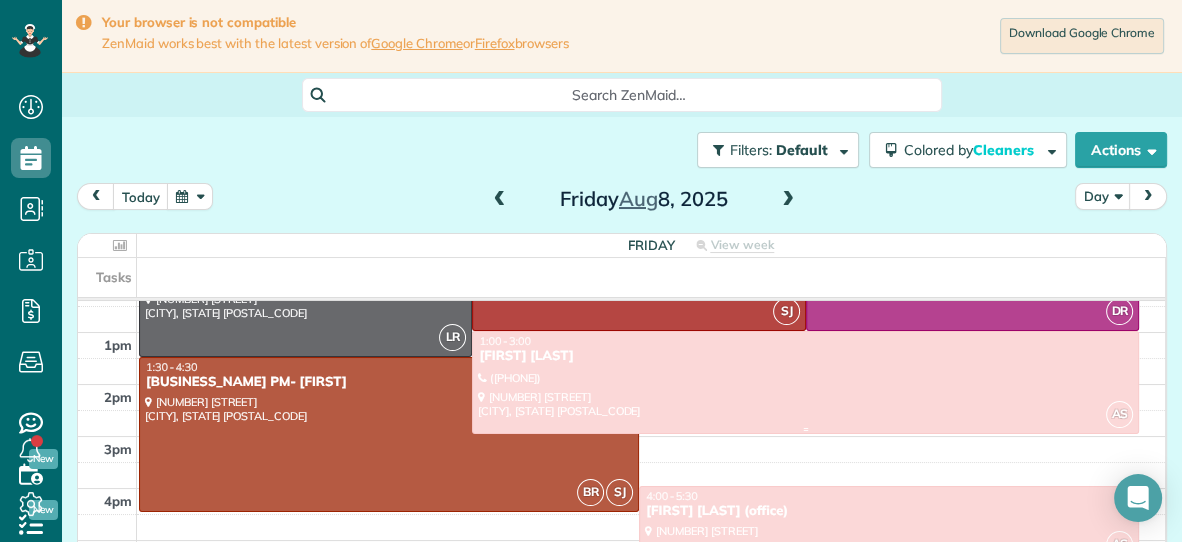 scroll, scrollTop: 299, scrollLeft: 0, axis: vertical 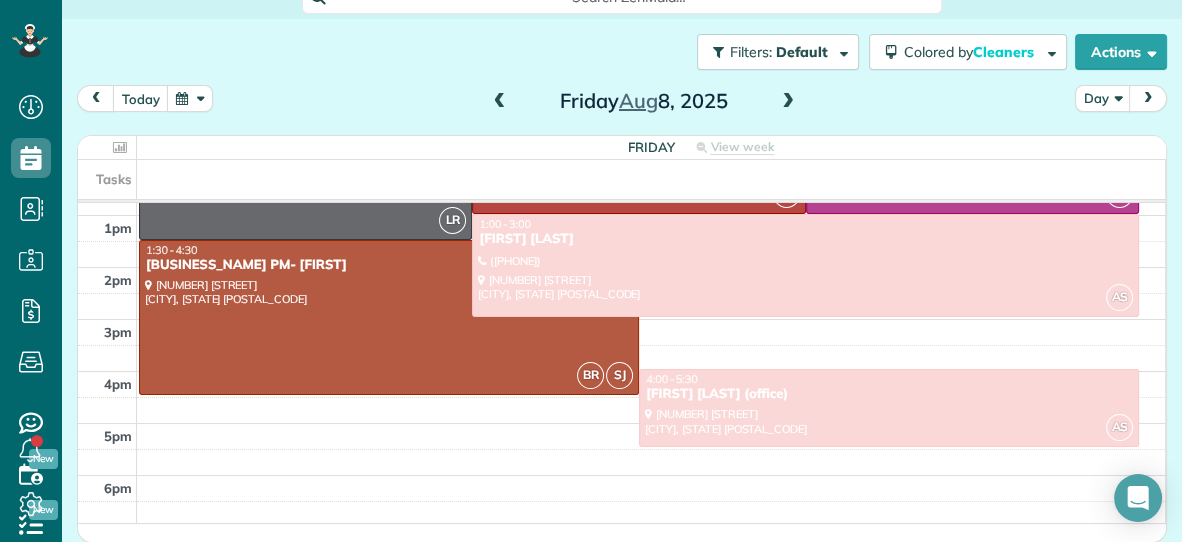 click at bounding box center (788, 102) 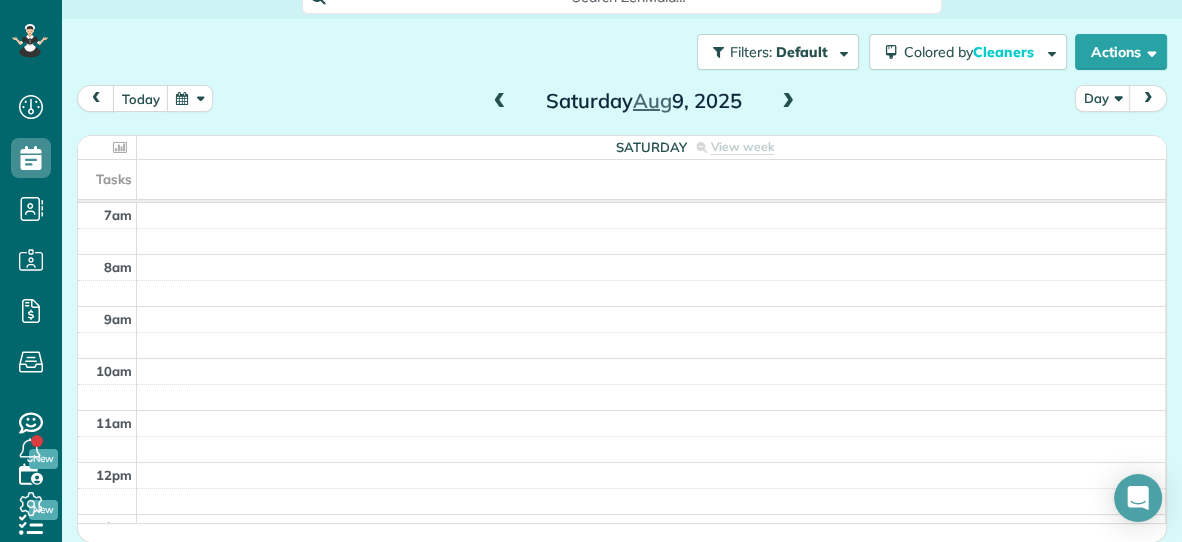 scroll, scrollTop: 299, scrollLeft: 0, axis: vertical 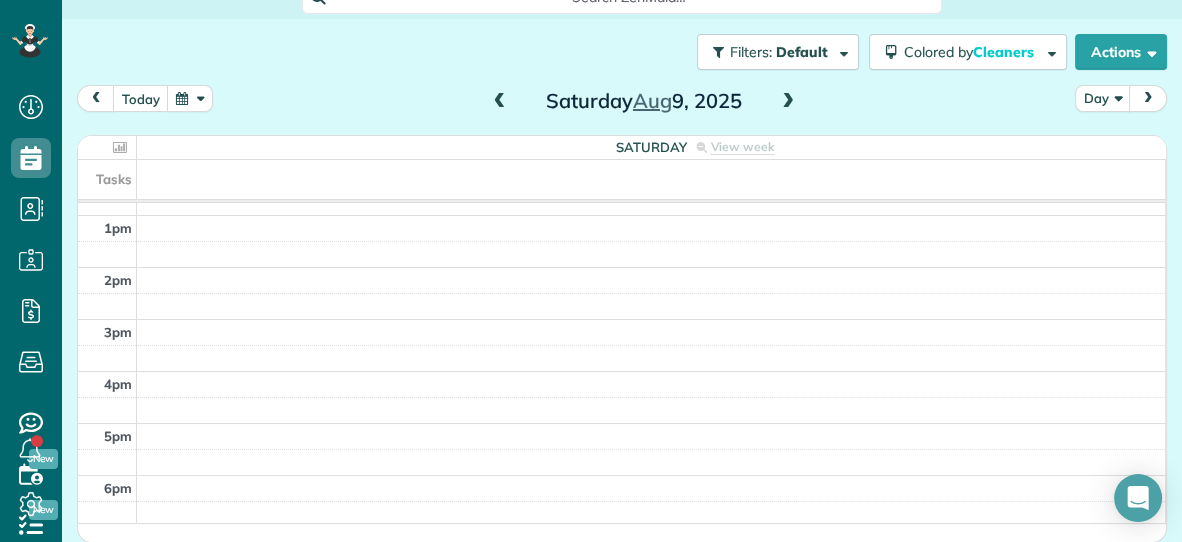 click at bounding box center [788, 102] 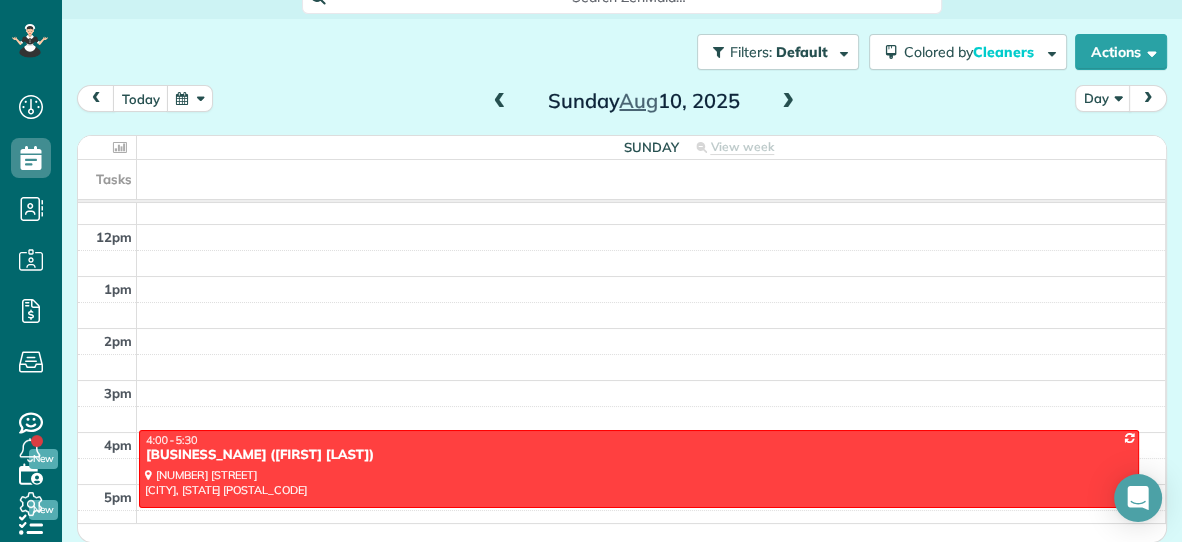 scroll, scrollTop: 299, scrollLeft: 0, axis: vertical 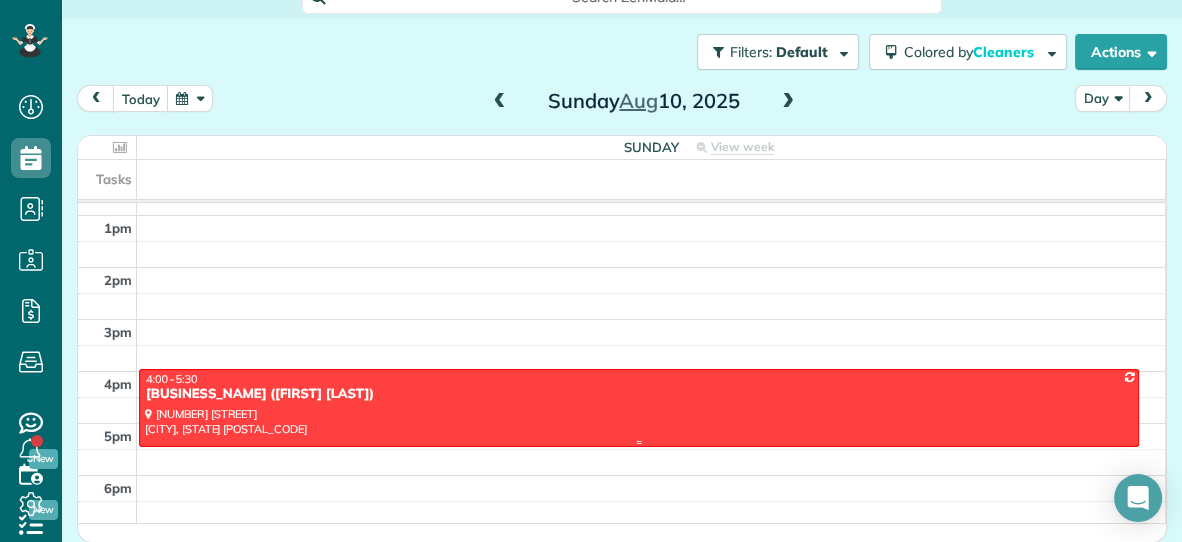 click at bounding box center (639, 408) 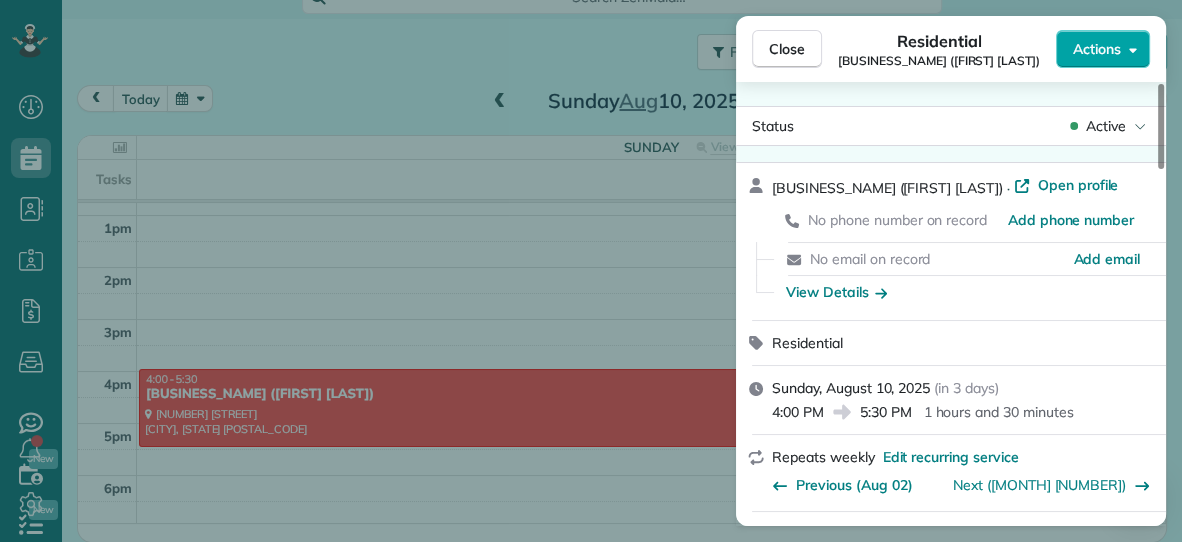 click on "Actions" at bounding box center [1103, 49] 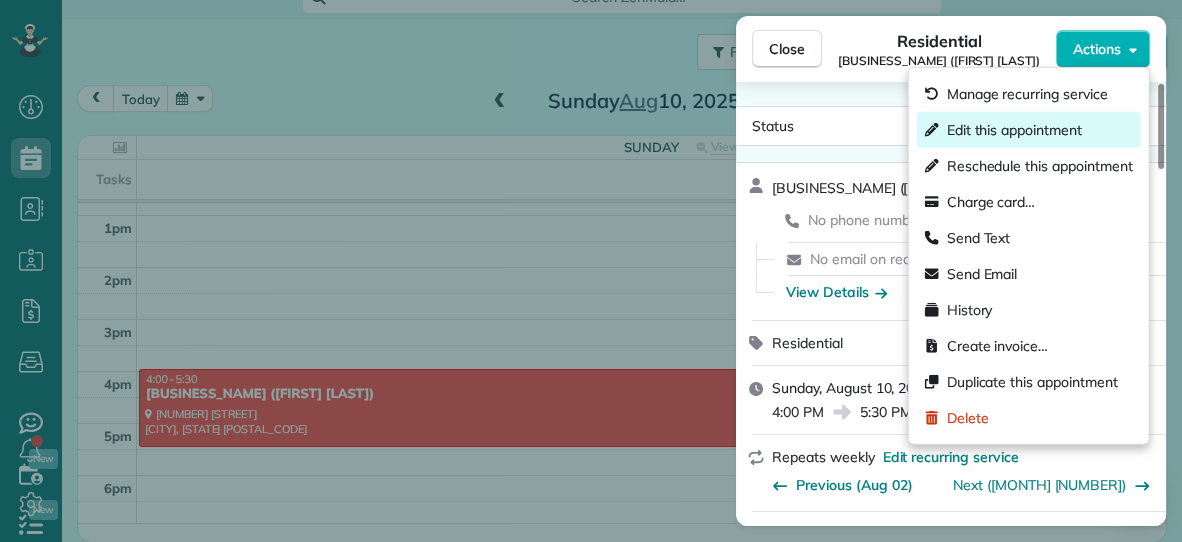 click on "Edit this appointment" at bounding box center [1014, 130] 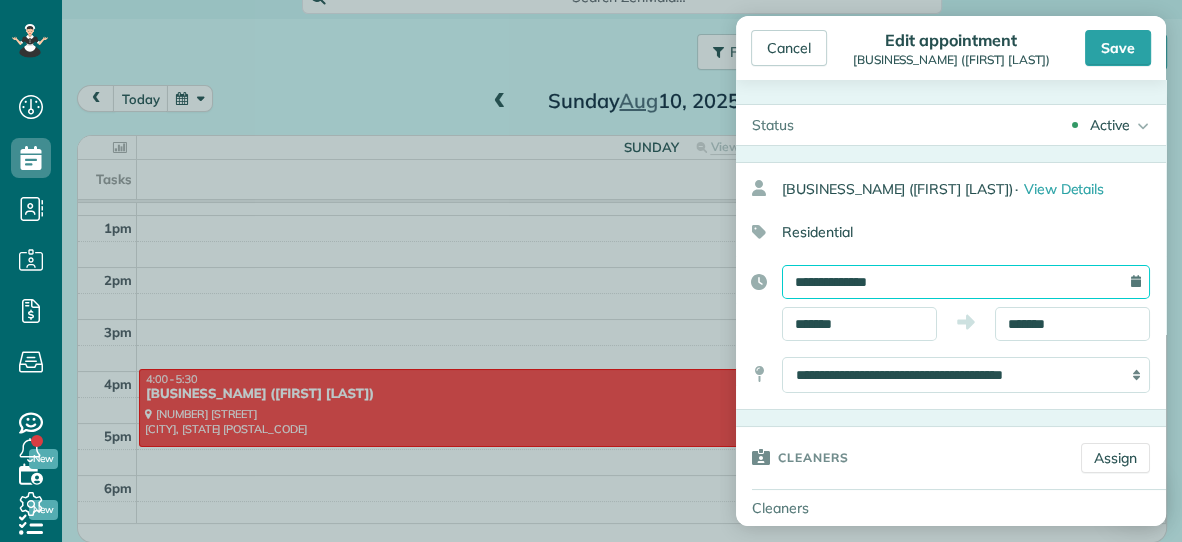 click on "**********" at bounding box center (966, 282) 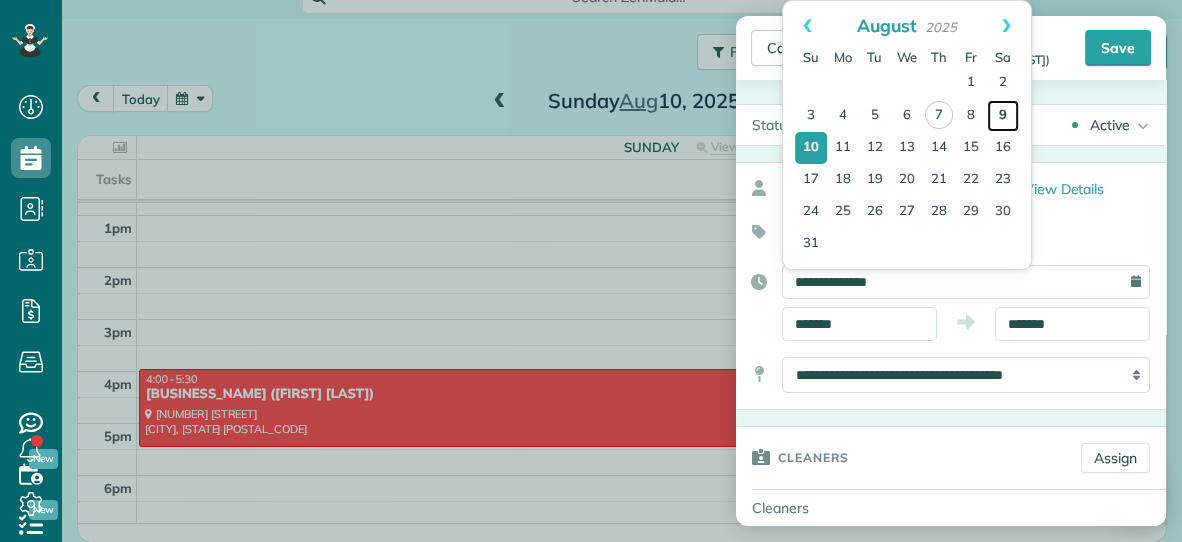 click on "9" at bounding box center [1003, 116] 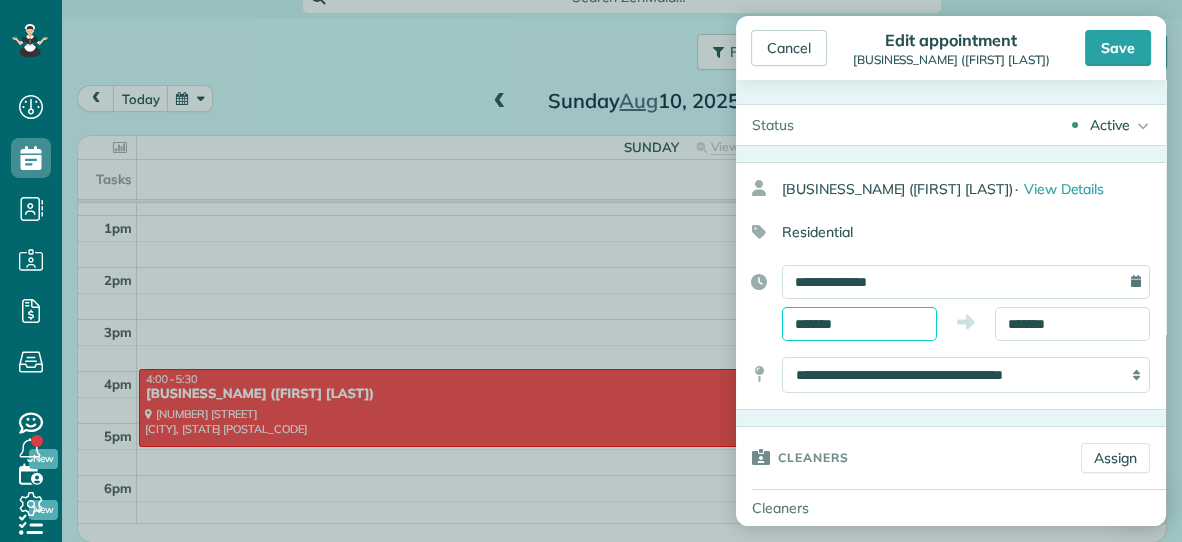 click on "*******" at bounding box center [859, 324] 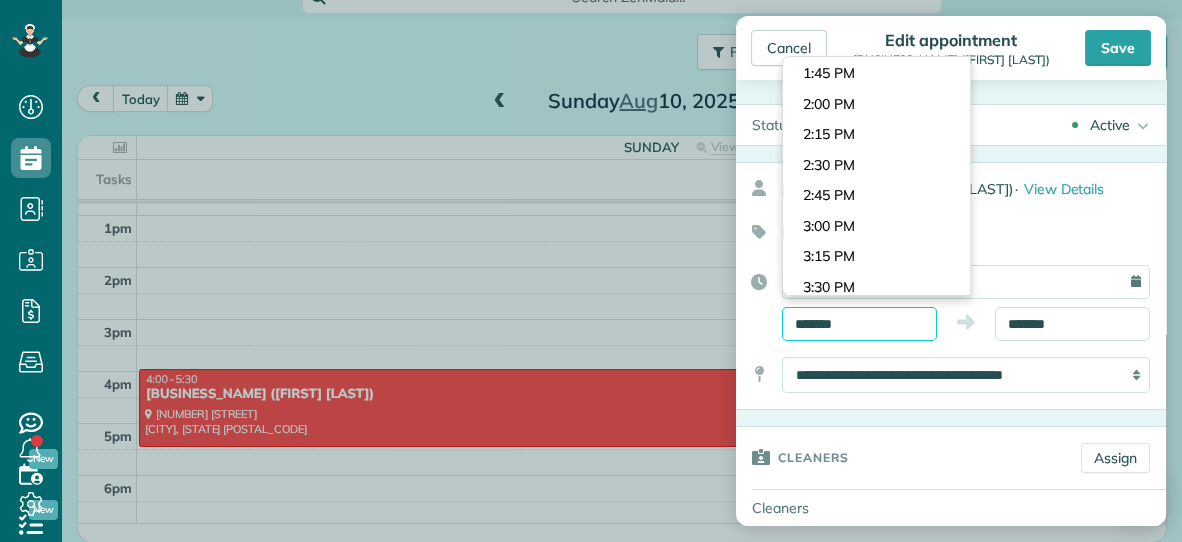 scroll, scrollTop: 1647, scrollLeft: 0, axis: vertical 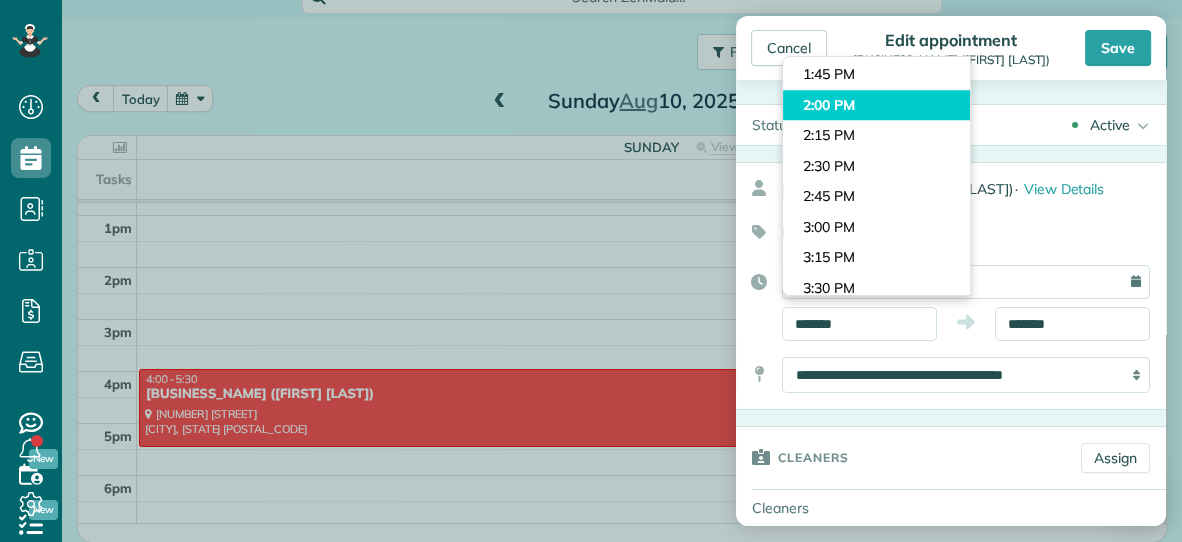 click on "Dashboard
Scheduling
Calendar View
List View
Dispatch View - Weekly scheduling (Beta)" at bounding box center (591, 271) 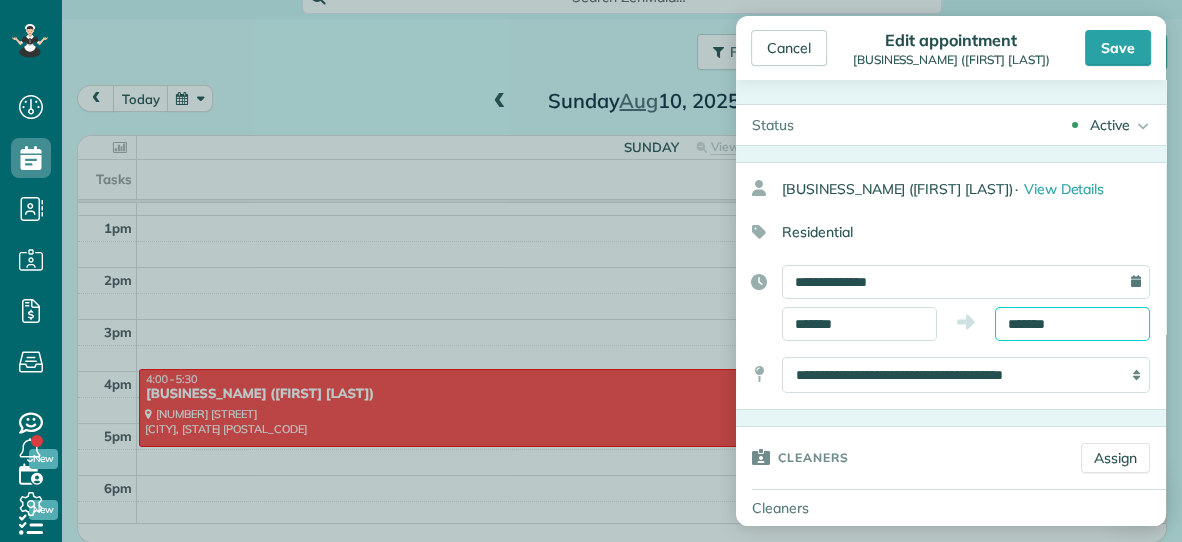 click on "*******" at bounding box center [1072, 324] 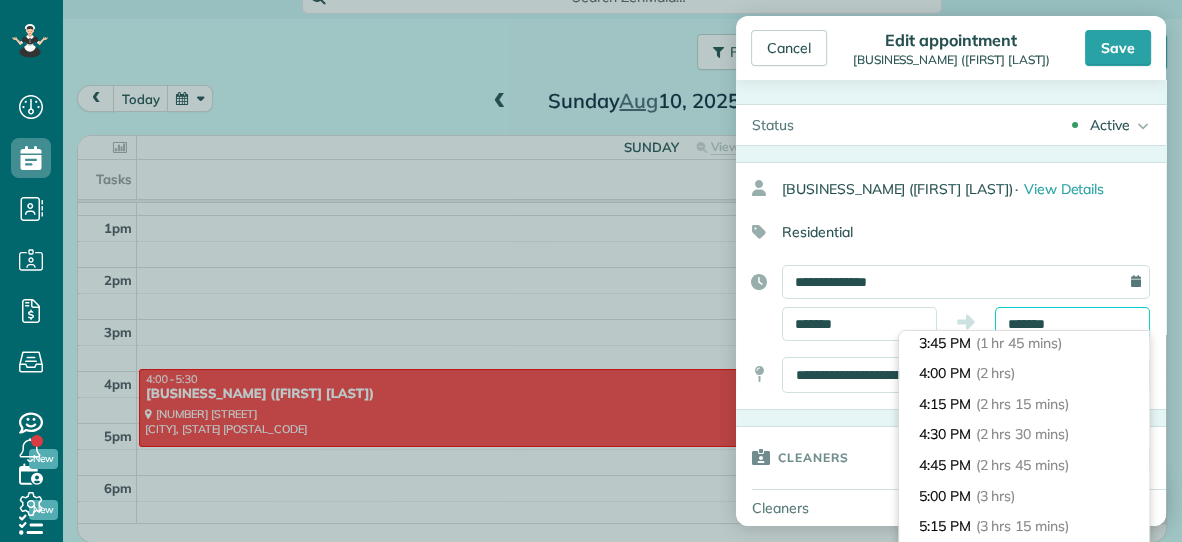 scroll, scrollTop: 211, scrollLeft: 0, axis: vertical 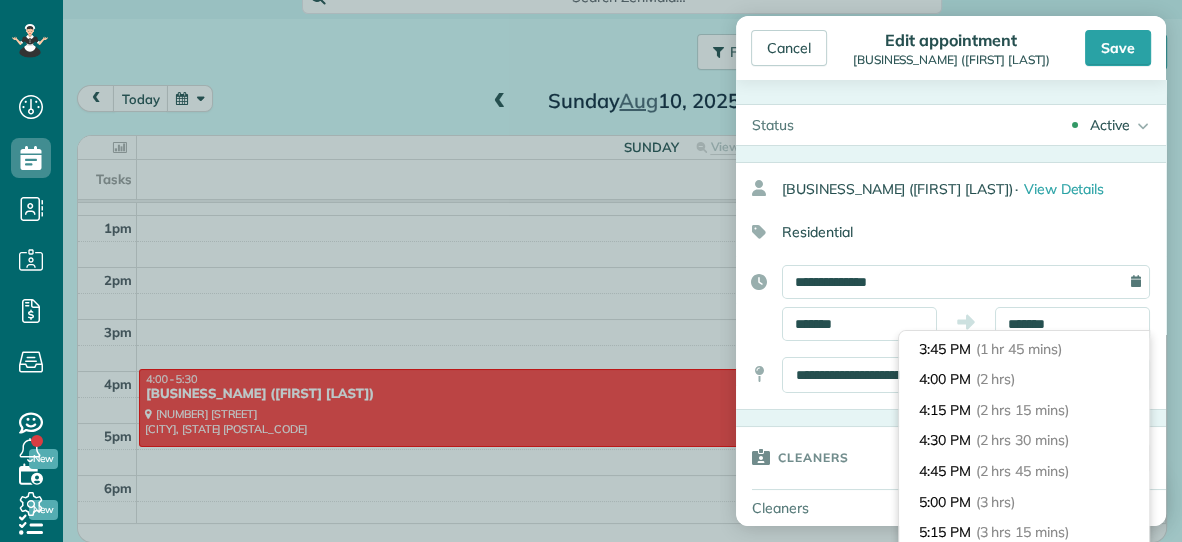click on "(2 hrs 15 mins)" at bounding box center (1022, 410) 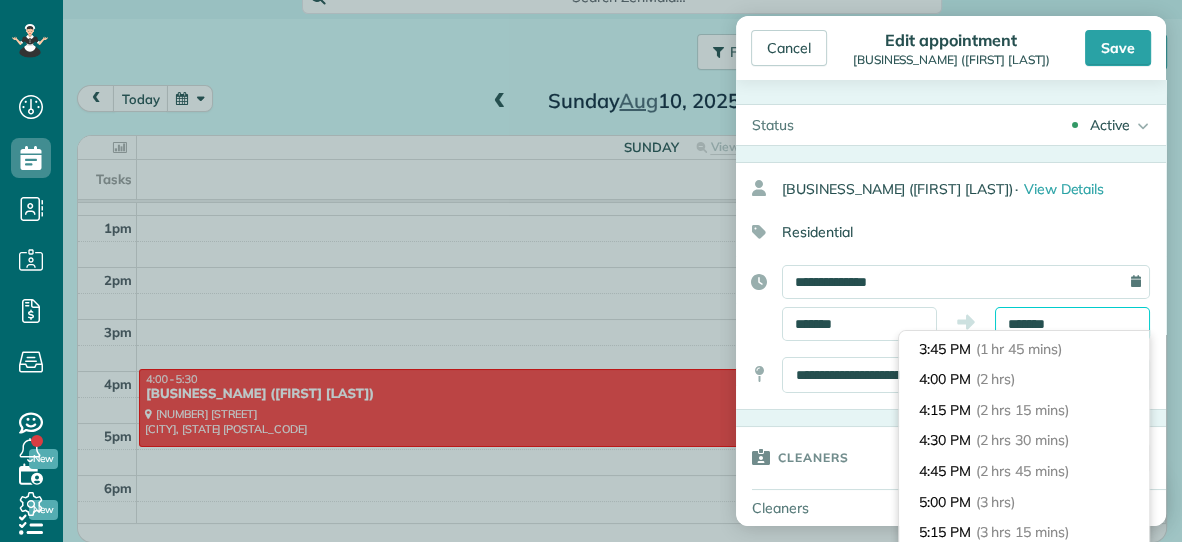 type on "*******" 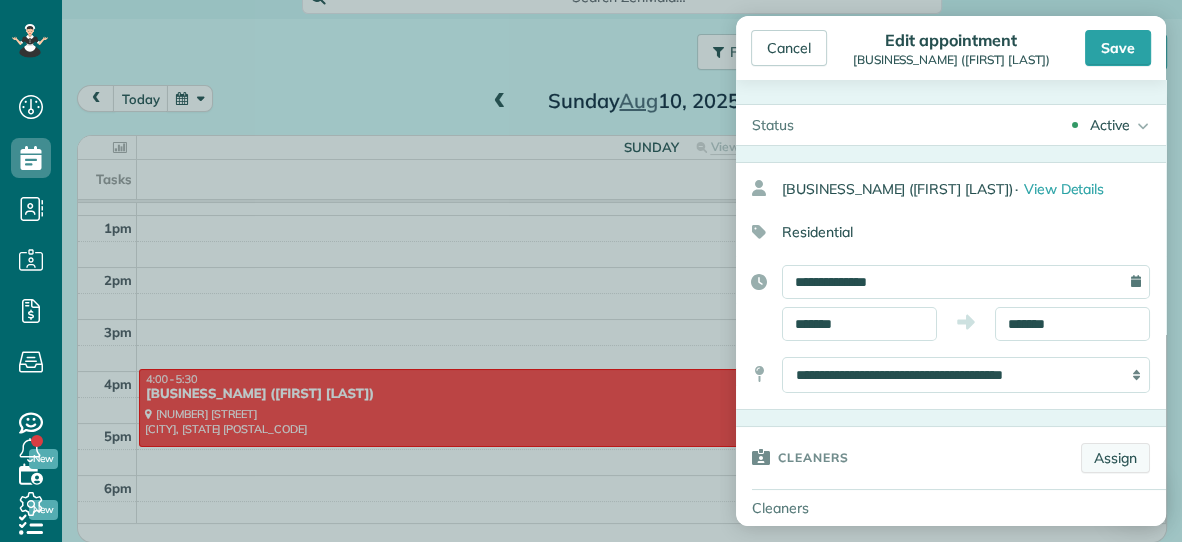 click on "Assign" at bounding box center (1115, 458) 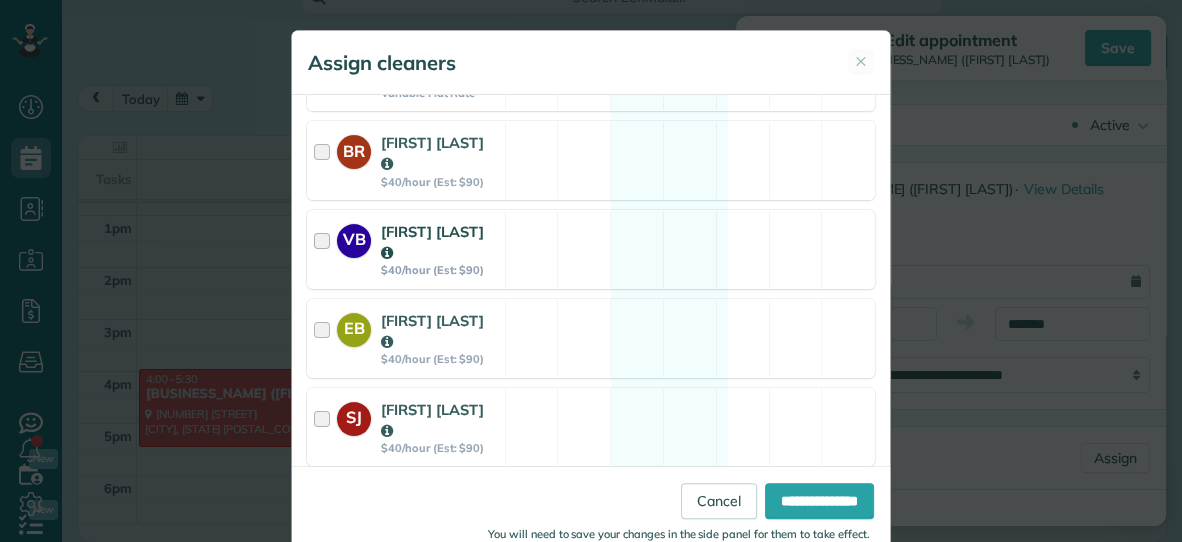scroll, scrollTop: 424, scrollLeft: 0, axis: vertical 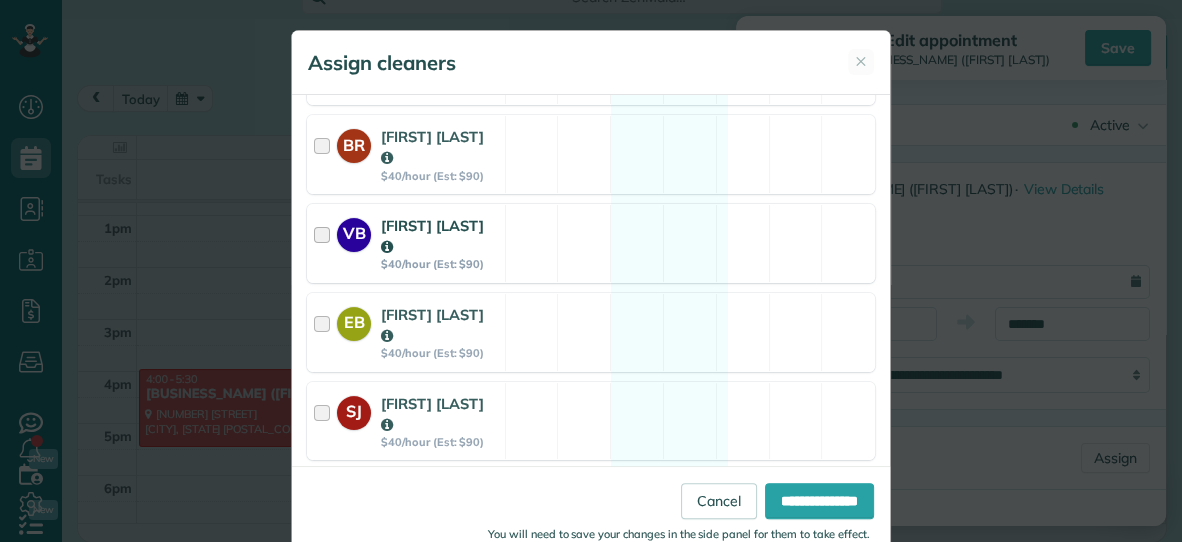 click on "[FIRST] [LAST]
[PRICE]/hour (Est: [PRICE])
Available" at bounding box center (591, 421) 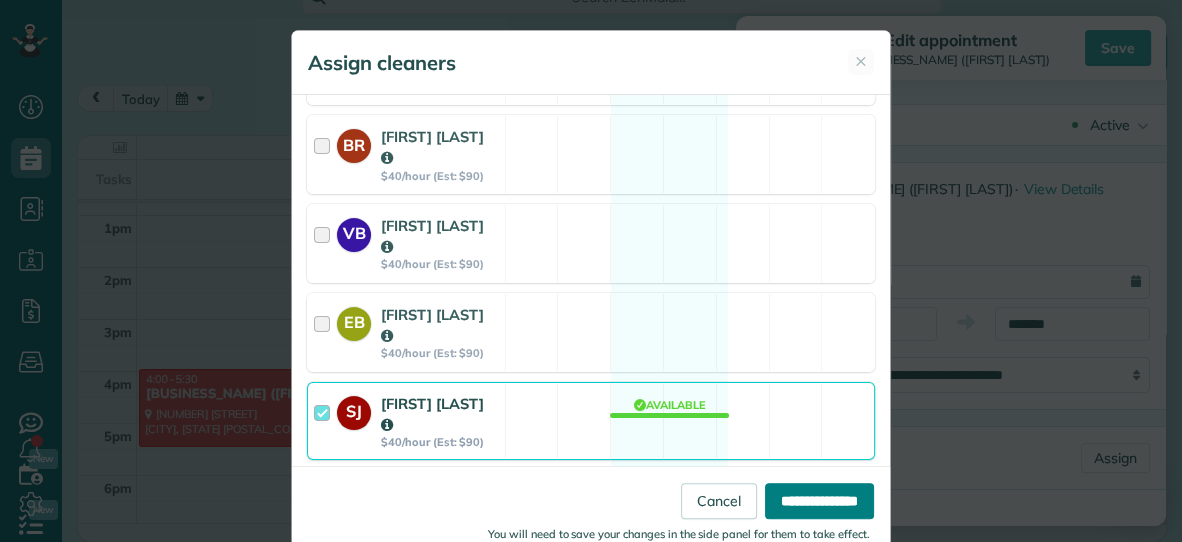 click on "**********" at bounding box center [819, 501] 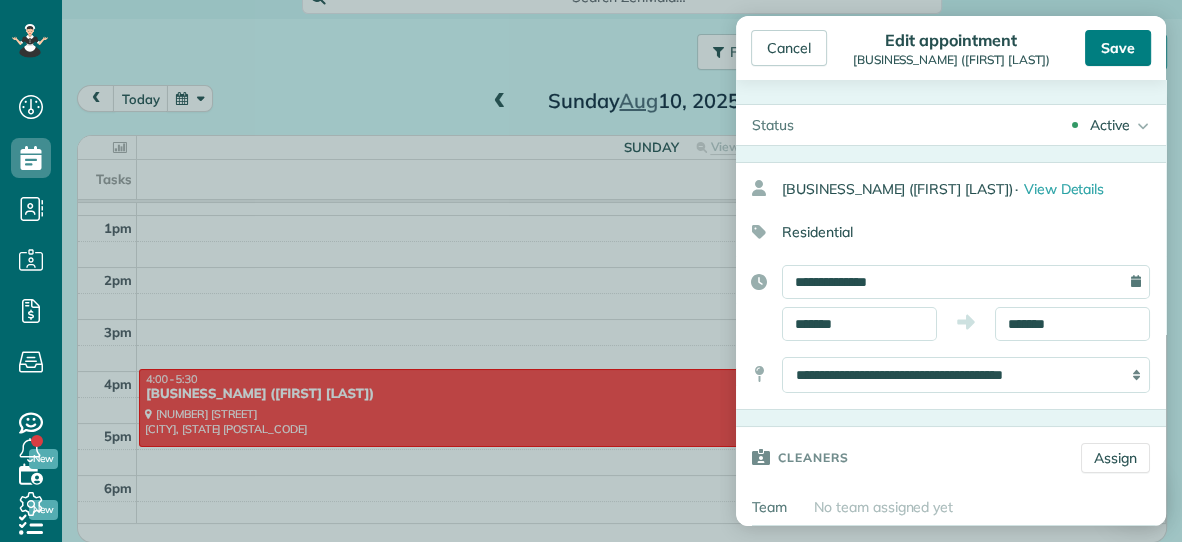 click on "Save" at bounding box center (1118, 48) 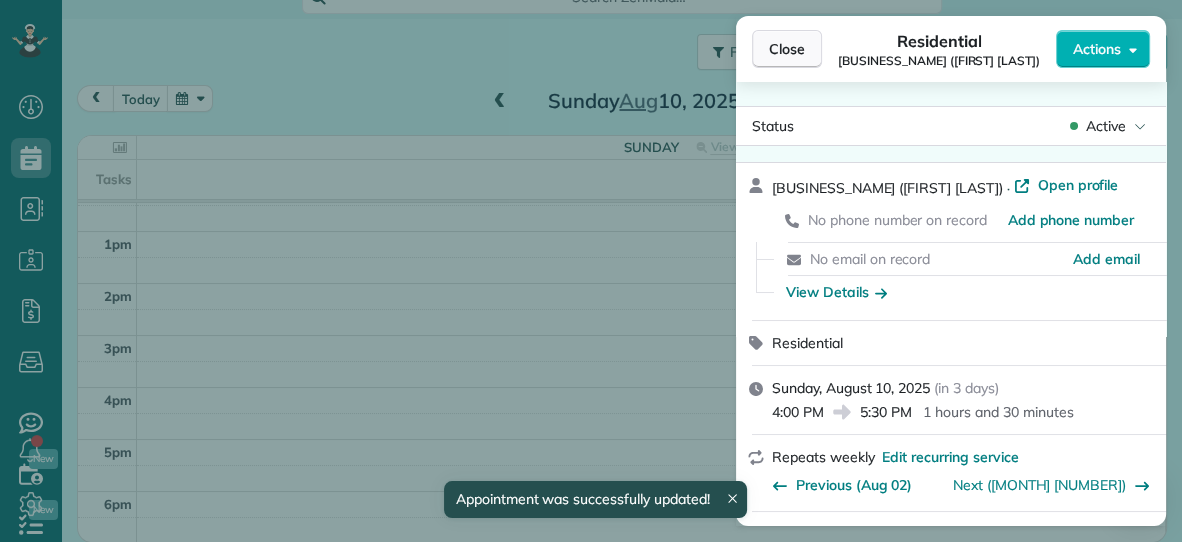 scroll, scrollTop: 279, scrollLeft: 0, axis: vertical 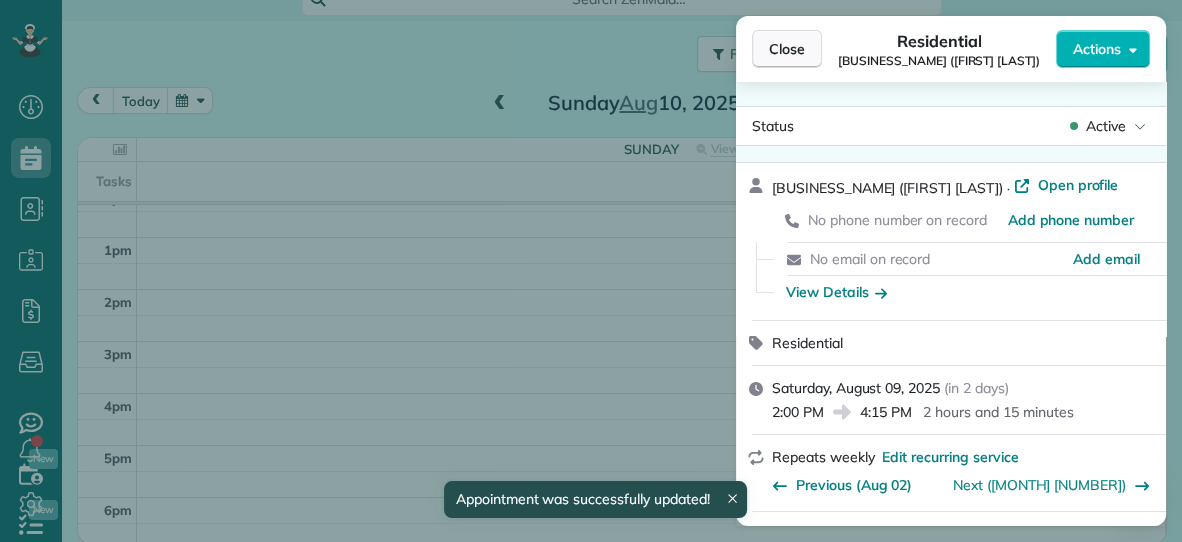click on "Close" at bounding box center [787, 49] 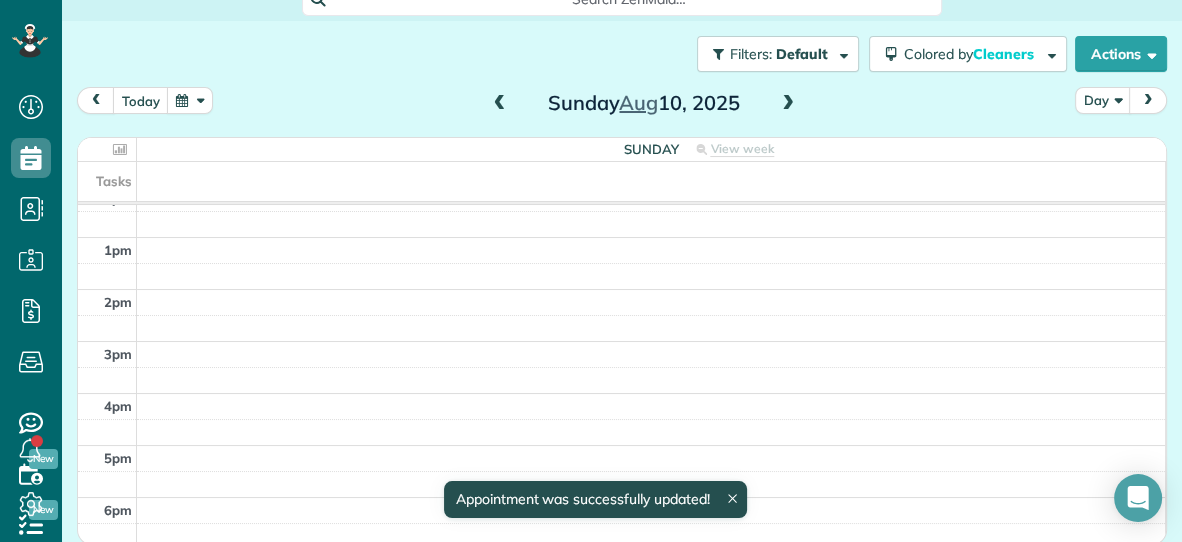 click at bounding box center [500, 104] 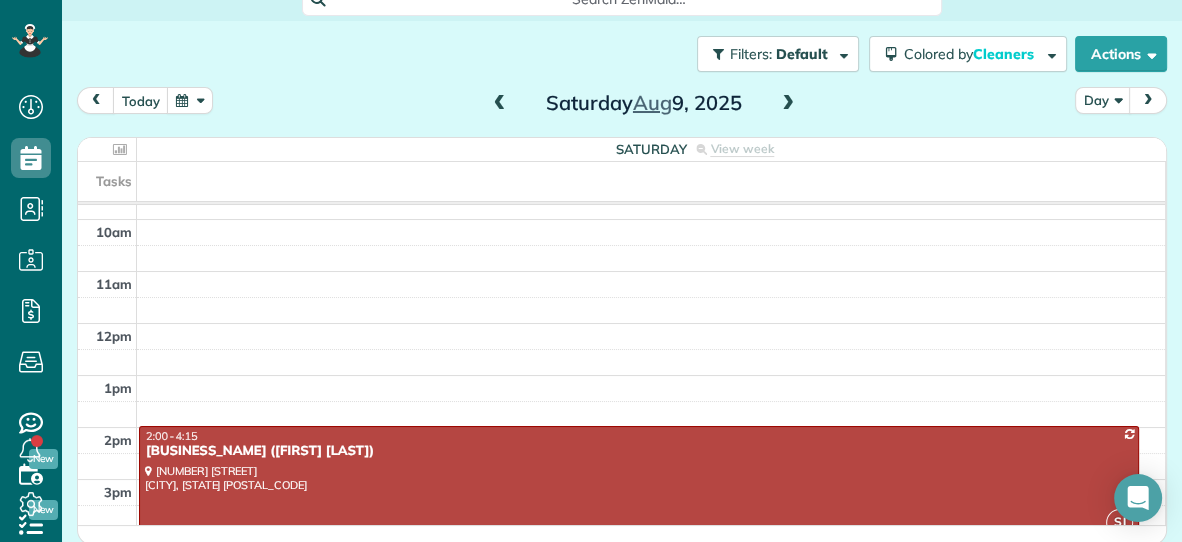 scroll, scrollTop: 142, scrollLeft: 0, axis: vertical 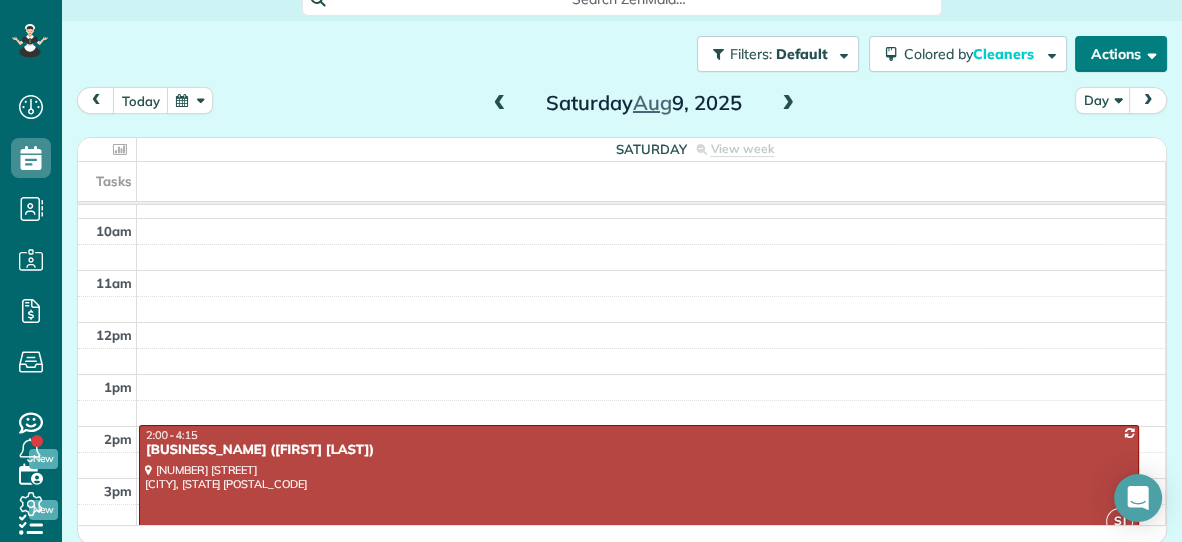 click on "Actions" at bounding box center [1121, 54] 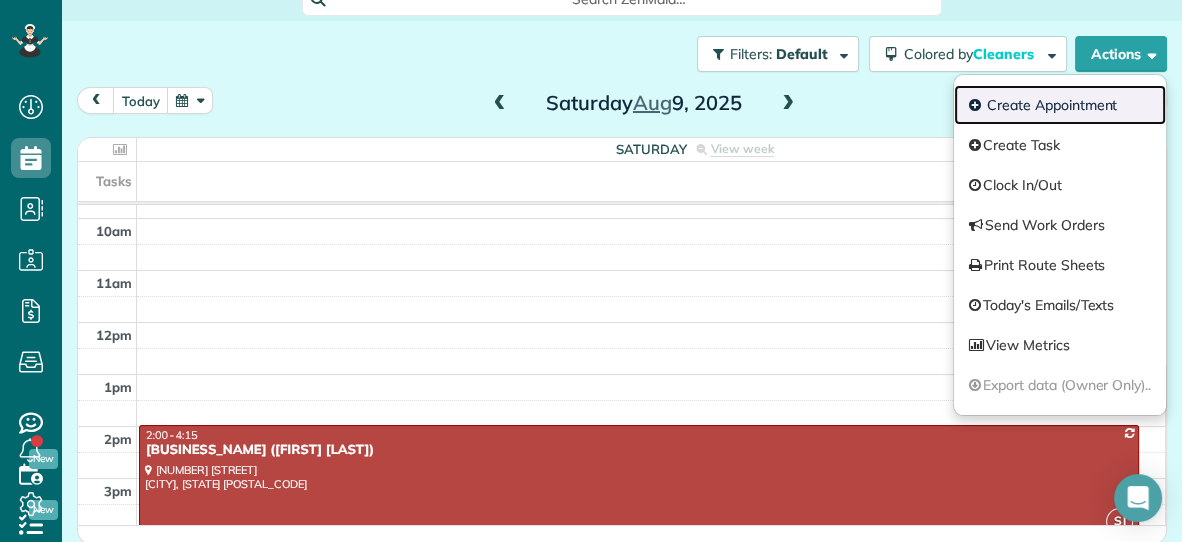 click on "Create Appointment" at bounding box center (1060, 105) 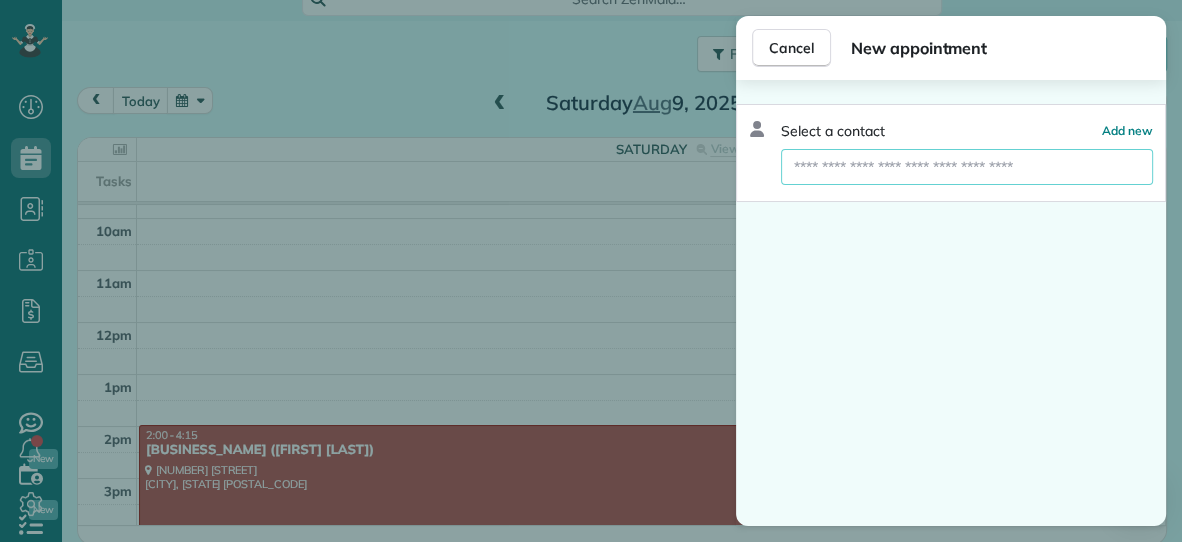click at bounding box center [967, 167] 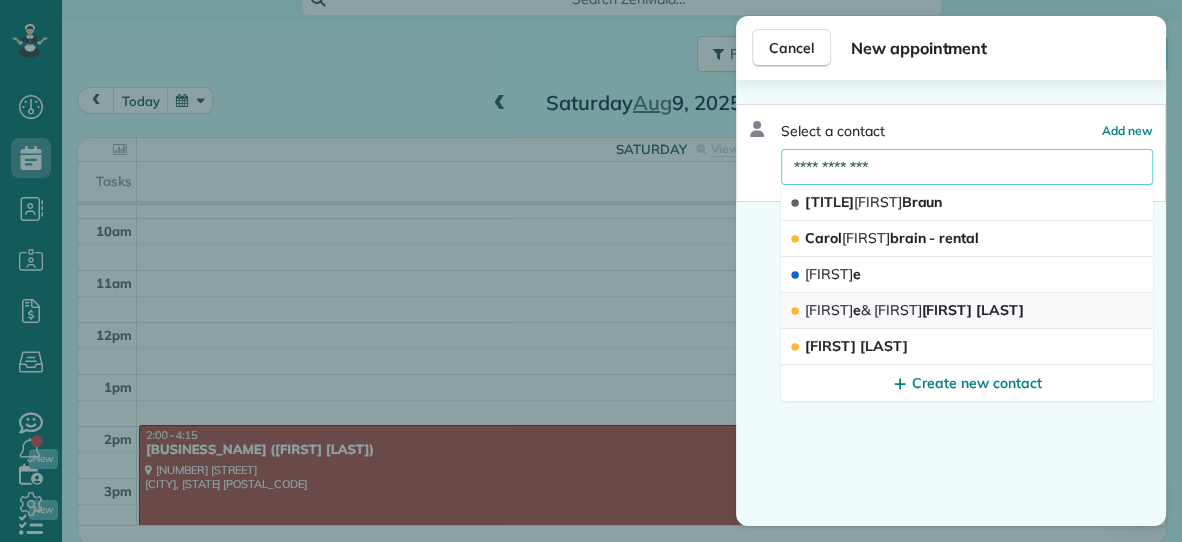 type on "**********" 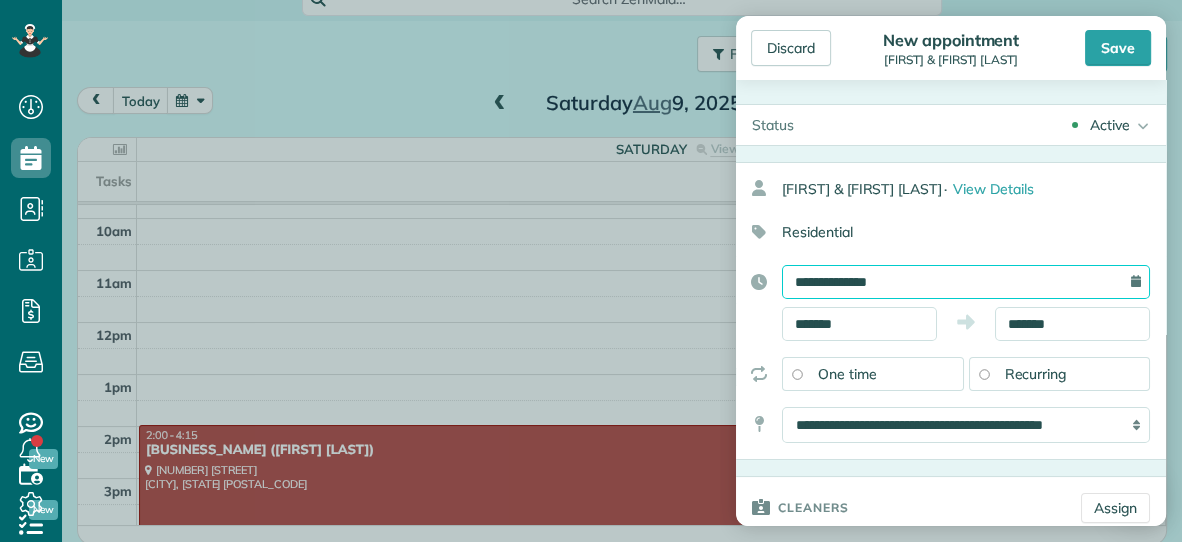click on "**********" at bounding box center [966, 282] 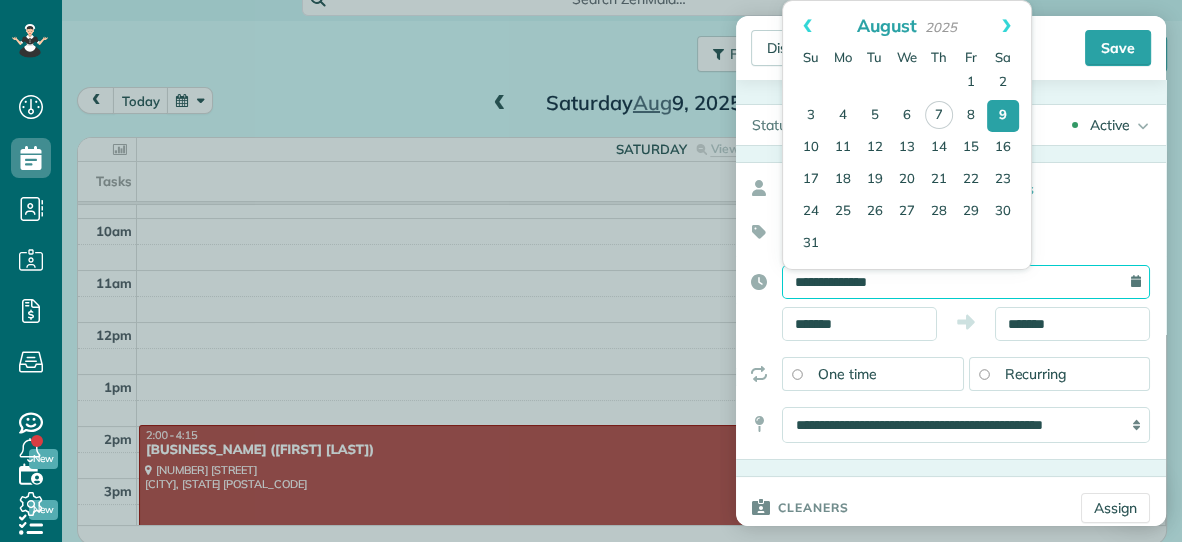 click on "**********" at bounding box center [966, 282] 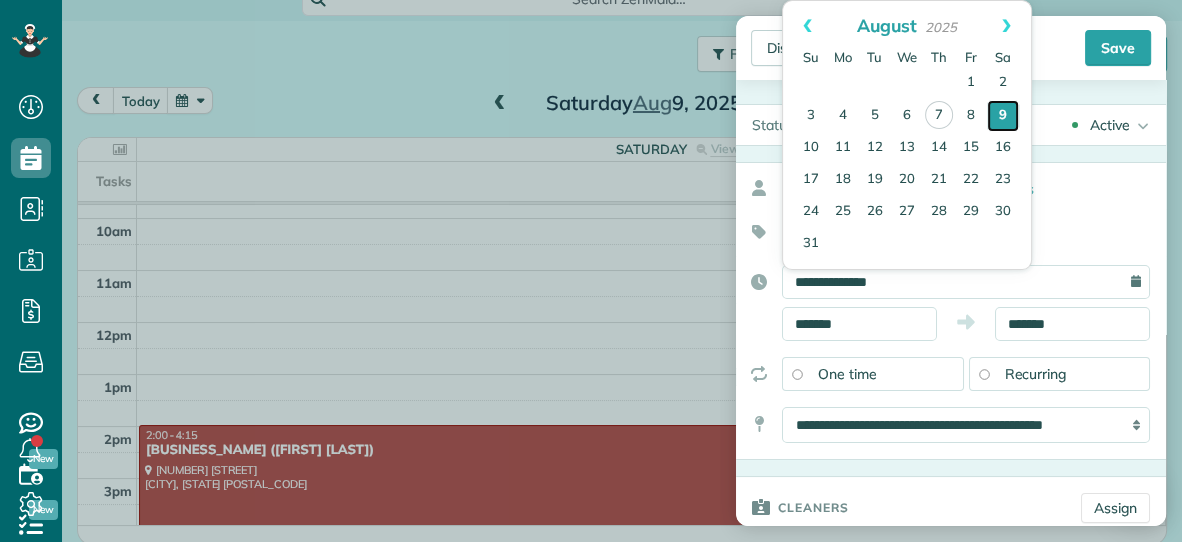 click on "9" at bounding box center (1003, 116) 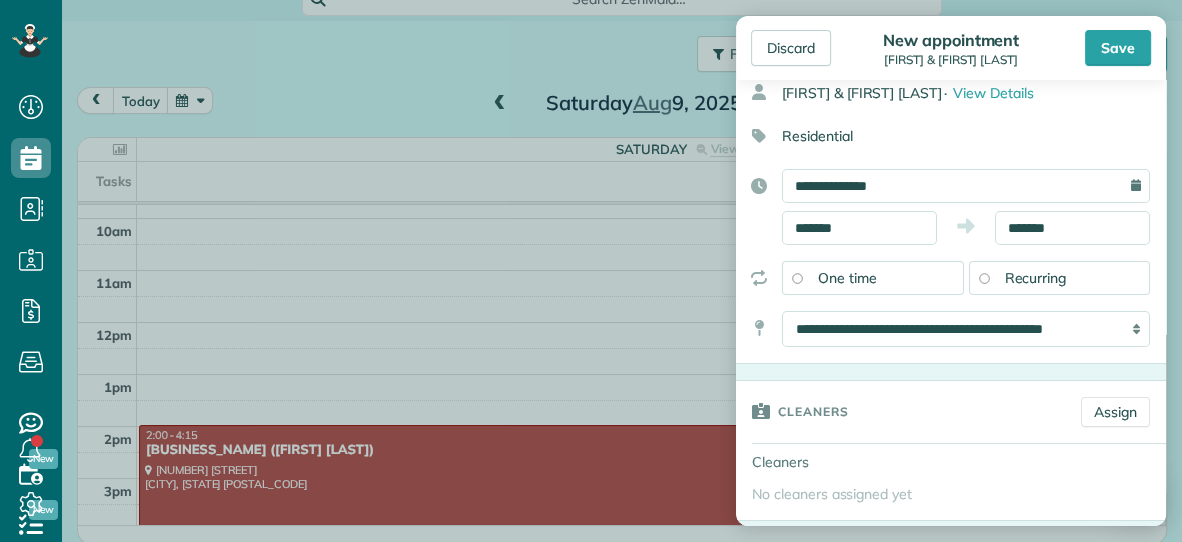 scroll, scrollTop: 97, scrollLeft: 0, axis: vertical 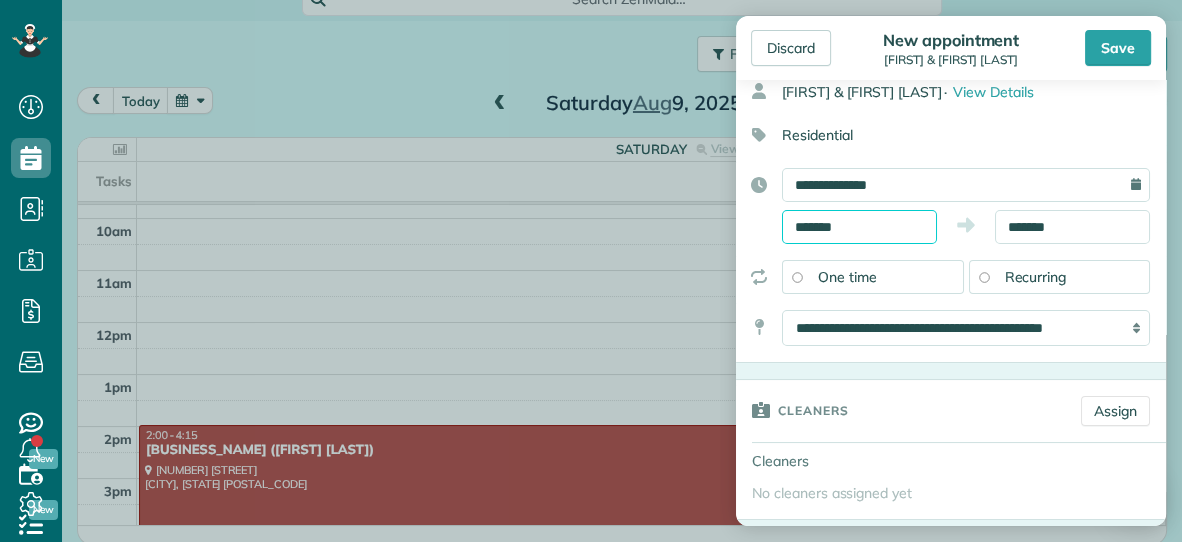 click on "*******" at bounding box center [859, 227] 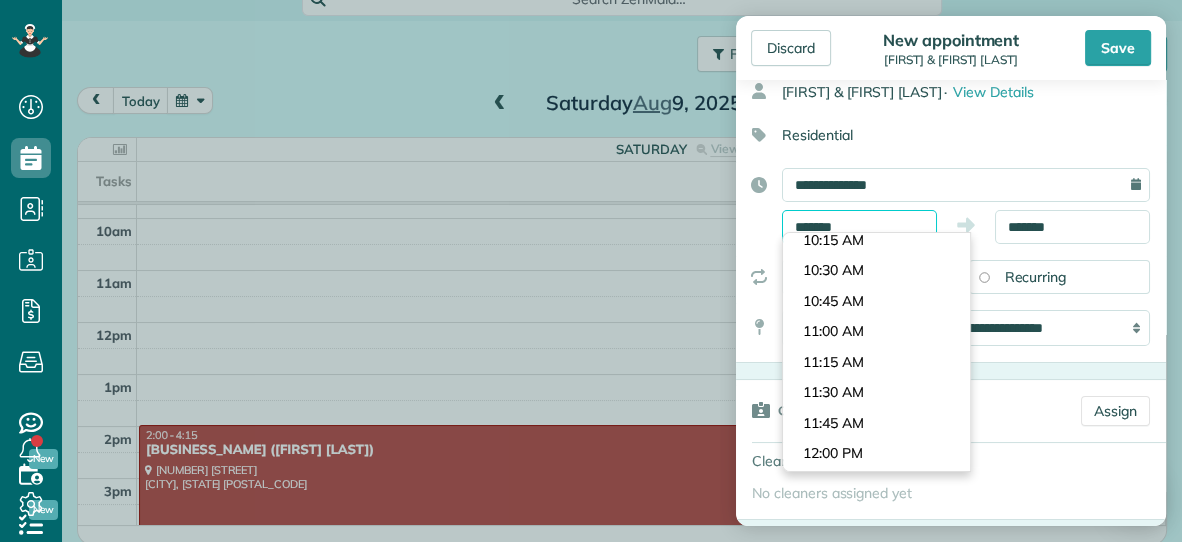 scroll, scrollTop: 1225, scrollLeft: 0, axis: vertical 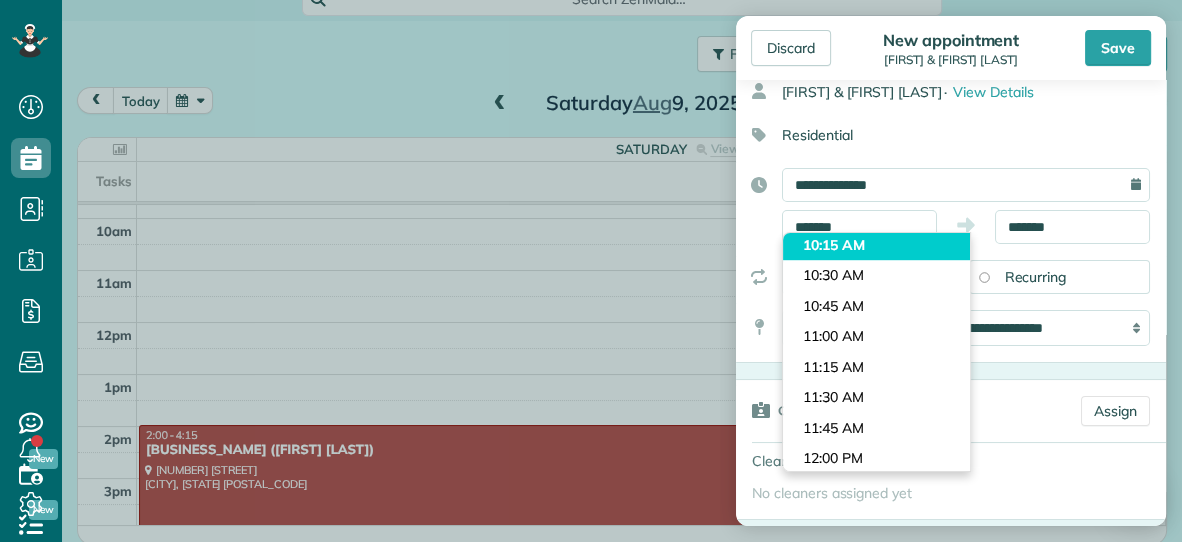 click on "Dashboard
Scheduling
Calendar View
List View
Dispatch View - Weekly scheduling (Beta)" at bounding box center (591, 271) 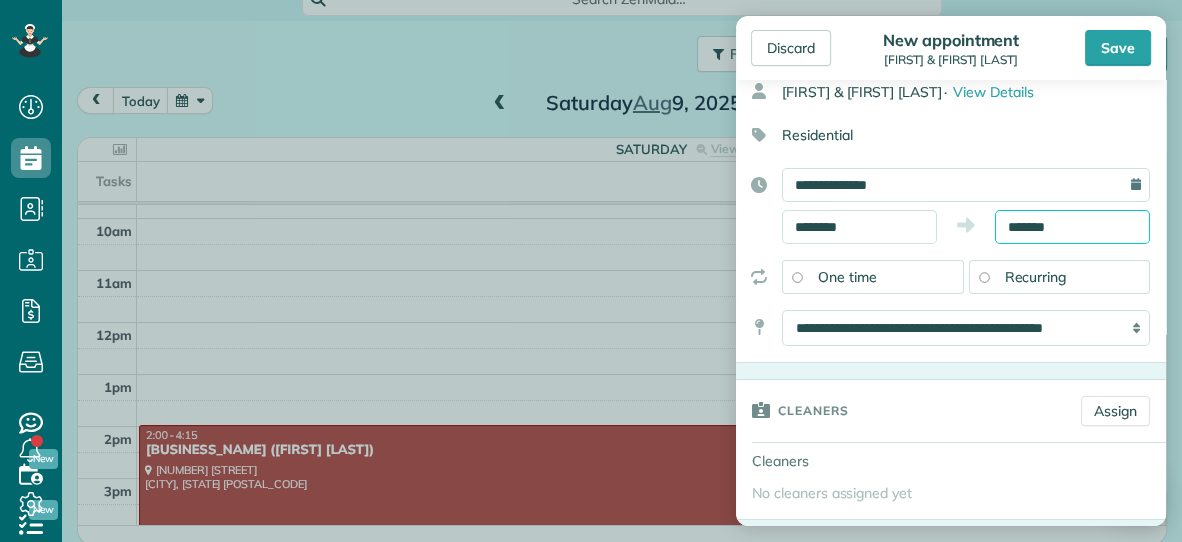 click on "*******" at bounding box center [1072, 227] 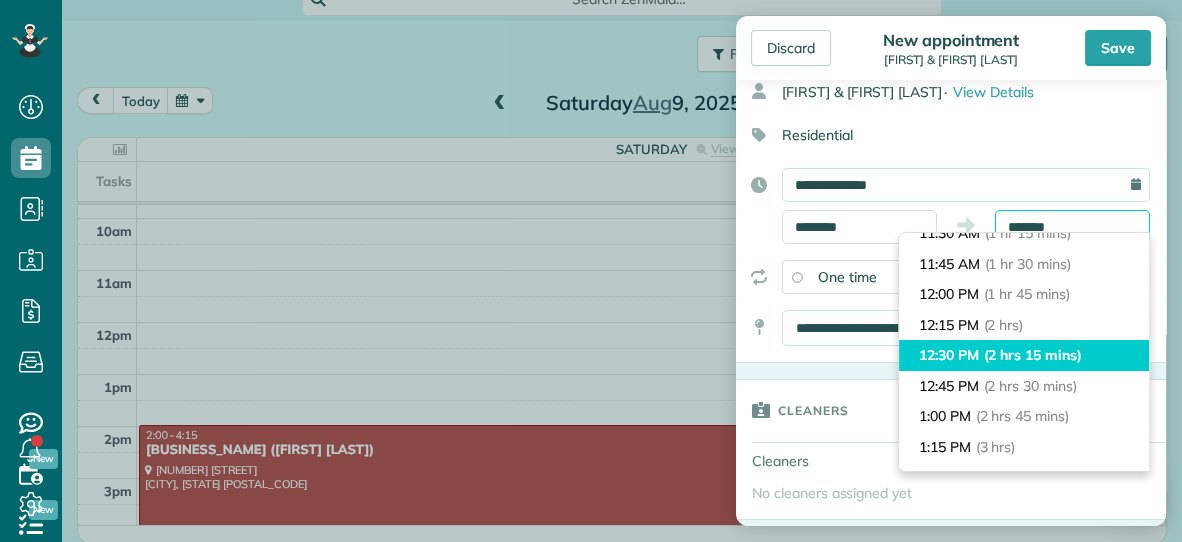scroll, scrollTop: 160, scrollLeft: 0, axis: vertical 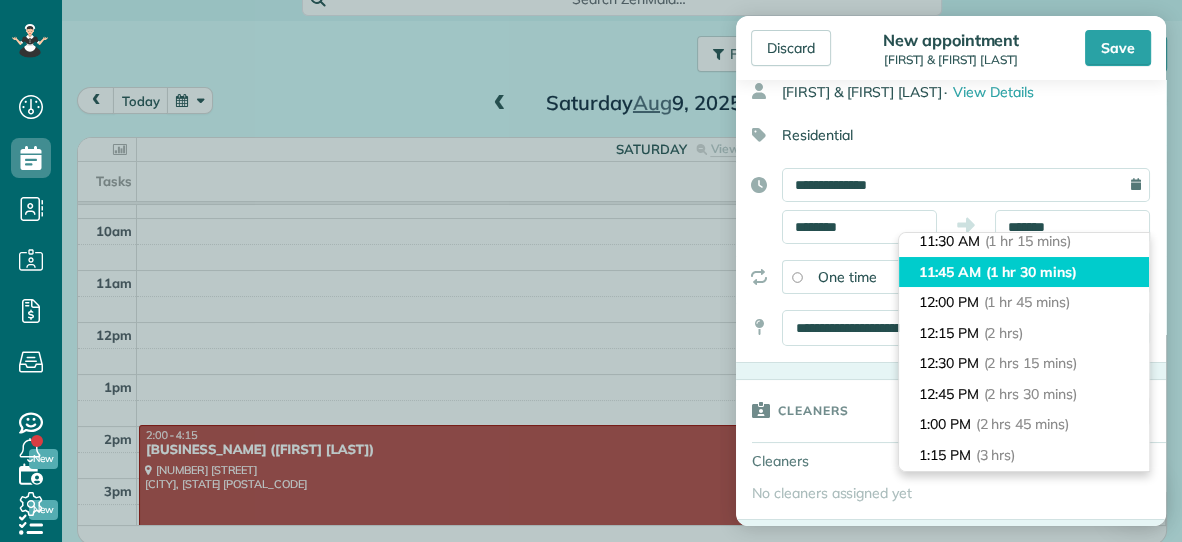 click on "(1 hr 30 mins)" at bounding box center [1031, 272] 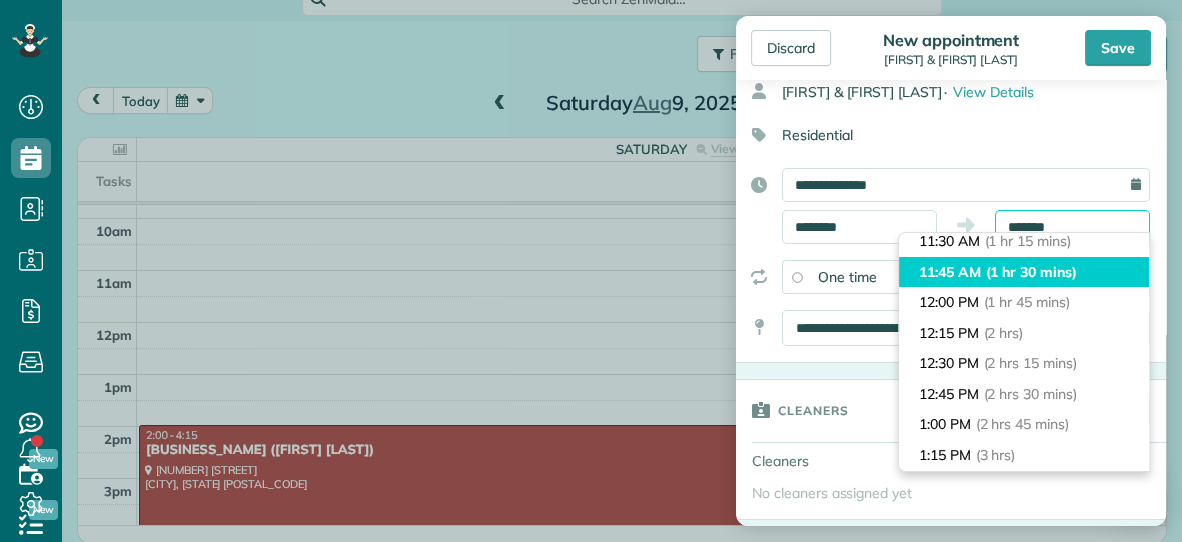 type on "********" 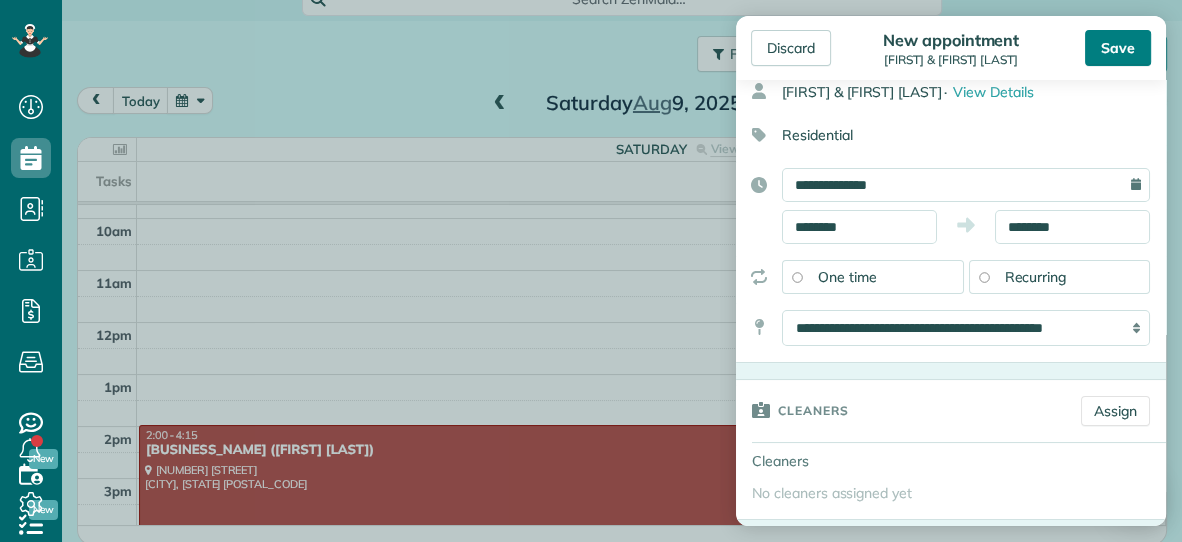 click on "Save" at bounding box center [1118, 48] 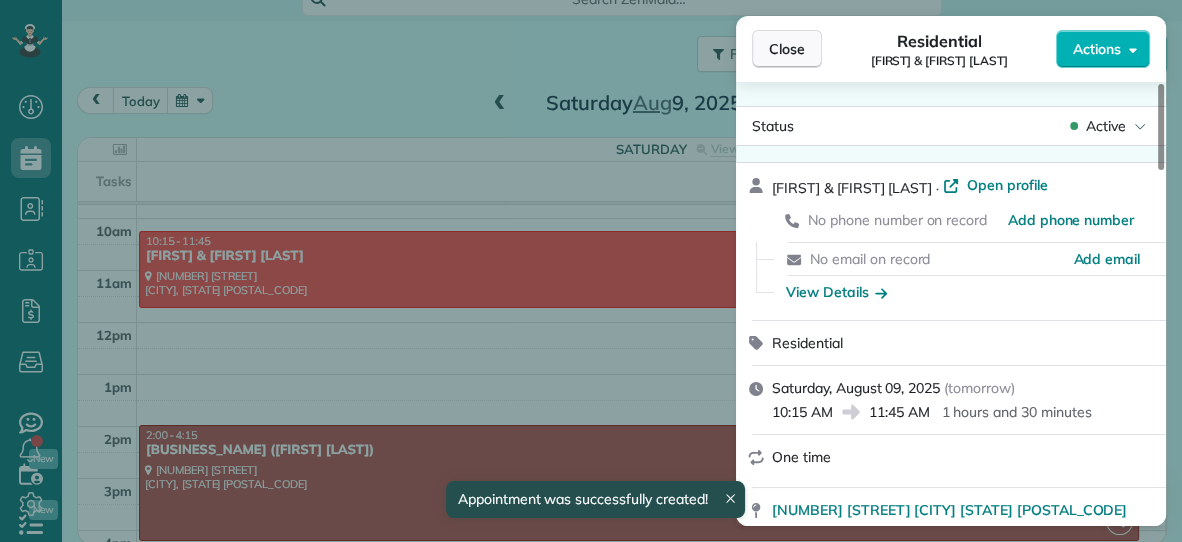 click on "Close" at bounding box center [787, 49] 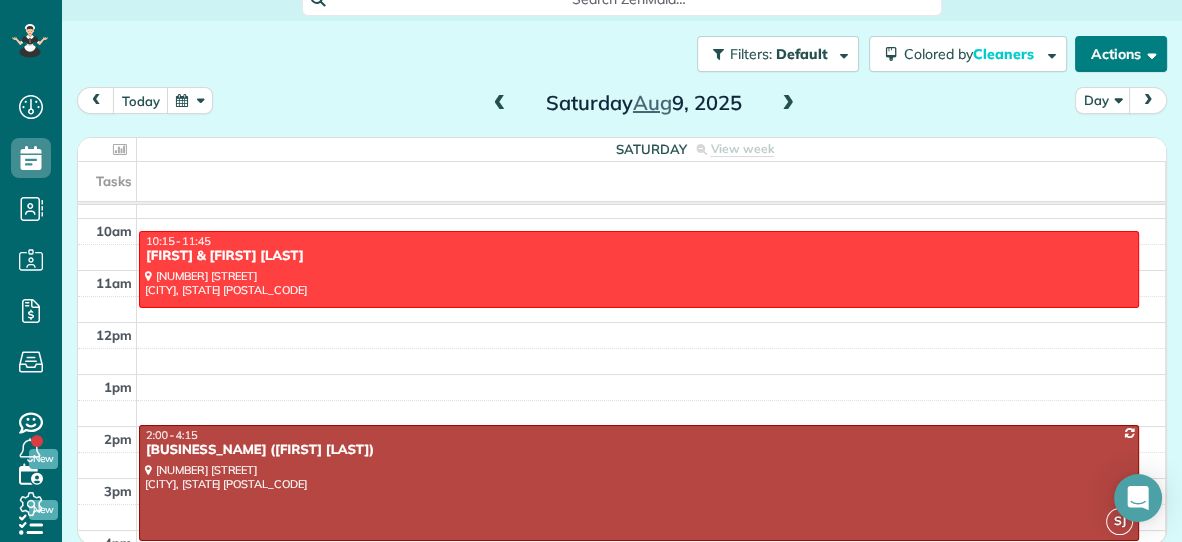 click on "Actions" at bounding box center [1121, 54] 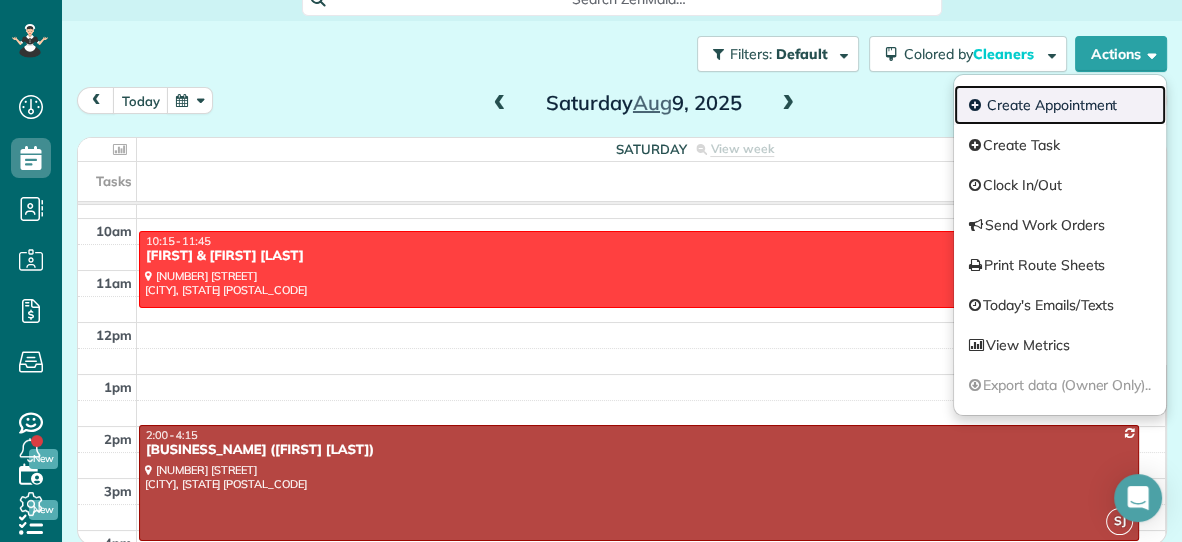 click on "Create Appointment" at bounding box center [1060, 105] 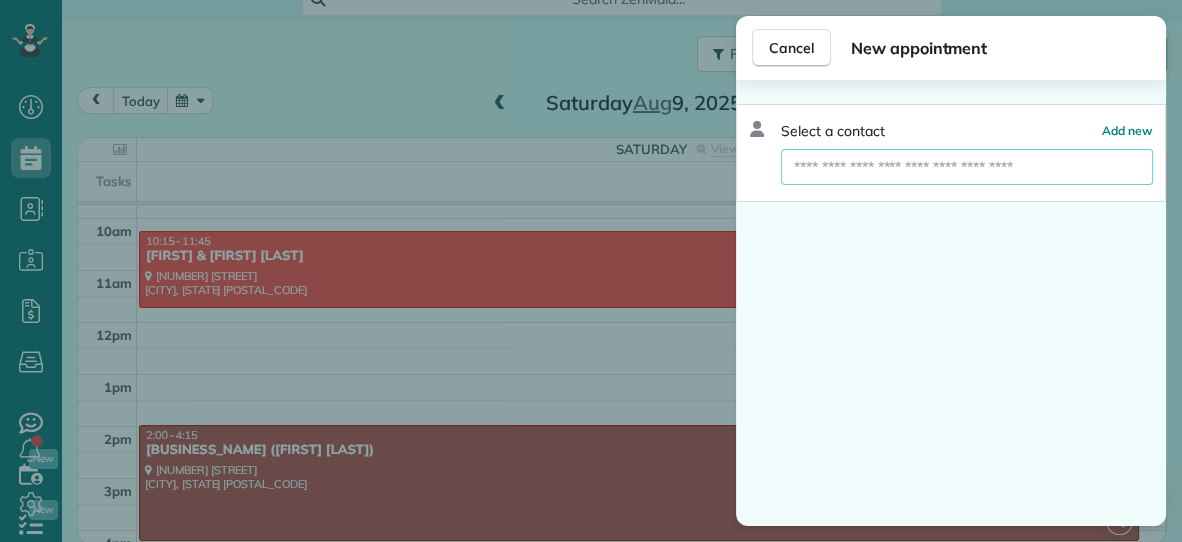 click at bounding box center [967, 167] 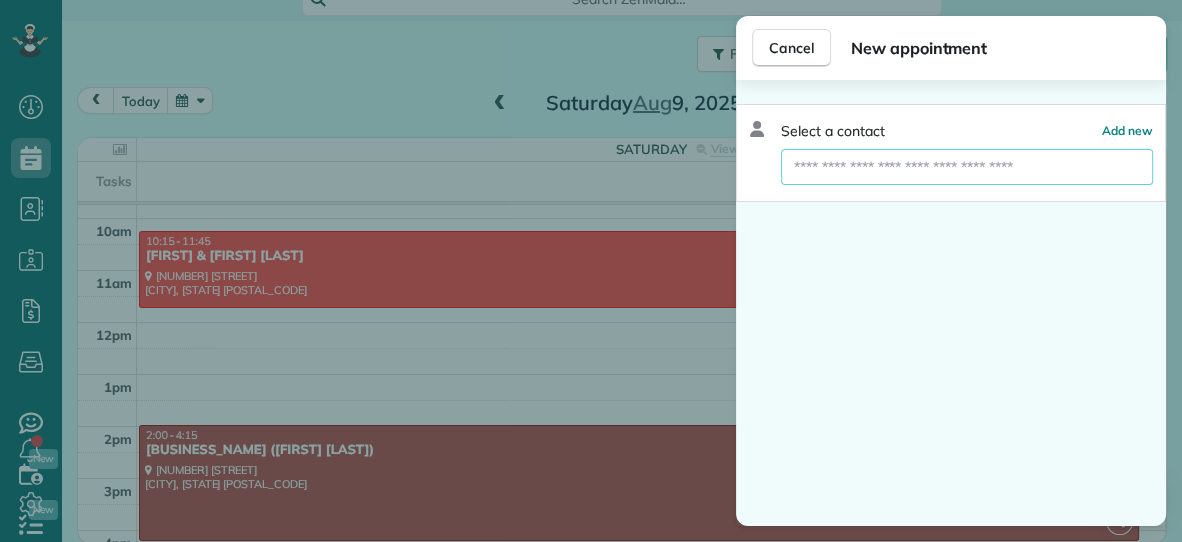 click at bounding box center [967, 167] 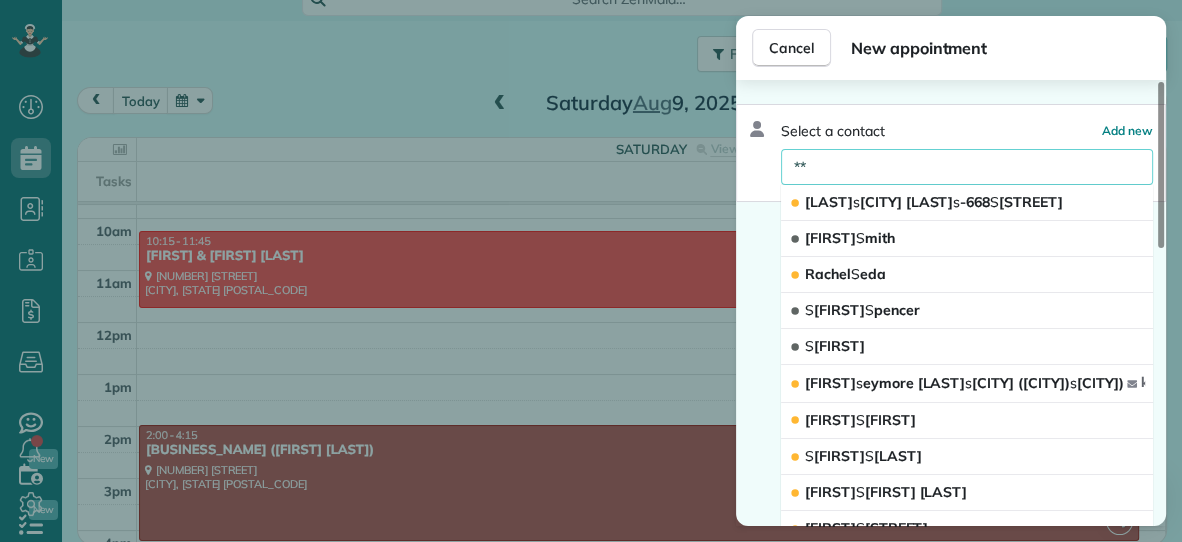 type on "***" 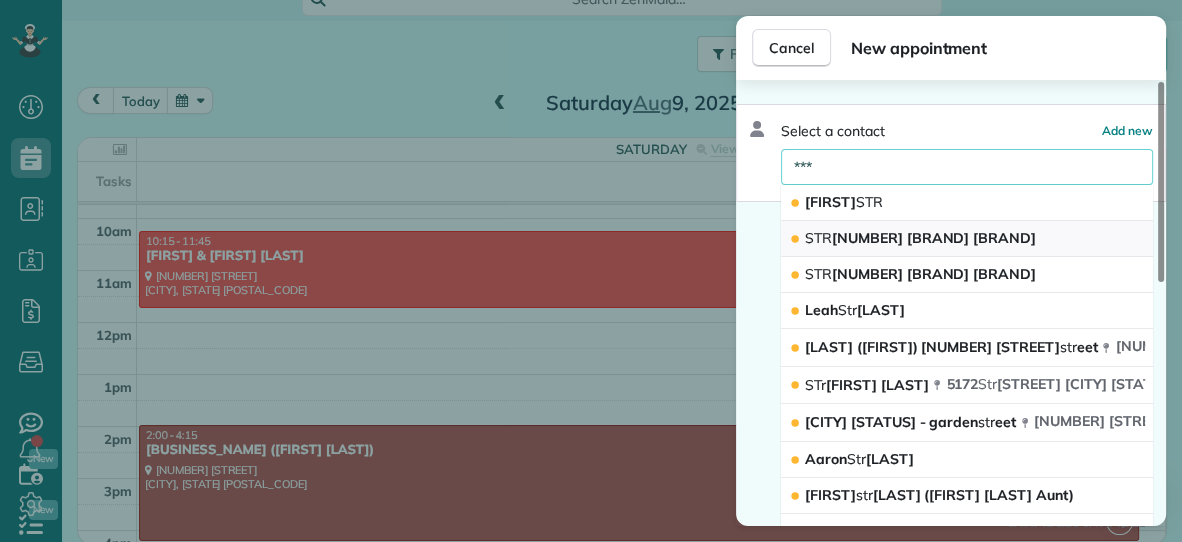 click on "STR [NUMBER] [BRAND] [BRAND]" at bounding box center [920, 238] 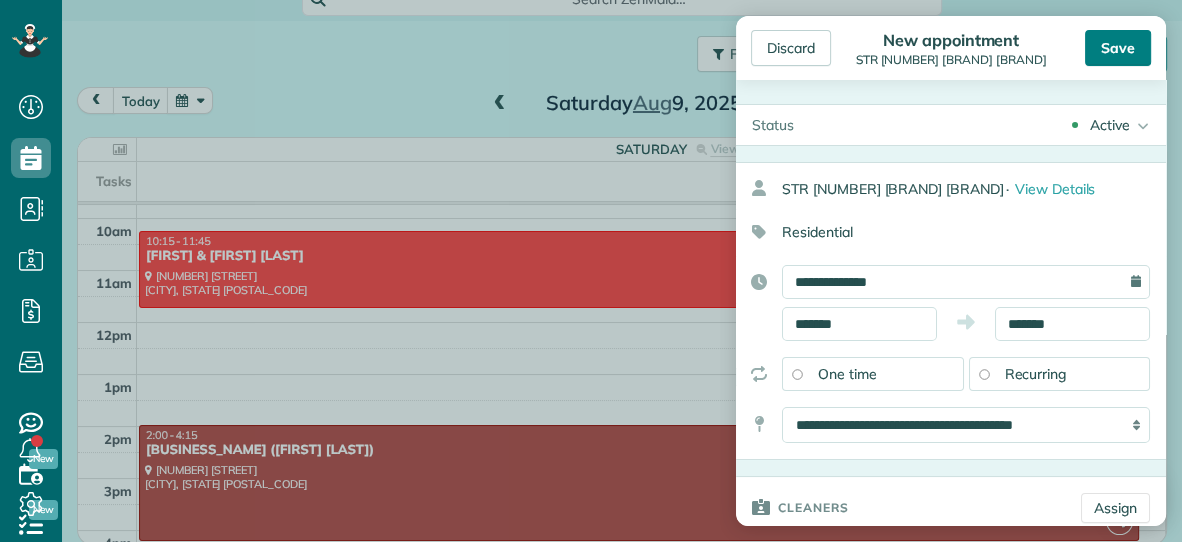 click on "Save" at bounding box center (1118, 48) 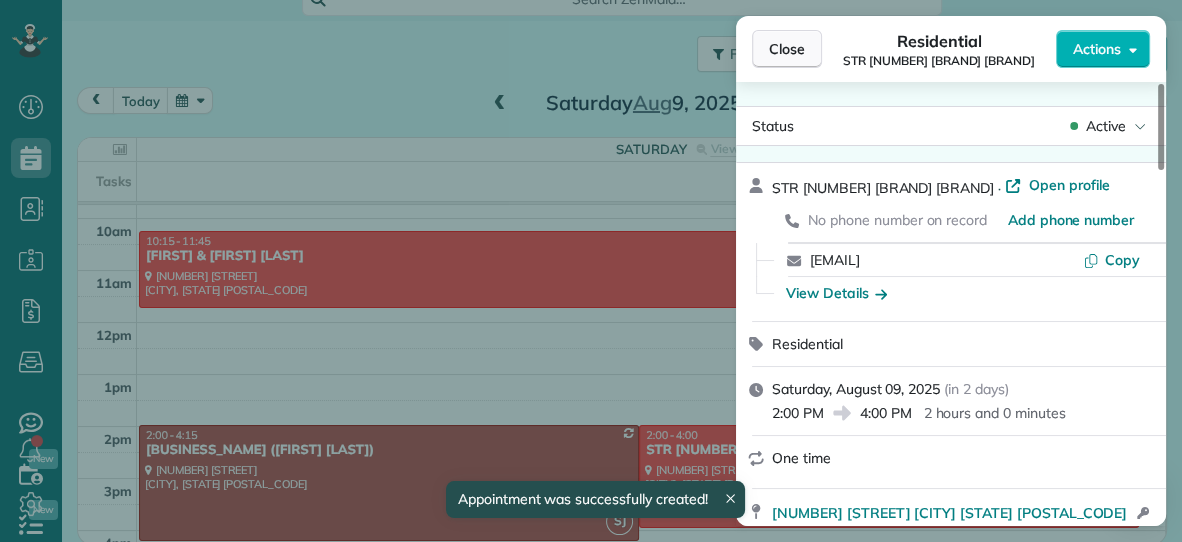 click on "Close" at bounding box center [787, 49] 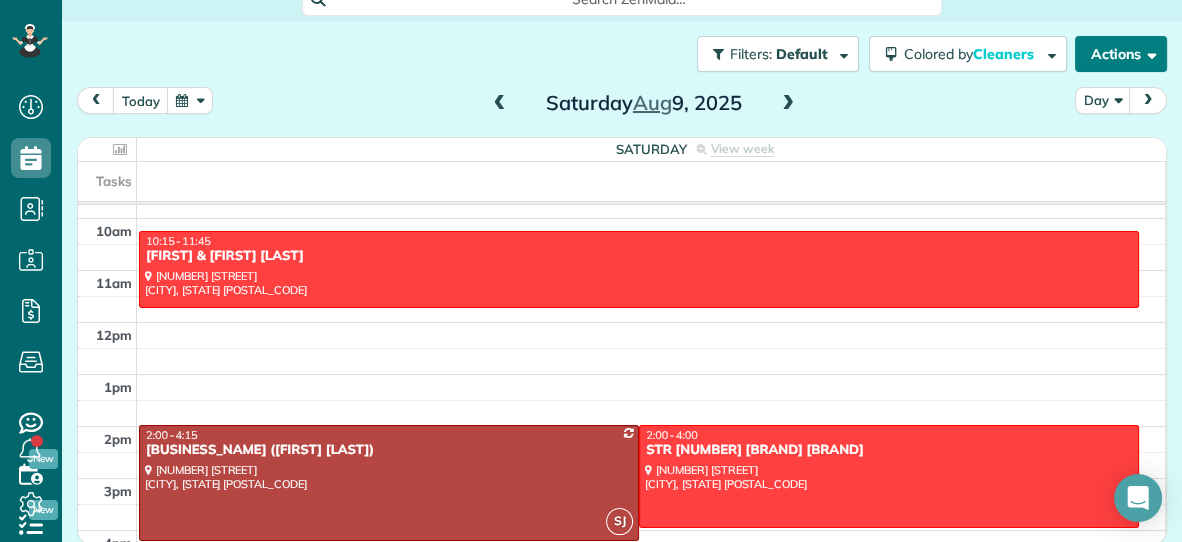 click on "Actions" at bounding box center (1121, 54) 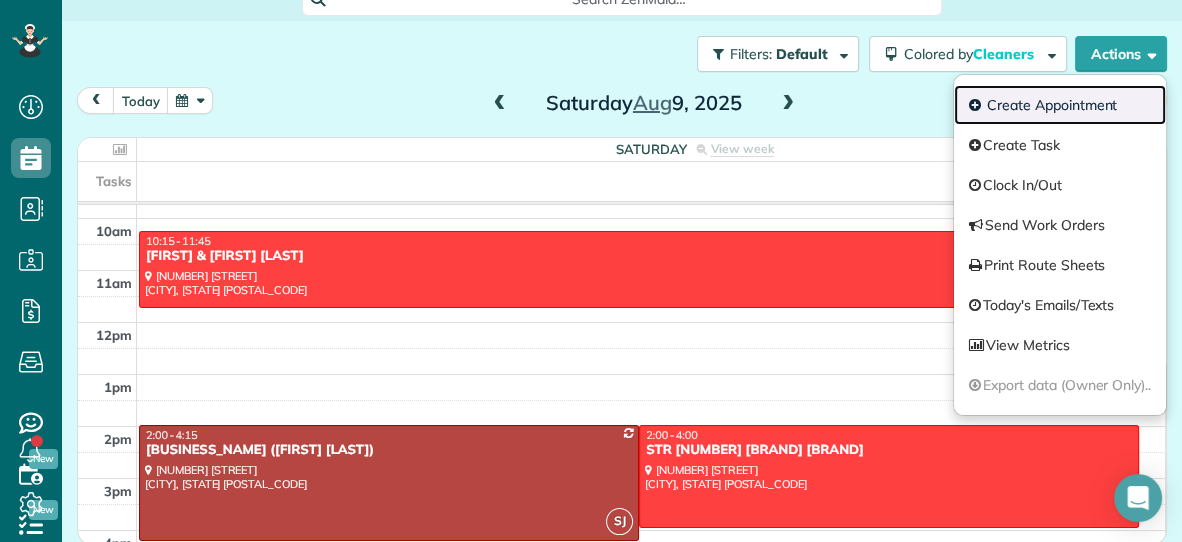 click on "Create Appointment" at bounding box center (1060, 105) 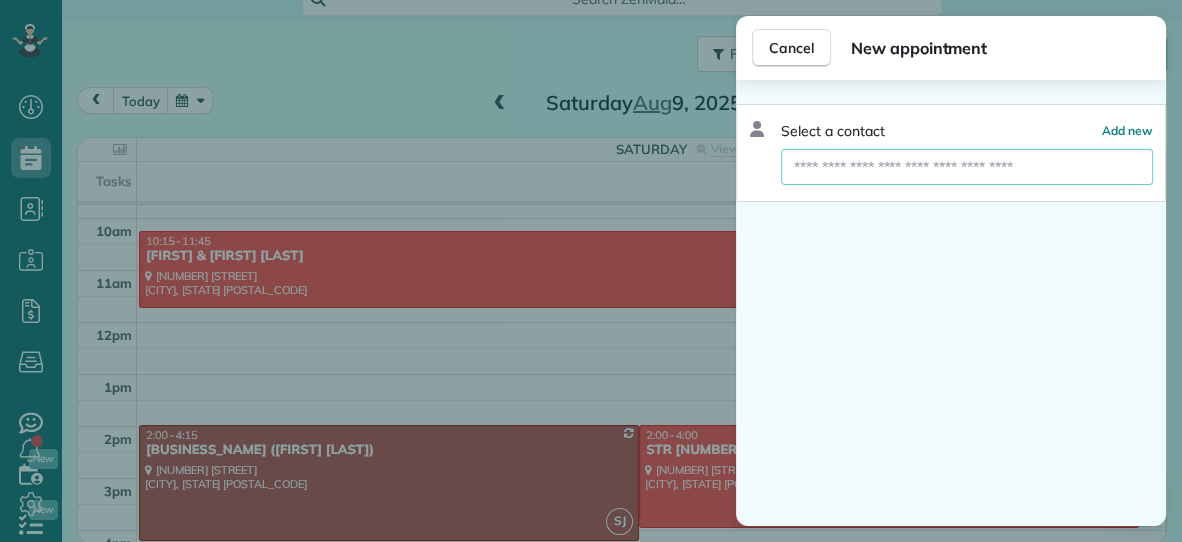 click at bounding box center [967, 167] 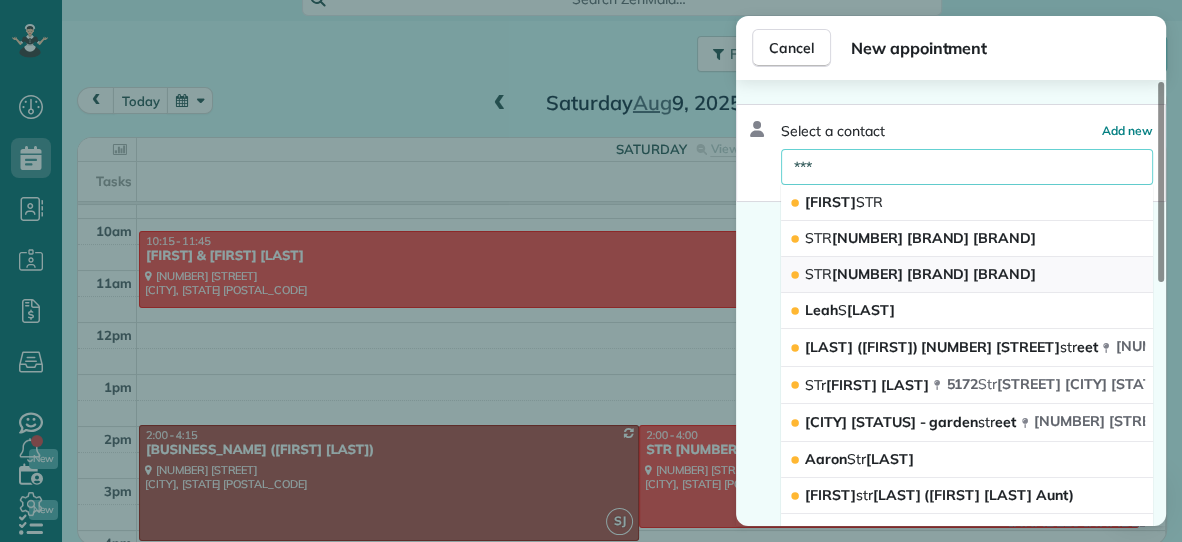 type on "***" 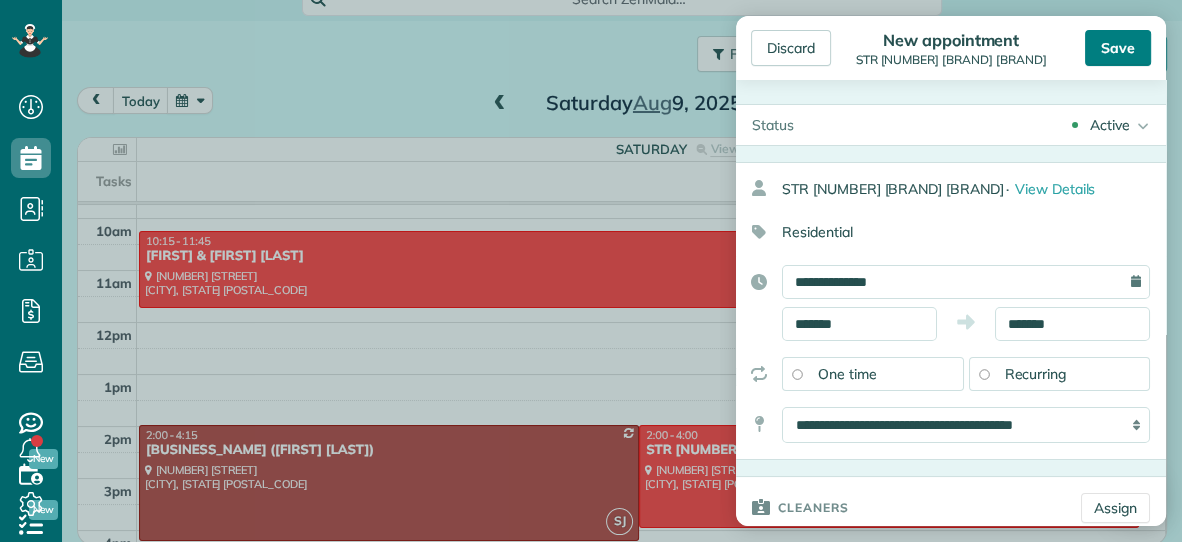 click on "Save" at bounding box center [1118, 48] 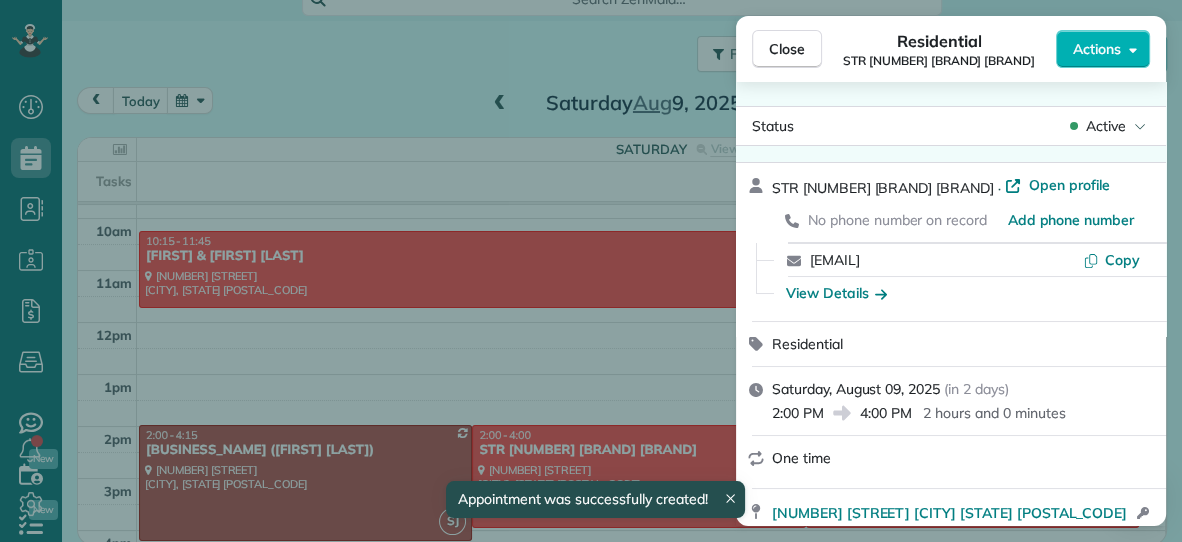 click on "Close" at bounding box center [787, 49] 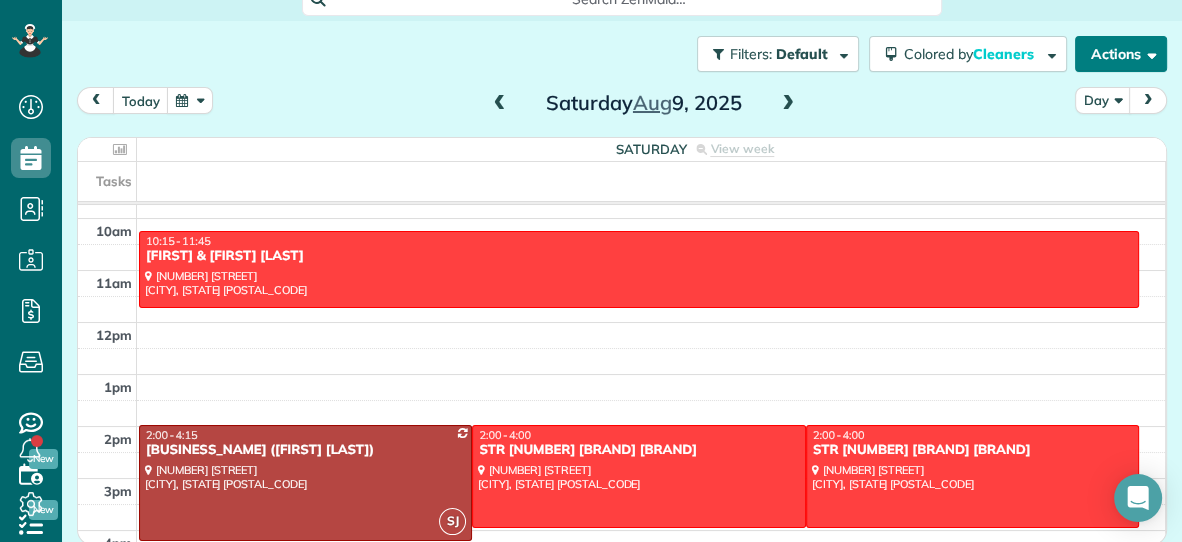 click on "Actions" at bounding box center (1121, 54) 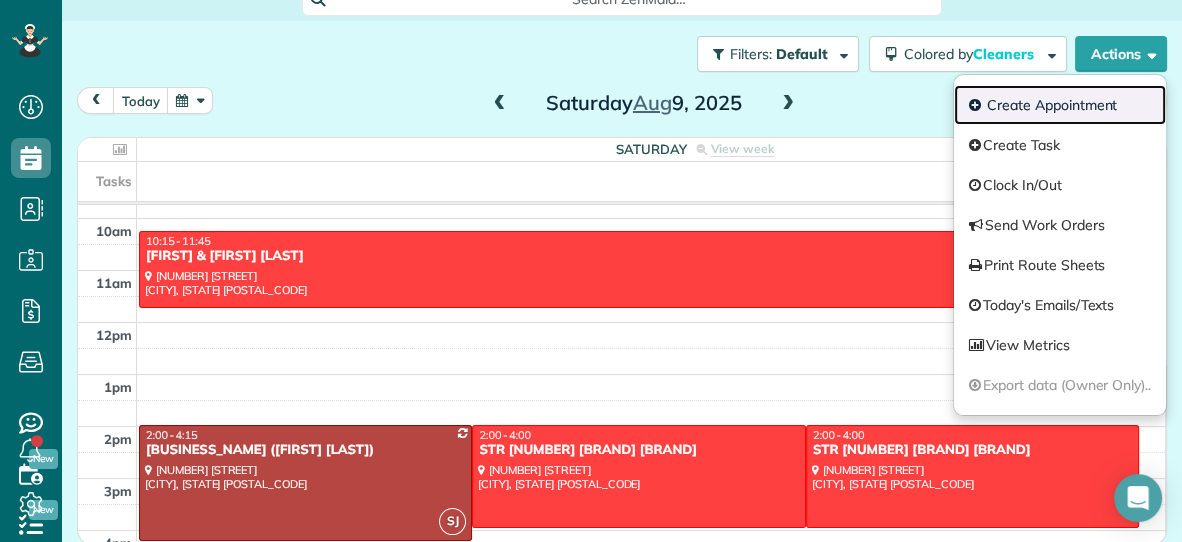 click on "Create Appointment" at bounding box center (1060, 105) 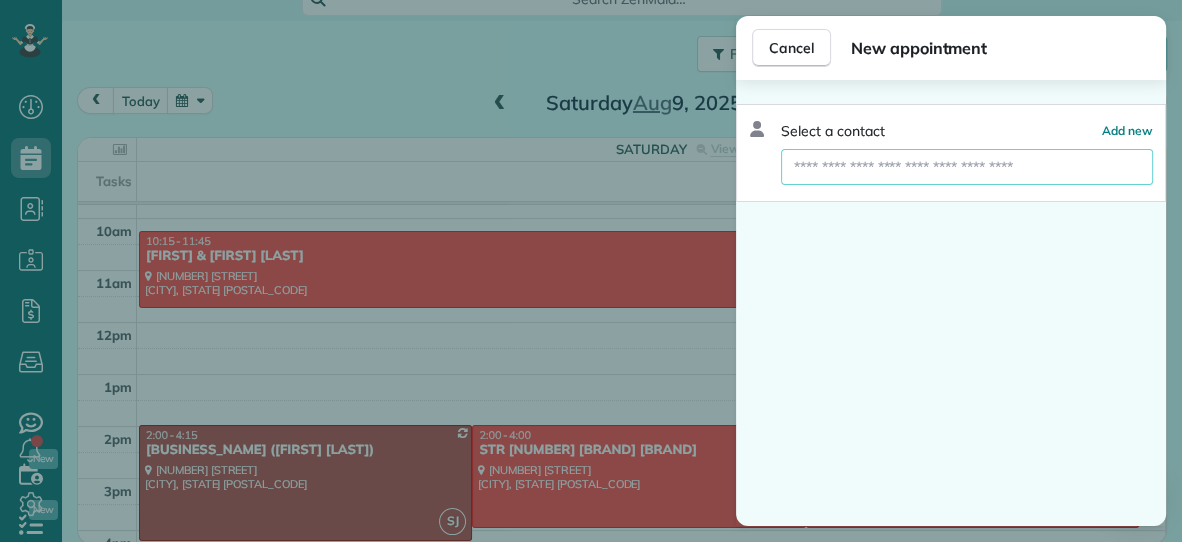 click at bounding box center [967, 167] 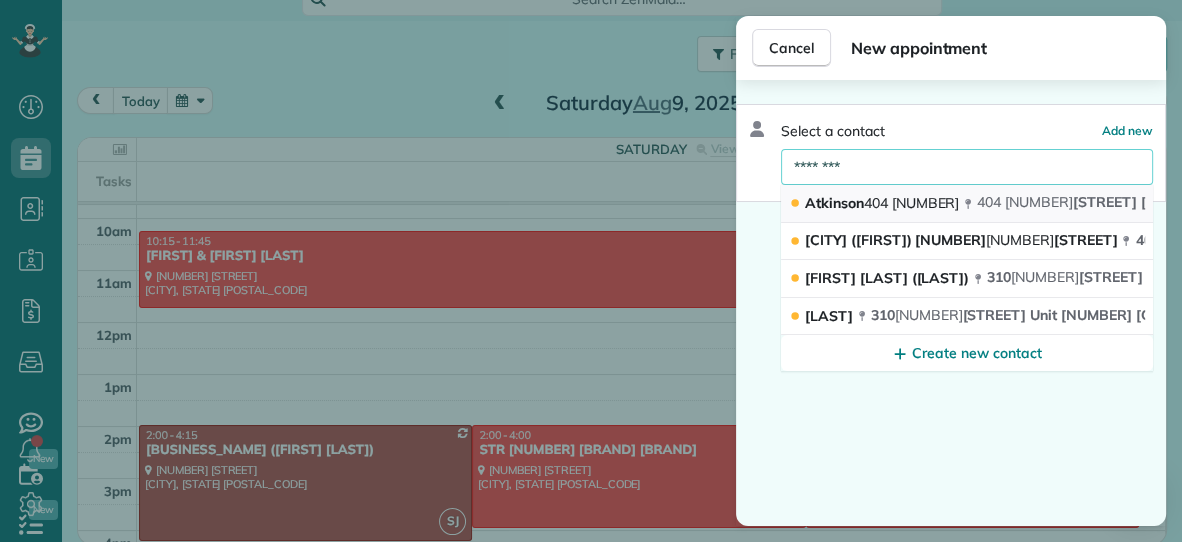 type on "********" 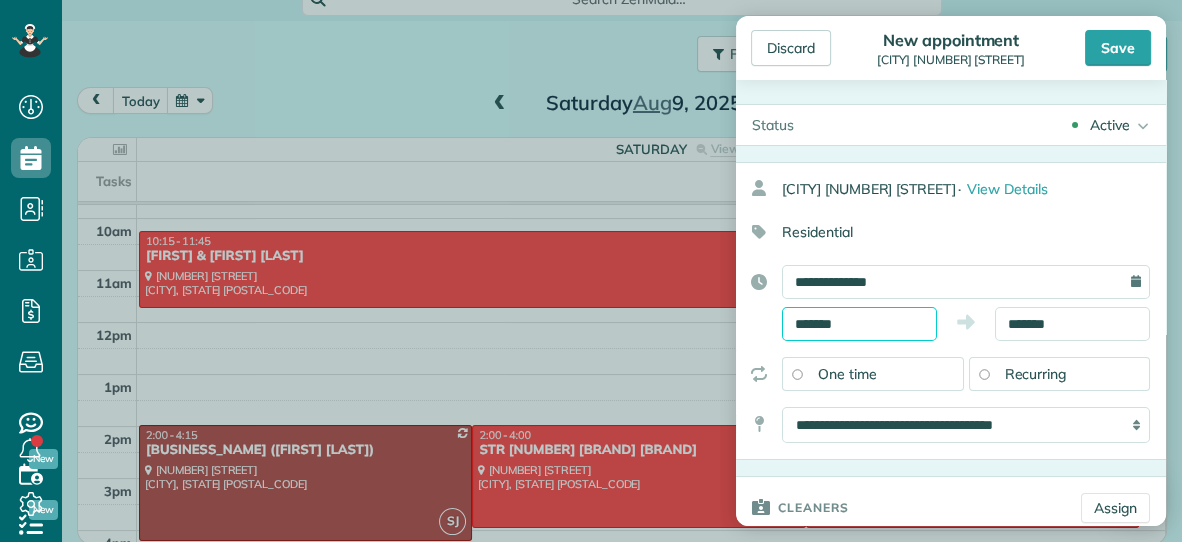 click on "*******" at bounding box center [859, 324] 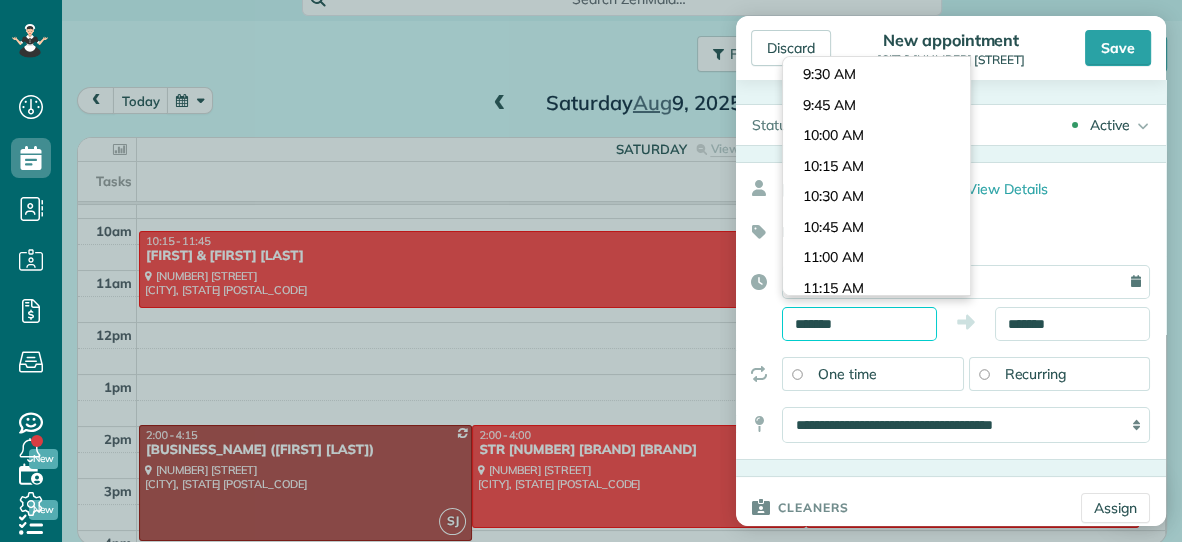 scroll, scrollTop: 1124, scrollLeft: 0, axis: vertical 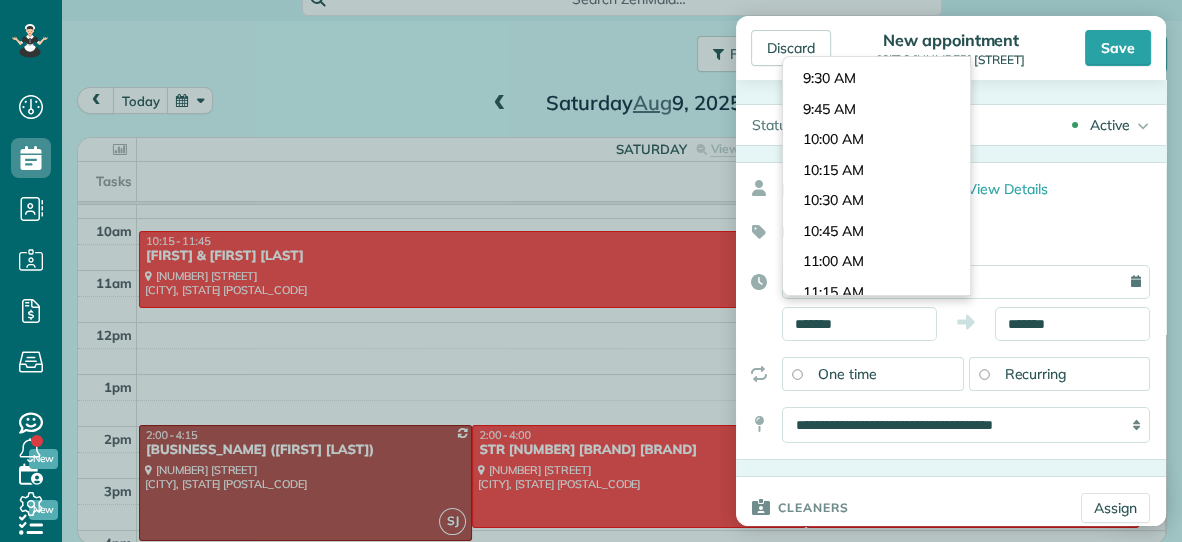 click on "Dashboard
Scheduling
Calendar View
List View
Dispatch View - Weekly scheduling (Beta)" at bounding box center (591, 271) 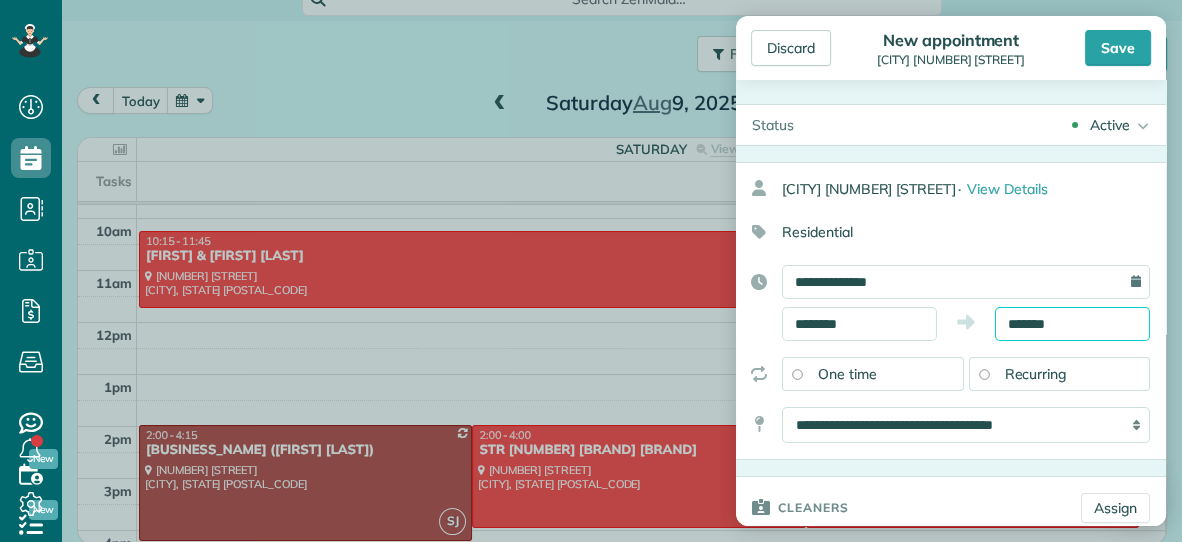 click on "*******" at bounding box center [1072, 324] 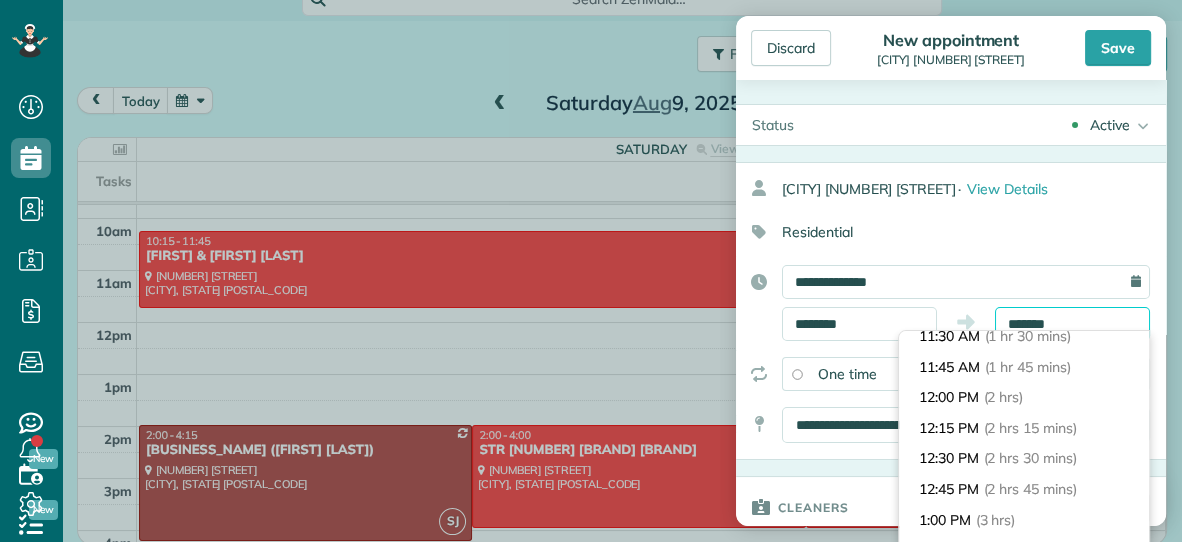 scroll, scrollTop: 191, scrollLeft: 0, axis: vertical 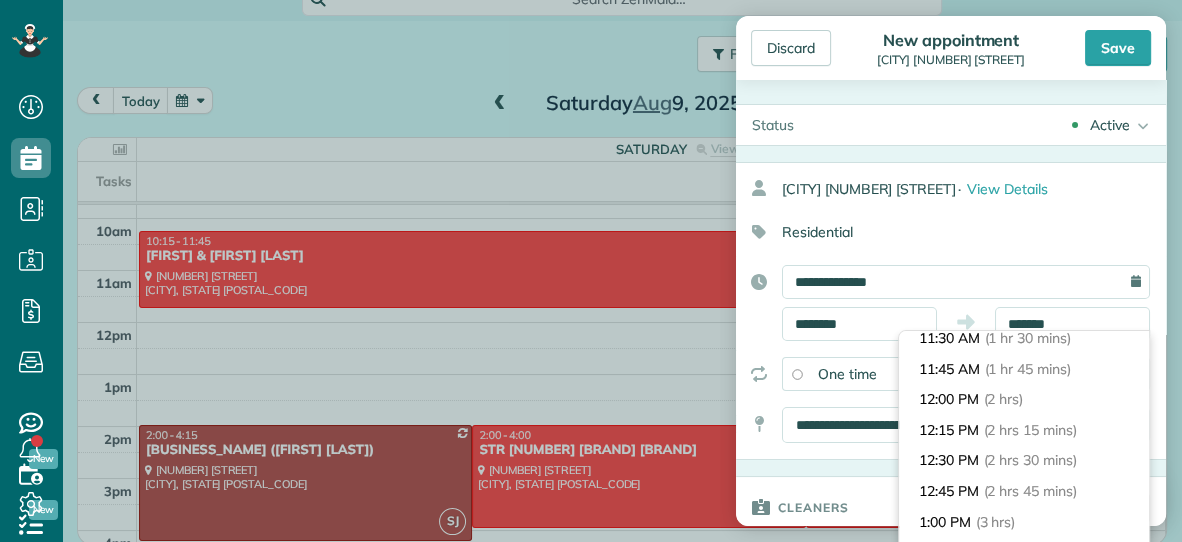 click on "12:30 PM  (2 hrs 30 mins)" at bounding box center (1024, 460) 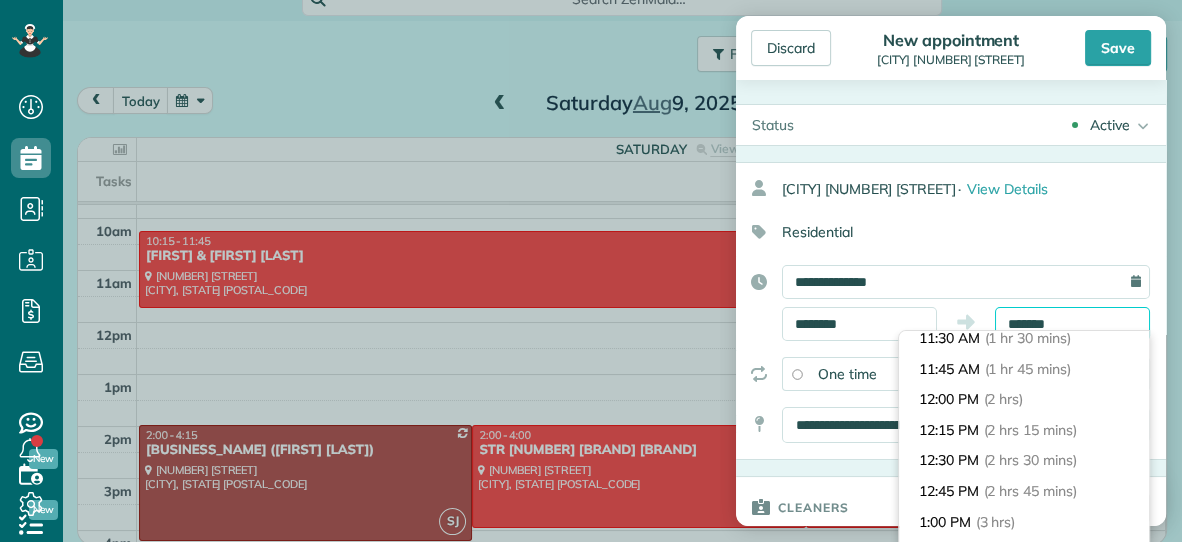 type on "********" 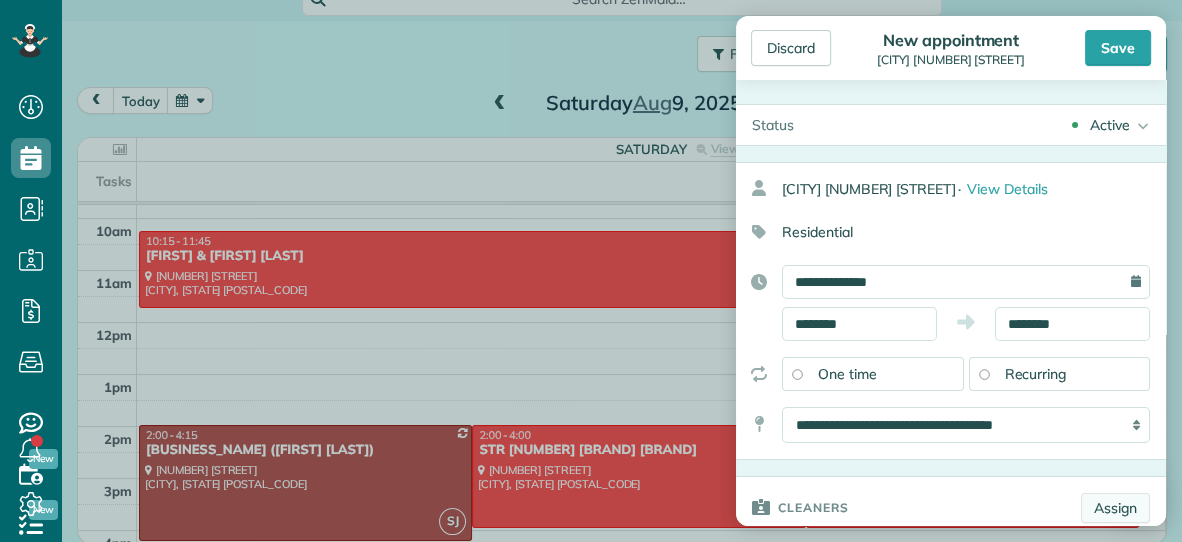 click on "Assign" at bounding box center (1115, 508) 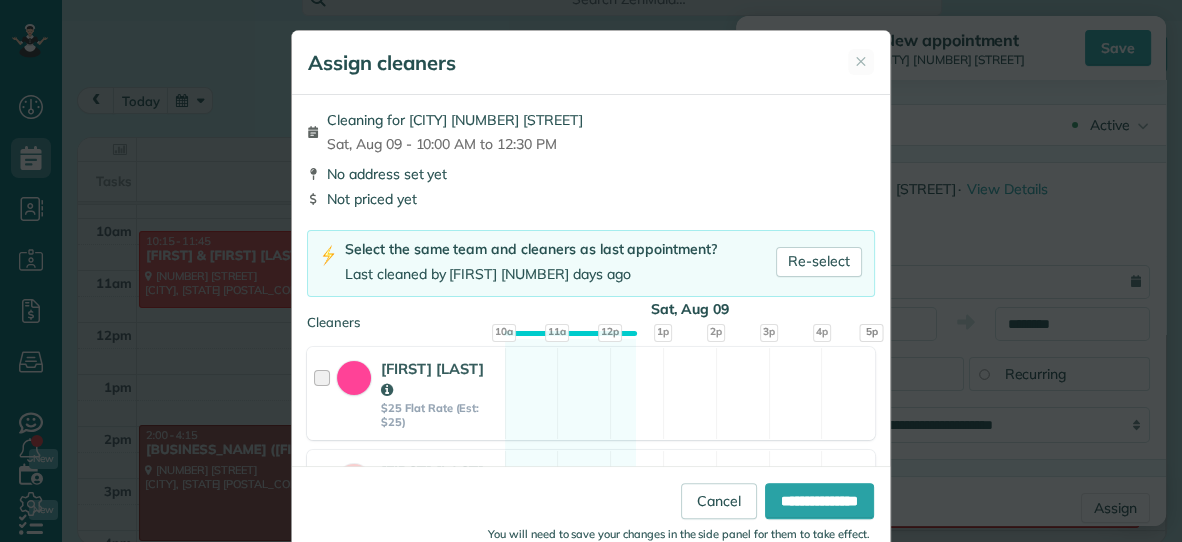 scroll, scrollTop: 44, scrollLeft: 0, axis: vertical 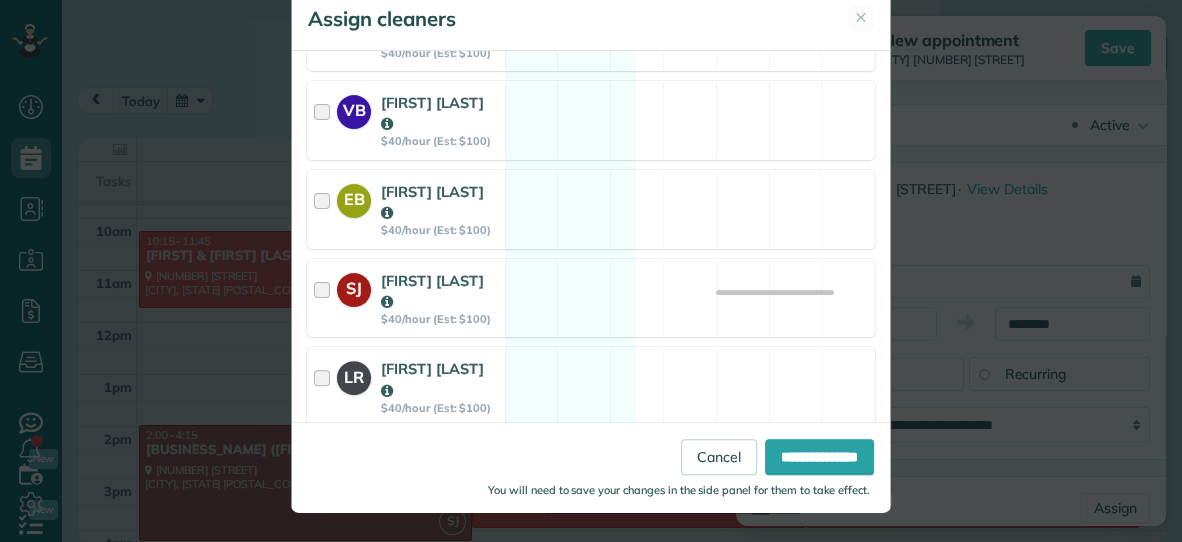 click on "DR
[FIRST] [LAST]
$40/hour (Est: $100)
Available" at bounding box center (591, 475) 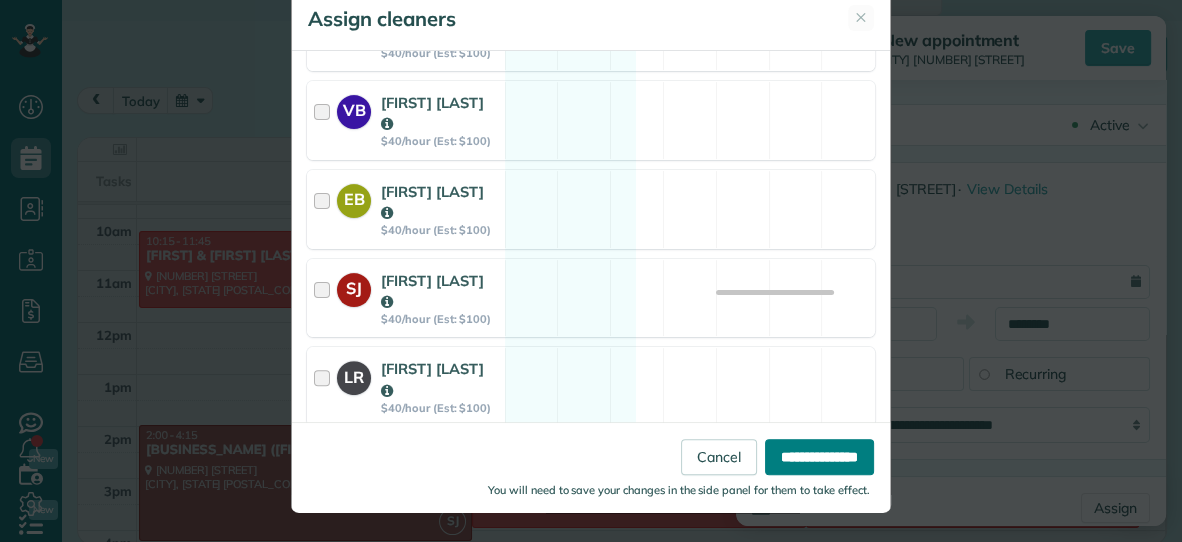 click on "**********" at bounding box center [819, 457] 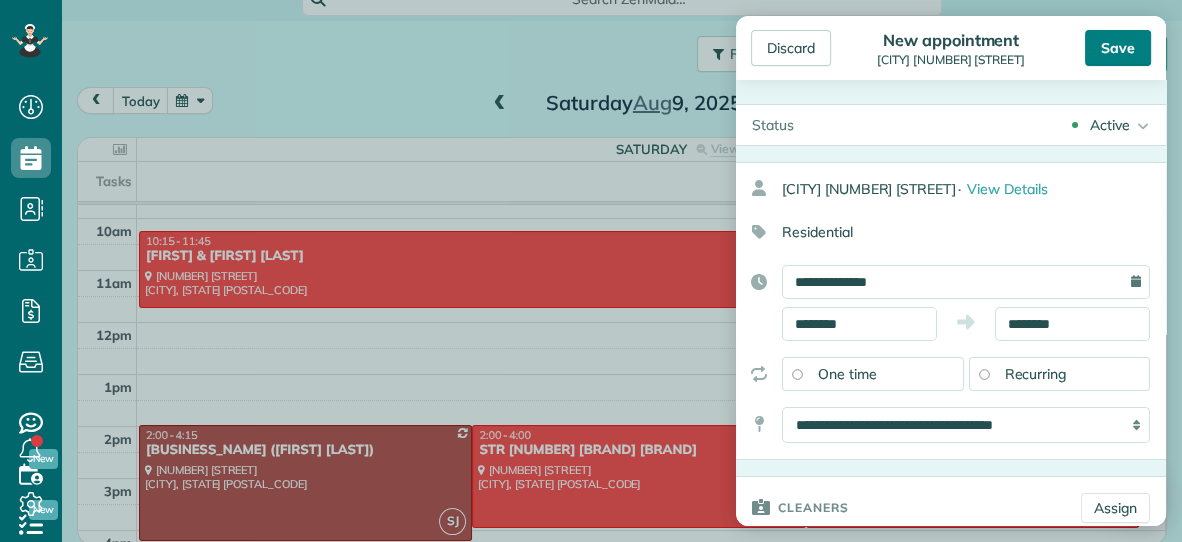 click on "Save" at bounding box center [1118, 48] 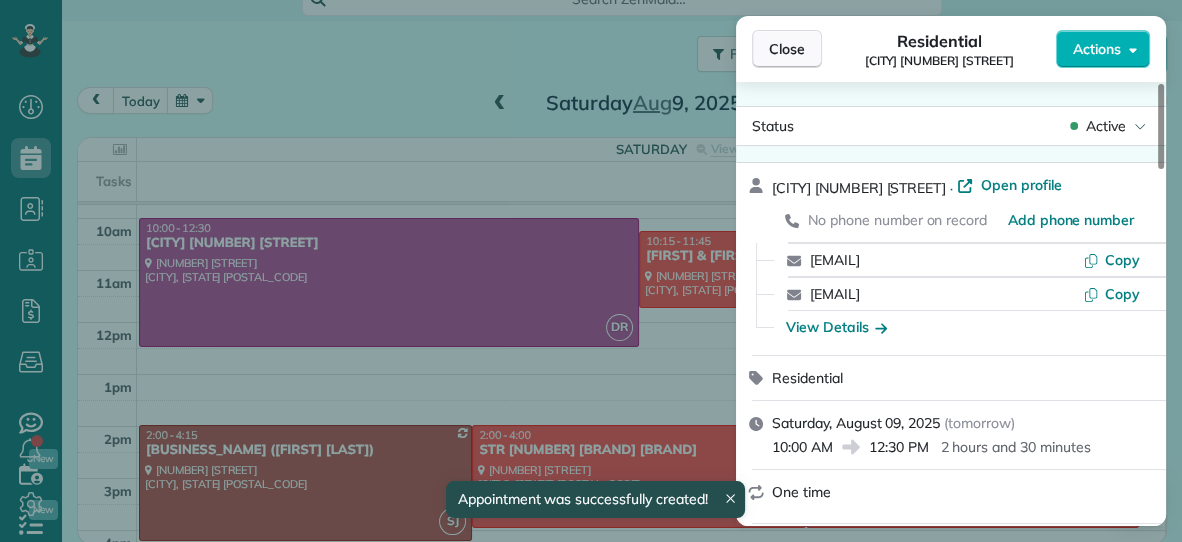 click on "Close" at bounding box center [787, 49] 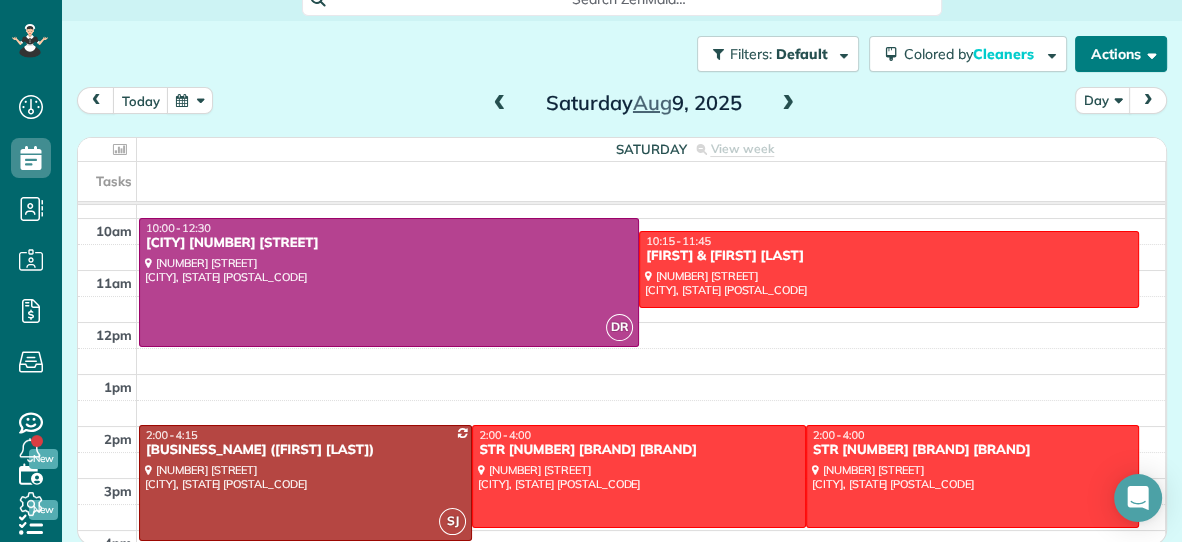 click on "Actions" at bounding box center [1121, 54] 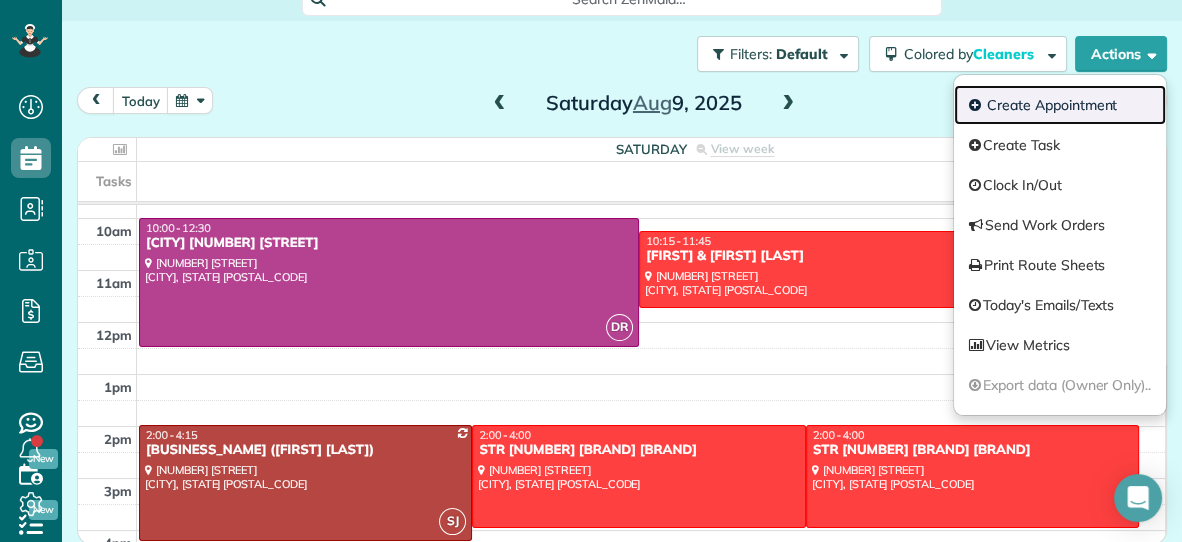 click on "Create Appointment" at bounding box center (1060, 105) 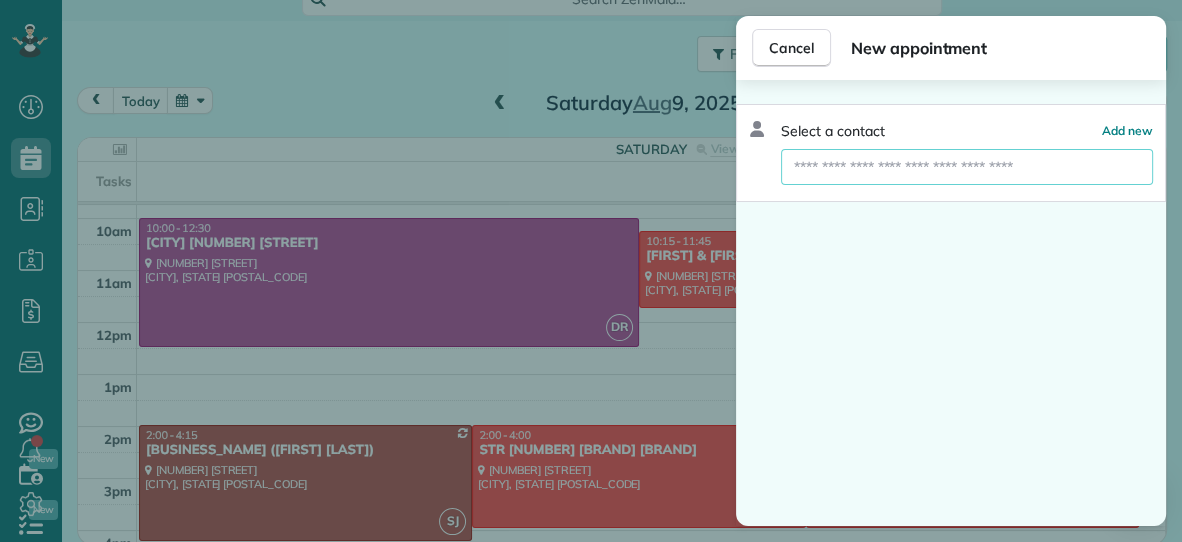 click at bounding box center [967, 167] 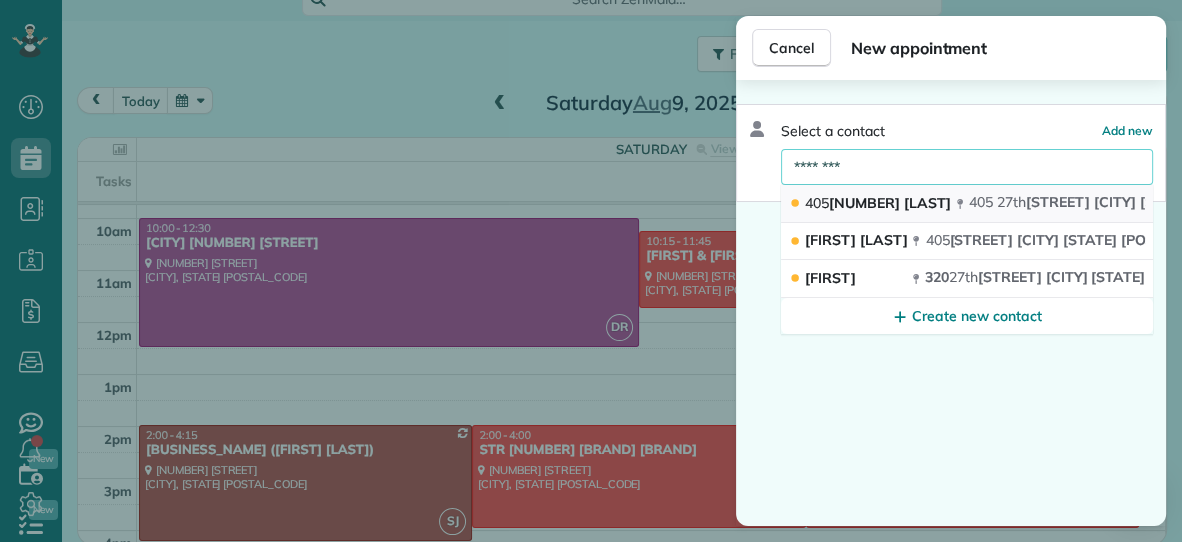 type on "********" 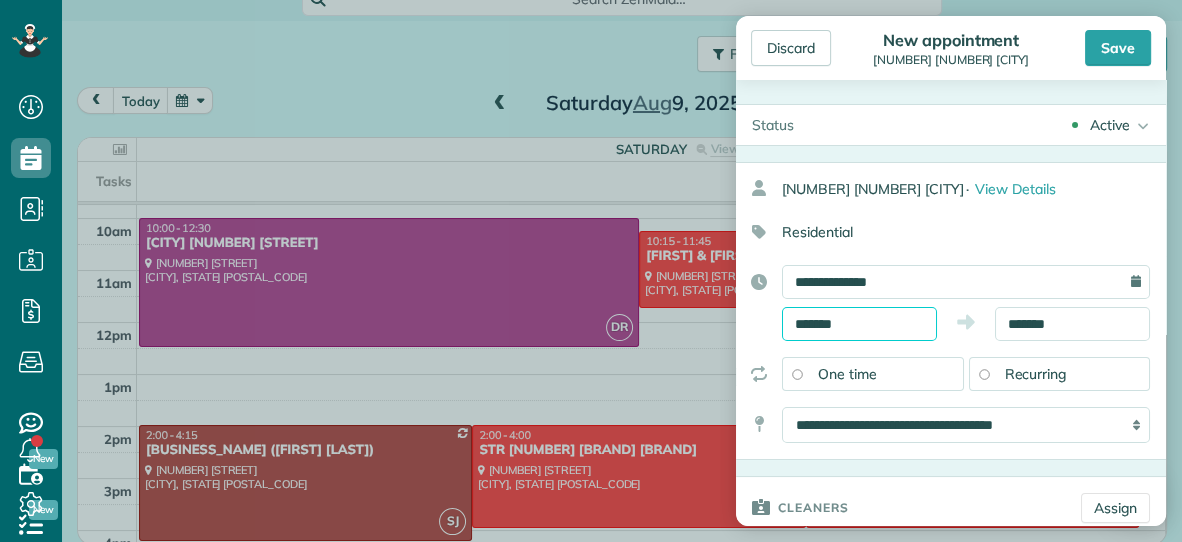 click on "*******" at bounding box center [859, 324] 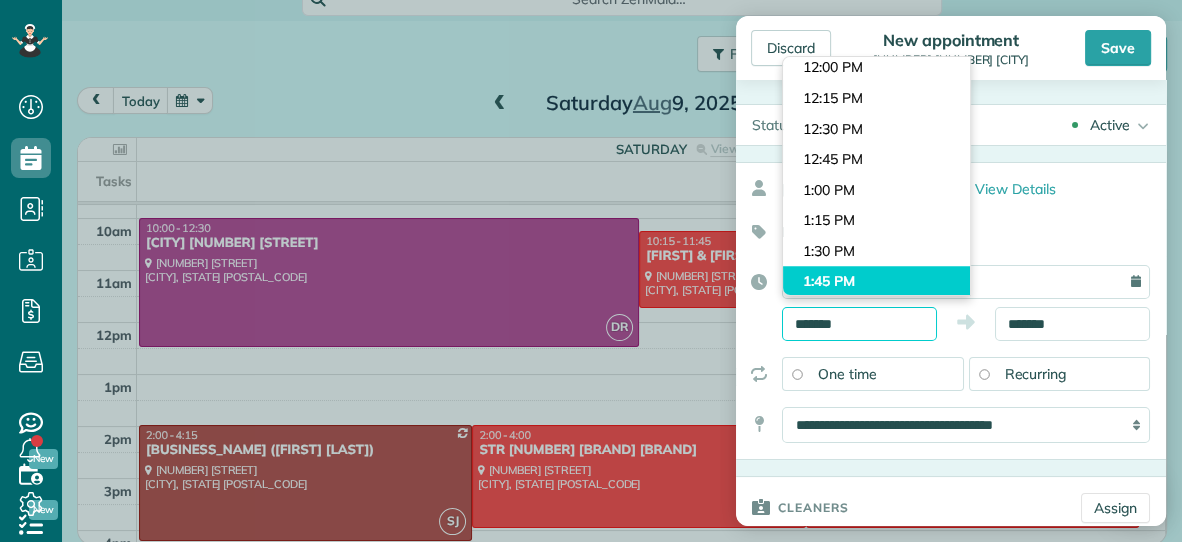 scroll, scrollTop: 1426, scrollLeft: 0, axis: vertical 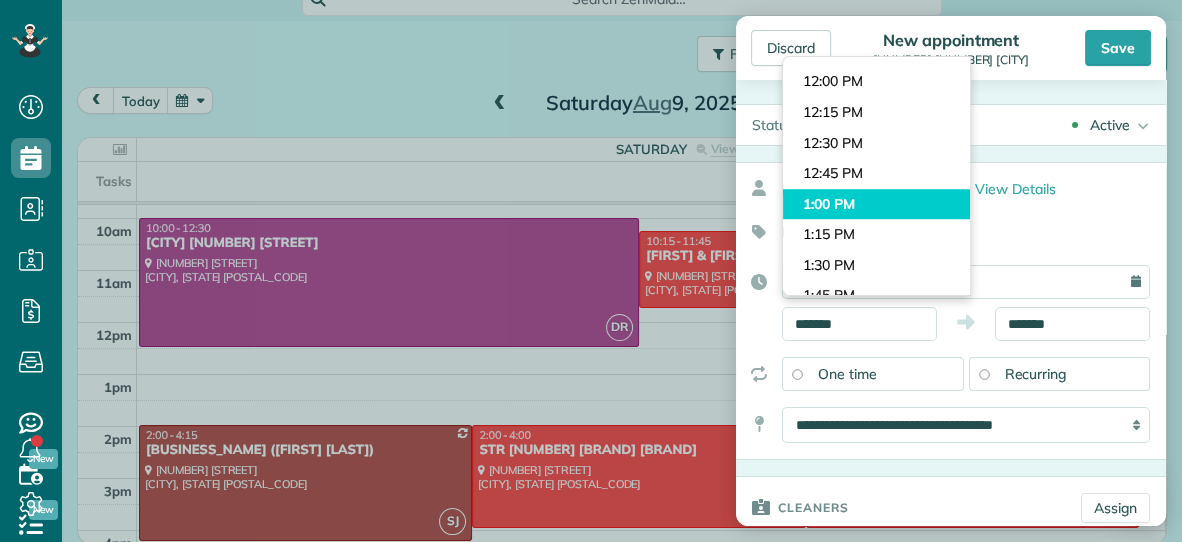click on "Dashboard
Scheduling
Calendar View
List View
Dispatch View - Weekly scheduling (Beta)" at bounding box center [591, 271] 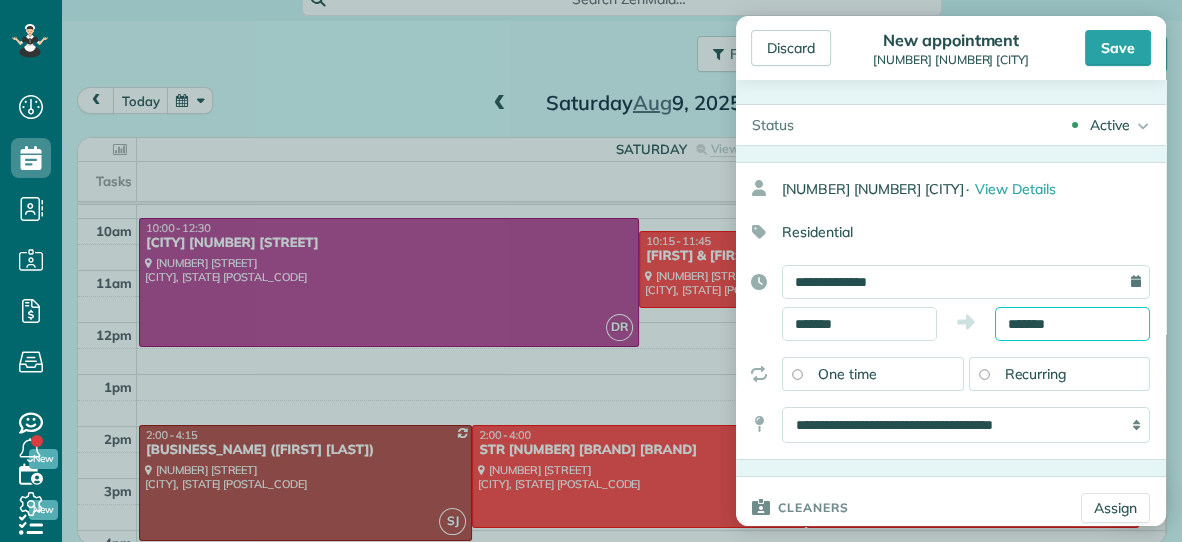 click on "*******" at bounding box center (1072, 324) 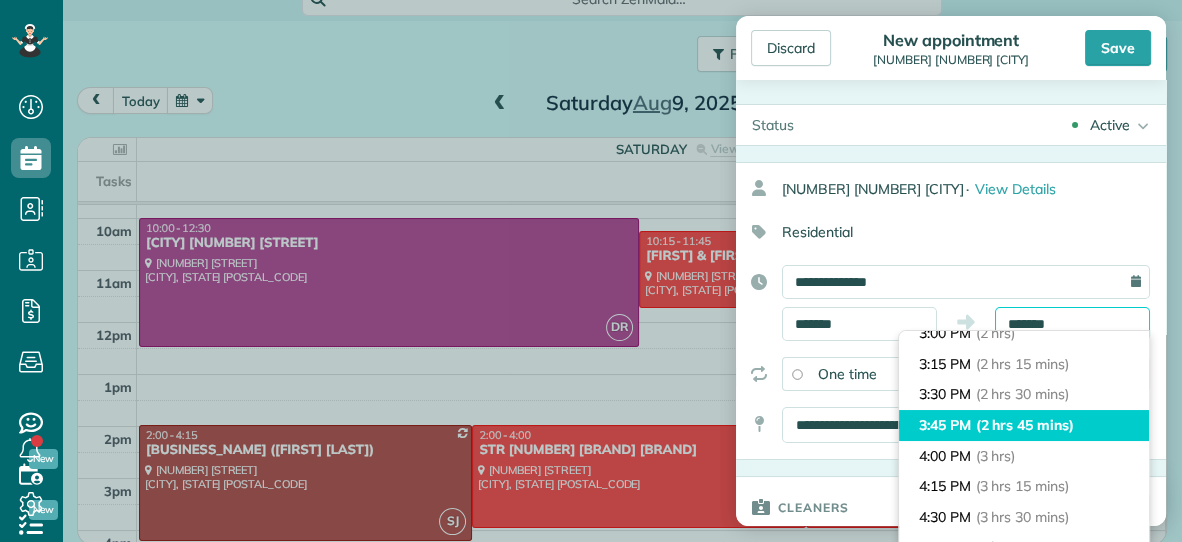 scroll, scrollTop: 251, scrollLeft: 0, axis: vertical 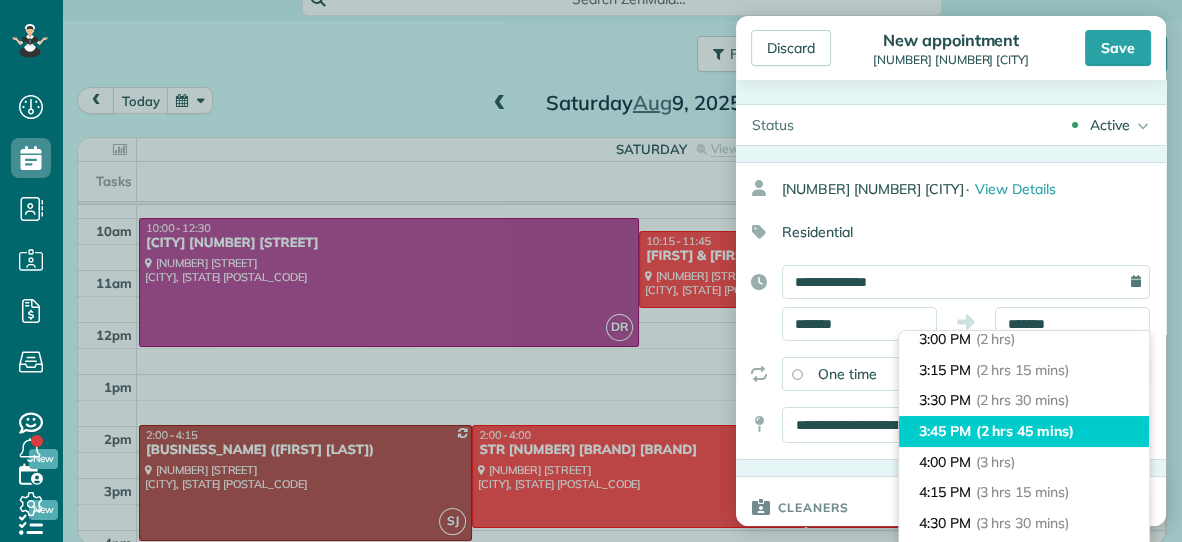 click on "3:00 PM  (2 hrs)" at bounding box center (1024, 339) 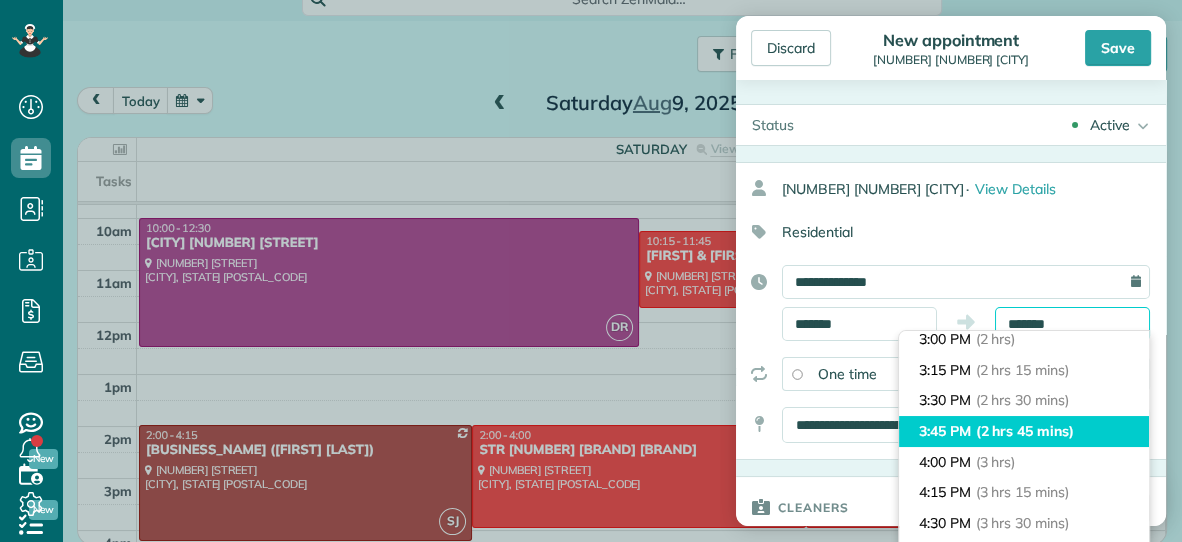 type on "*******" 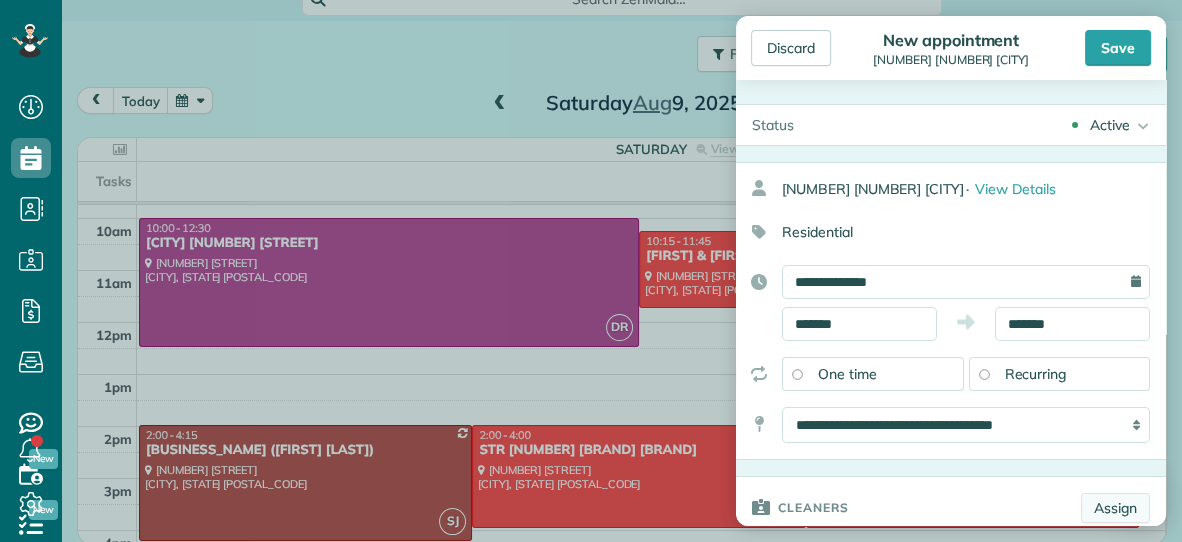 click on "Assign" at bounding box center (1115, 508) 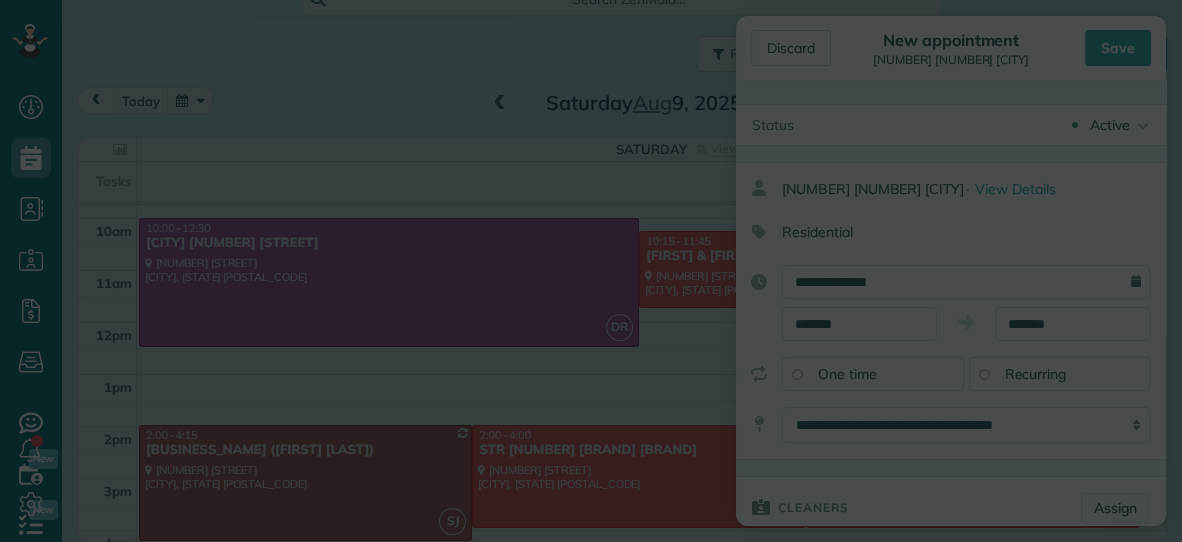 scroll, scrollTop: 0, scrollLeft: 0, axis: both 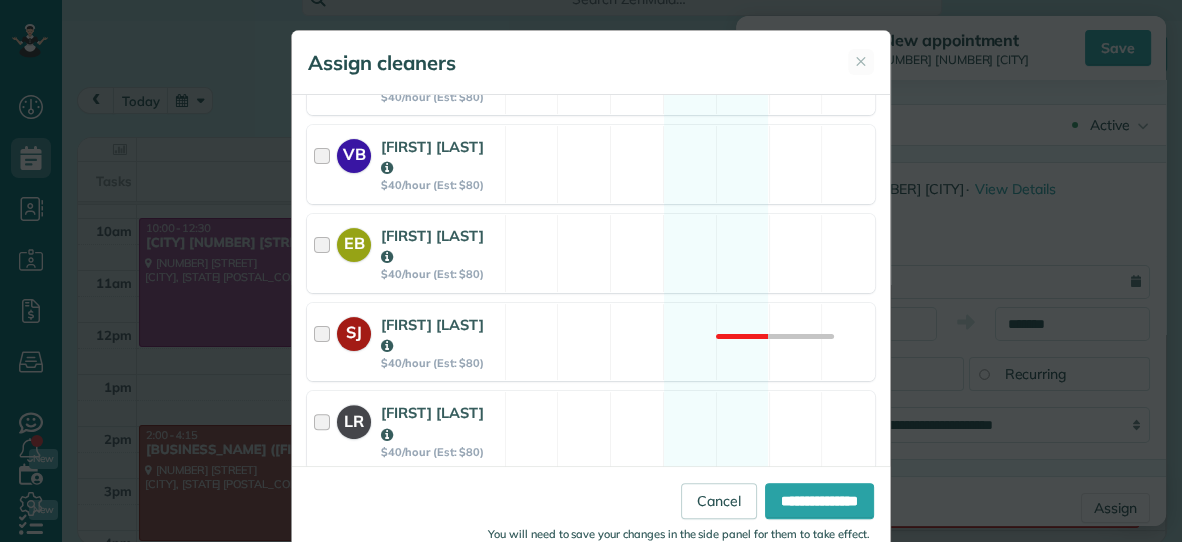 click on "[FIRST] [LAST]" at bounding box center [432, 512] 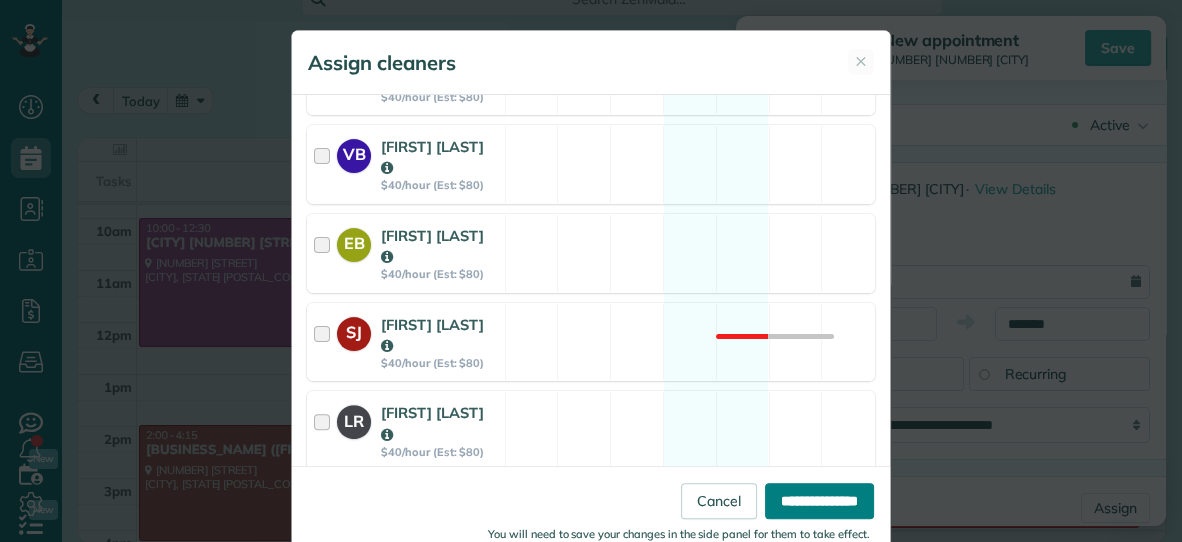 click on "**********" at bounding box center [819, 501] 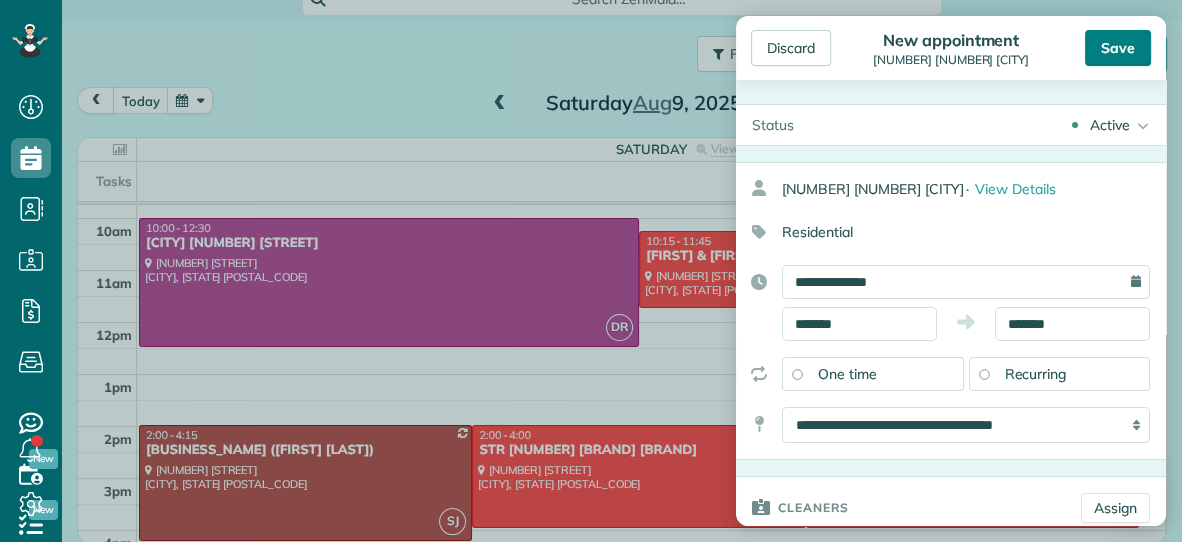 click on "Save" at bounding box center (1118, 48) 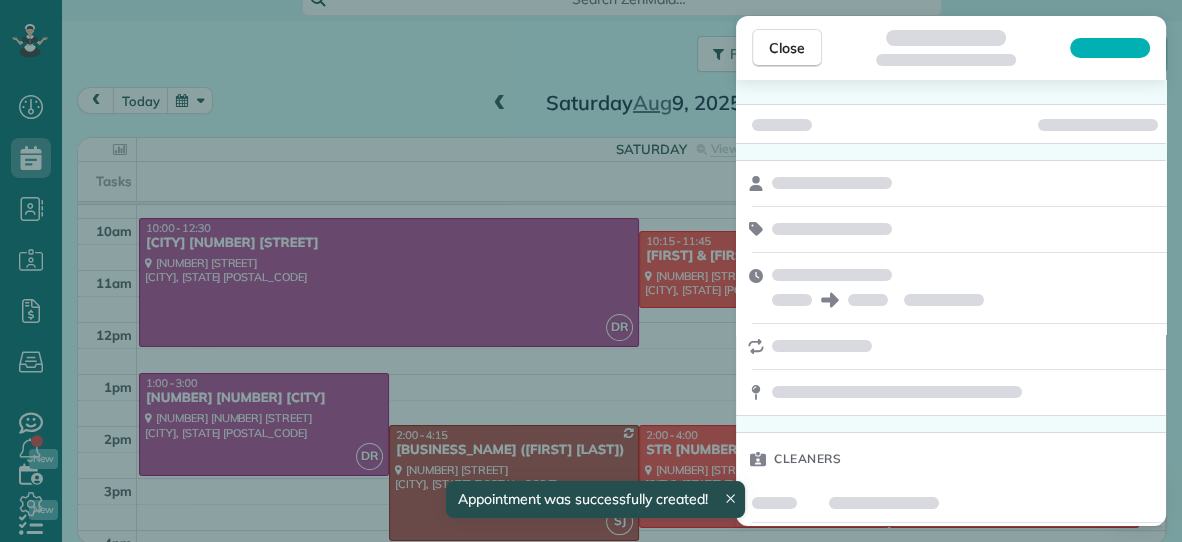 click on "Close" at bounding box center [787, 48] 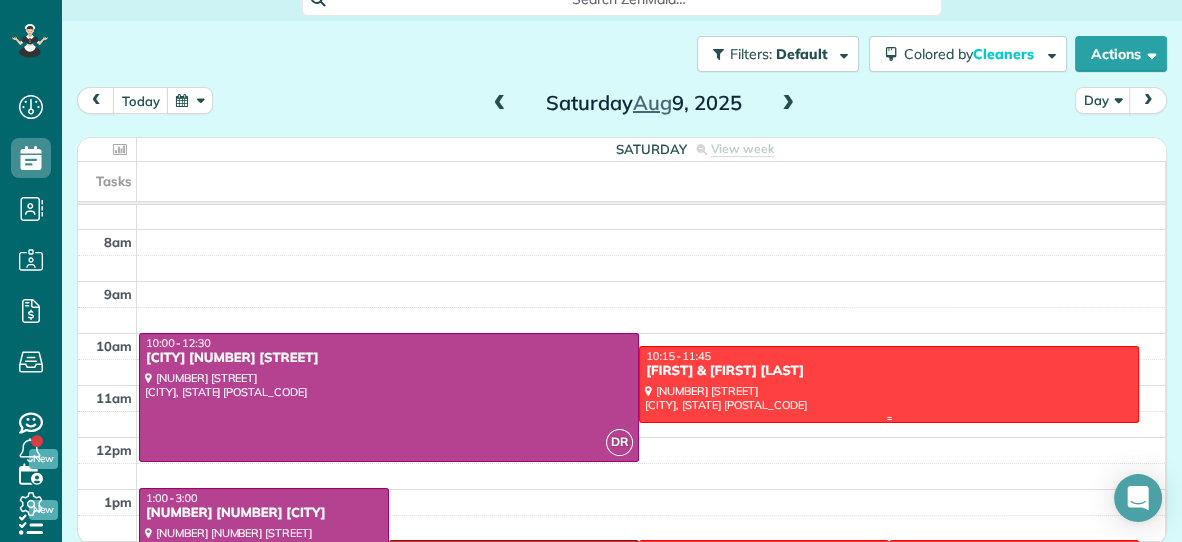 scroll, scrollTop: 0, scrollLeft: 0, axis: both 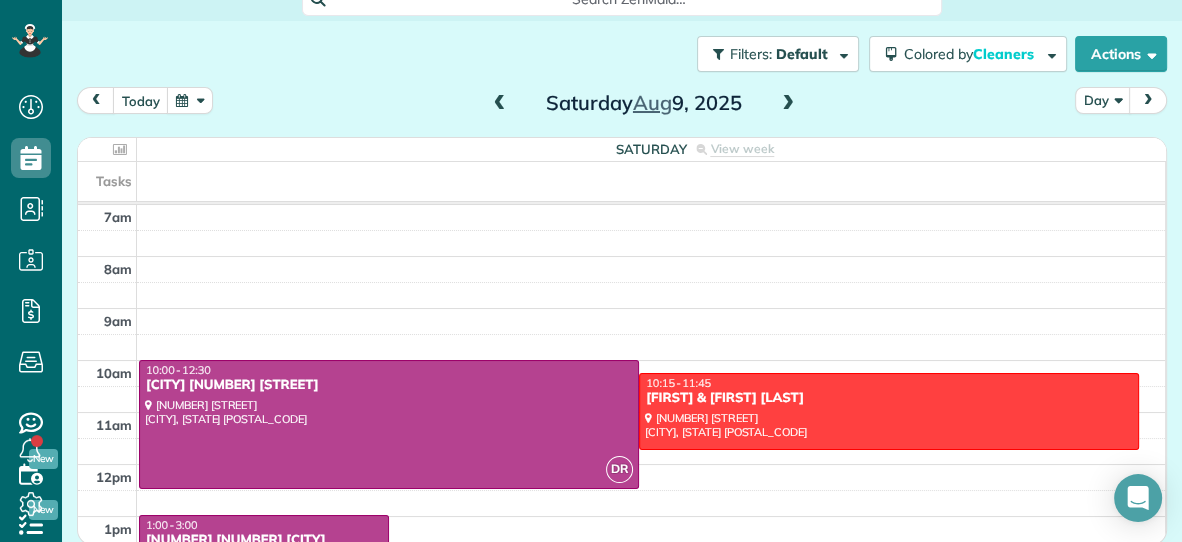 click at bounding box center [500, 104] 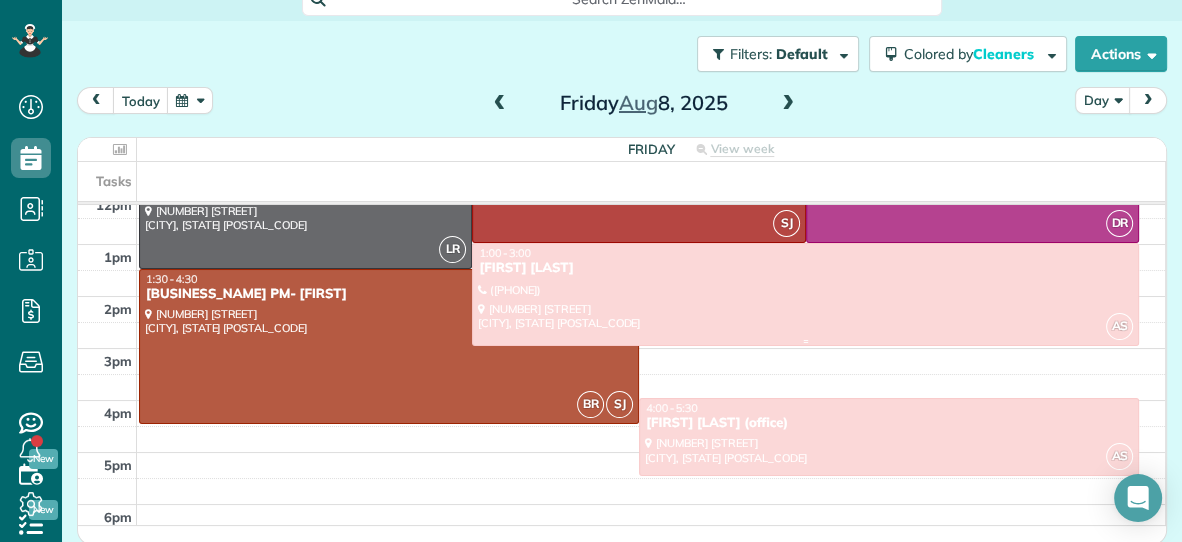 scroll, scrollTop: 271, scrollLeft: 0, axis: vertical 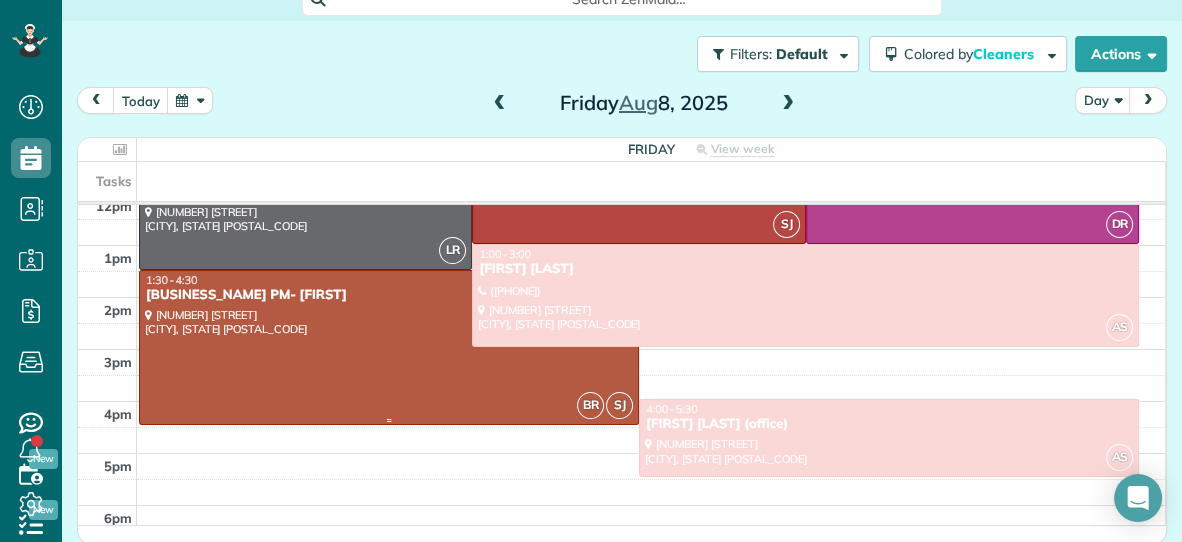 click at bounding box center (389, 347) 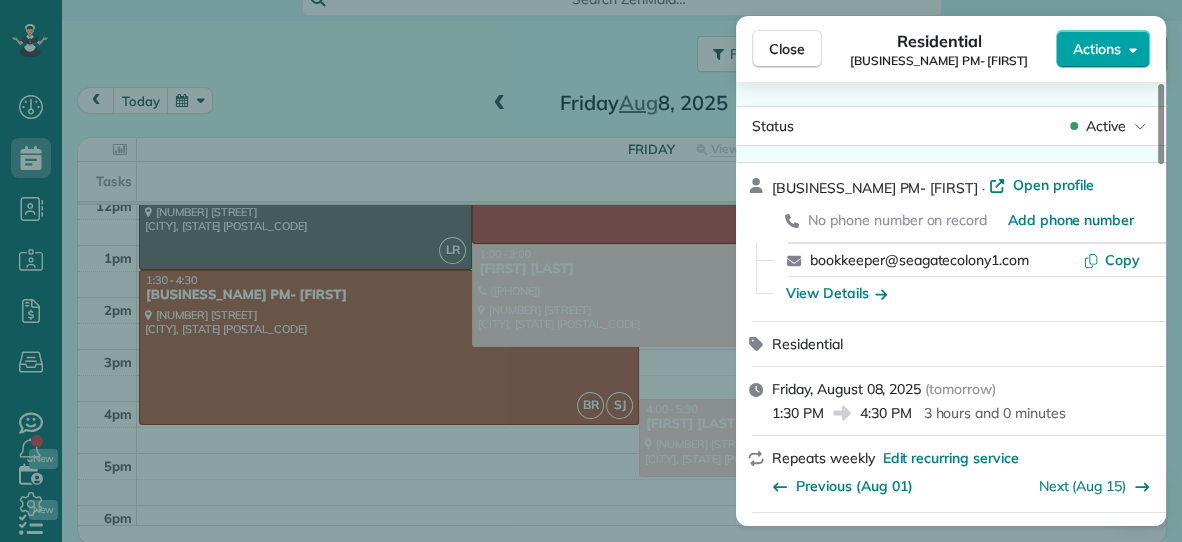 click on "Actions" at bounding box center (1103, 49) 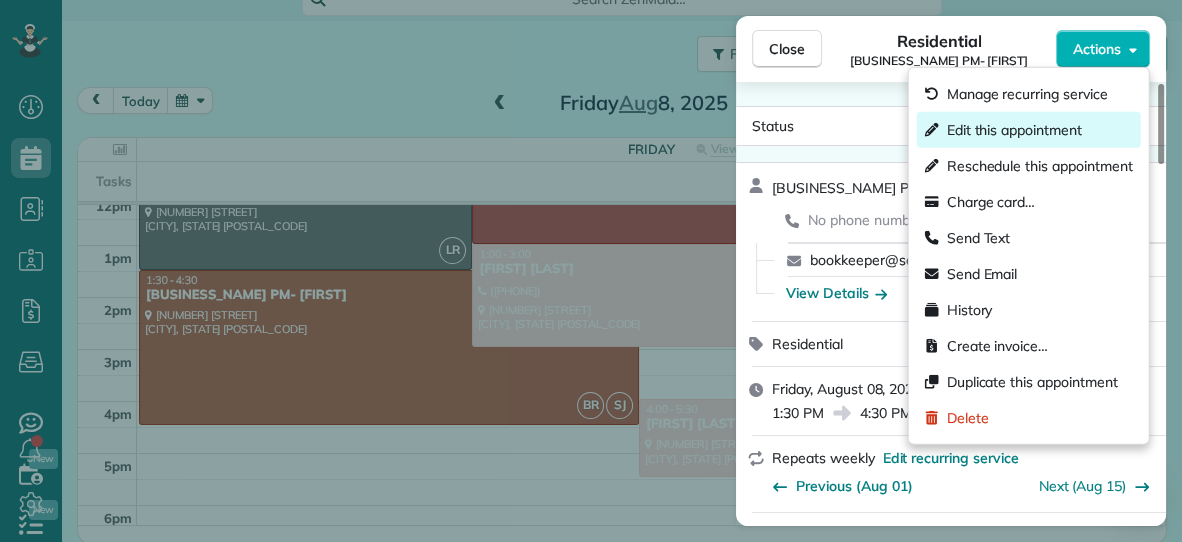 click on "Edit this appointment" at bounding box center [1014, 130] 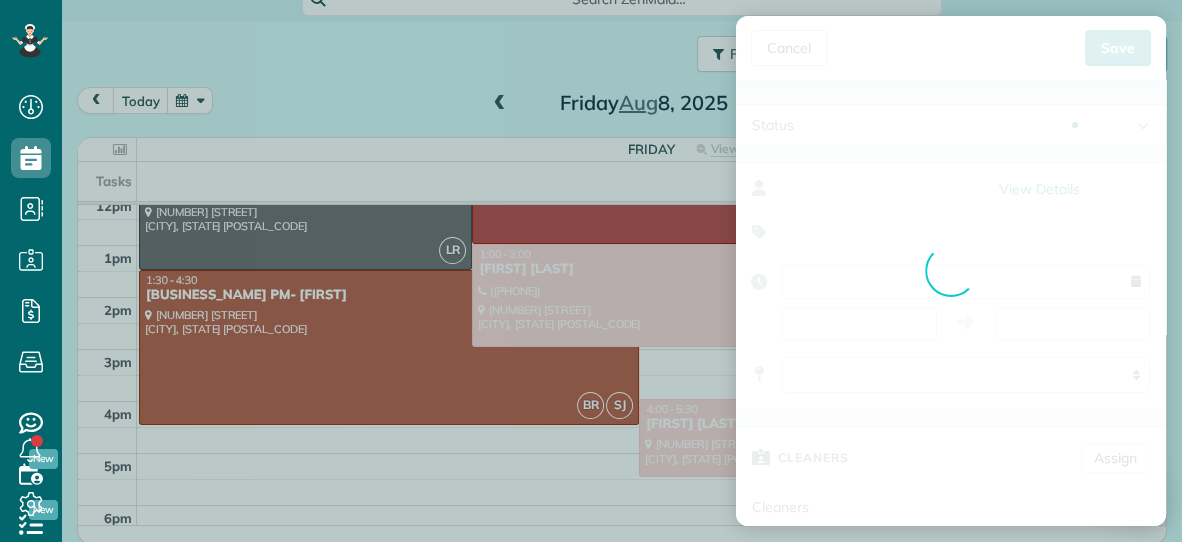 type on "**********" 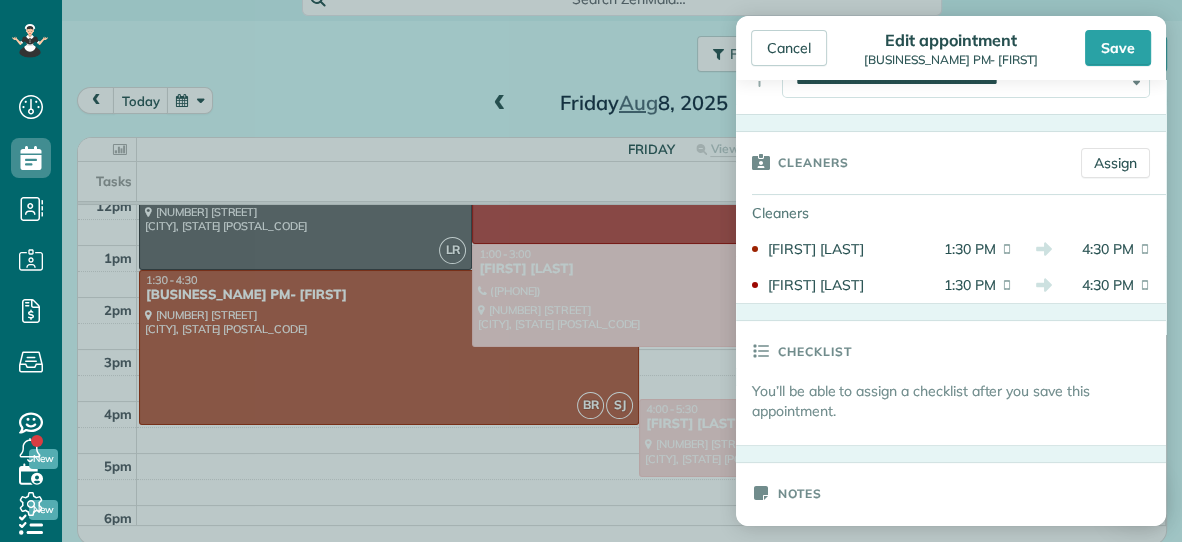 scroll, scrollTop: 299, scrollLeft: 0, axis: vertical 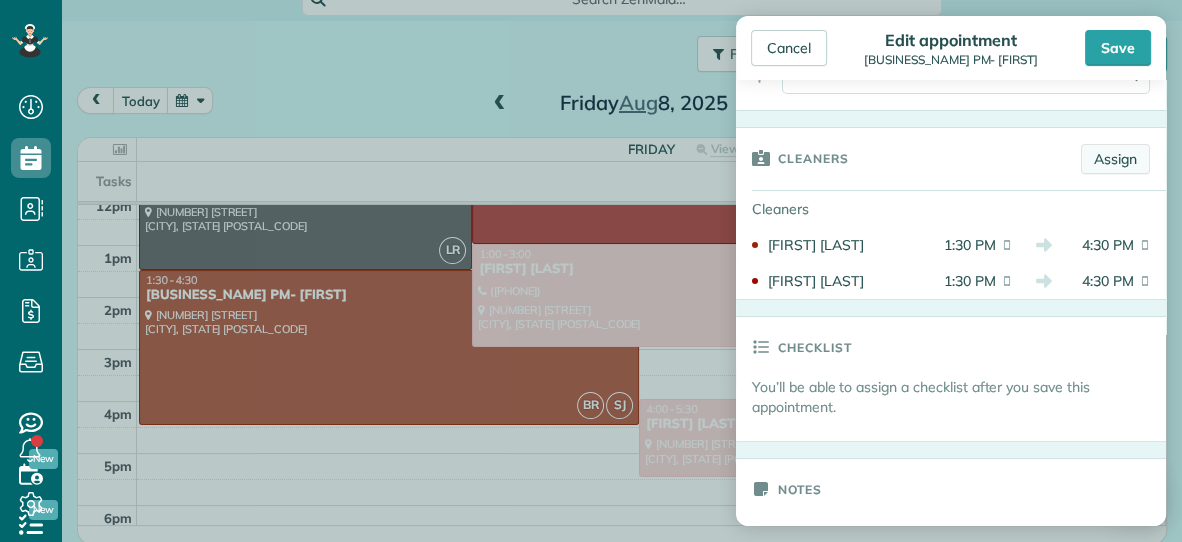 click on "Assign" at bounding box center [1115, 159] 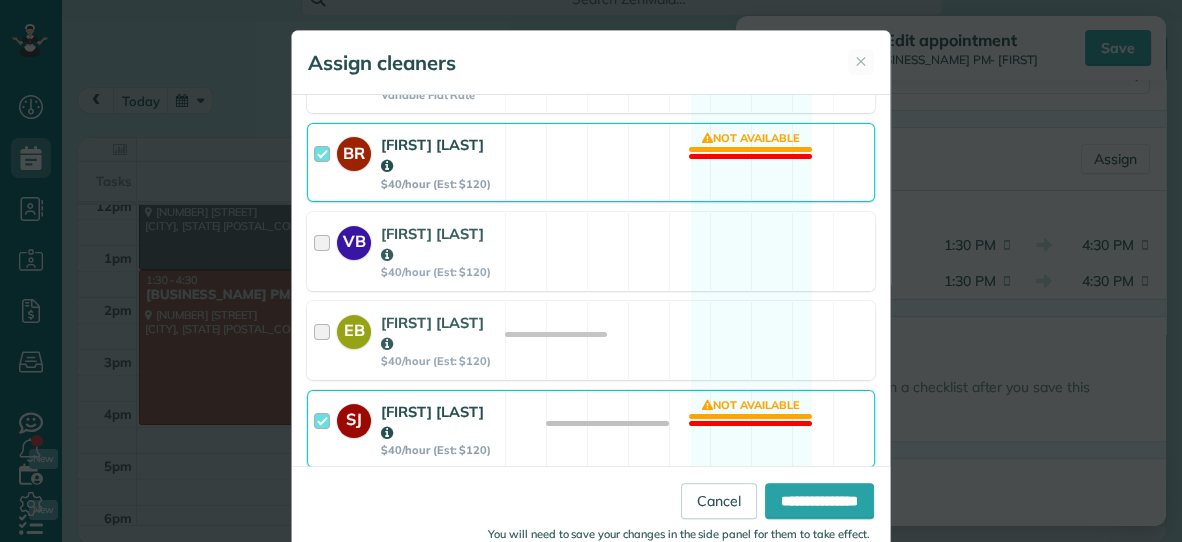 scroll, scrollTop: 420, scrollLeft: 0, axis: vertical 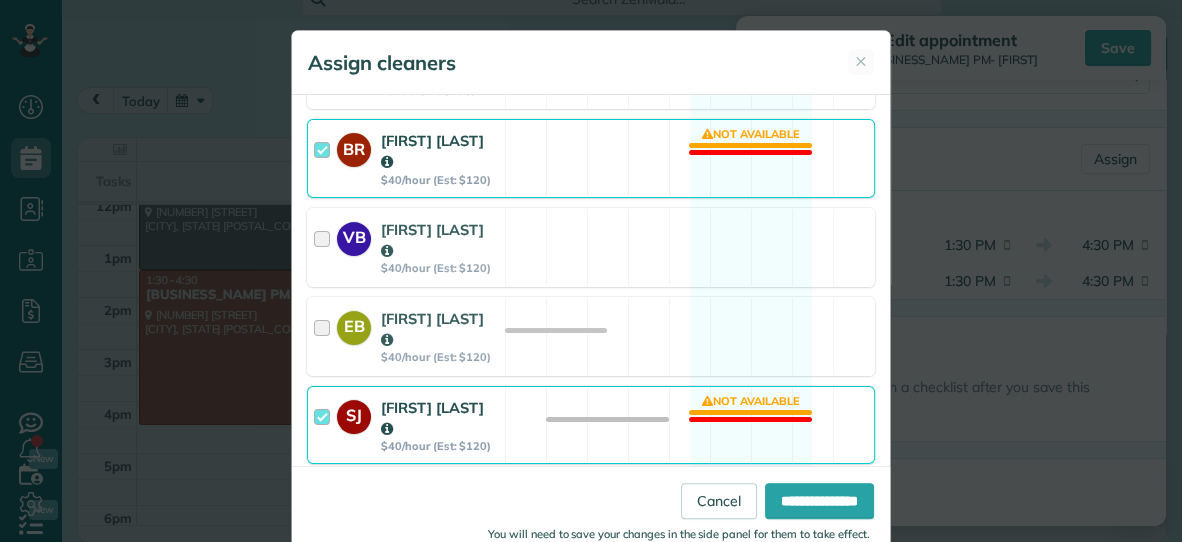click on "BR
[FIRST] [LAST]
$40/hour (Est: $120)
Not available" at bounding box center [591, 158] 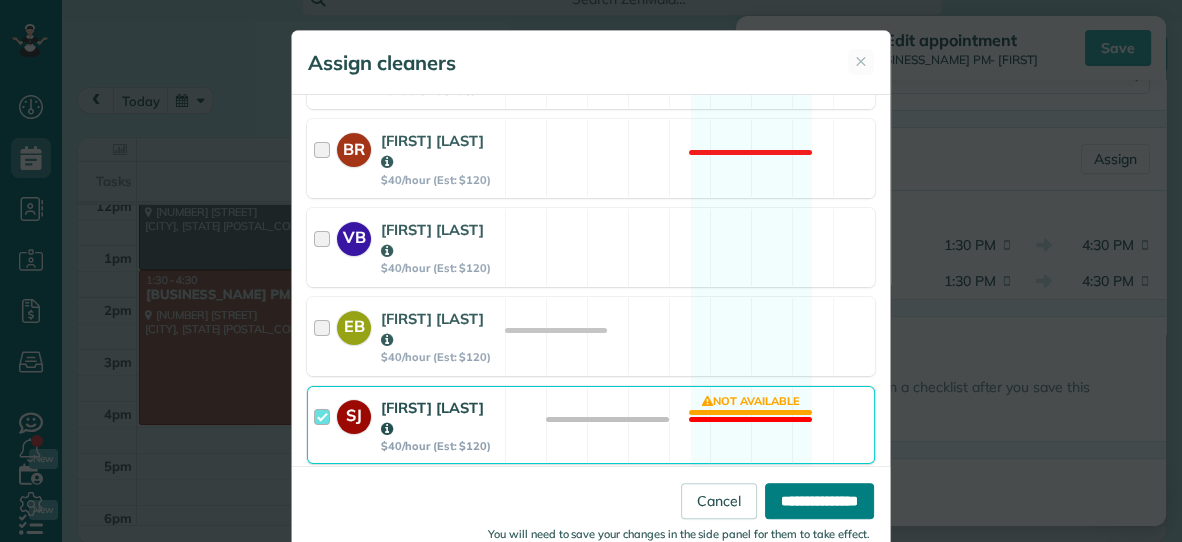 click on "**********" at bounding box center (819, 501) 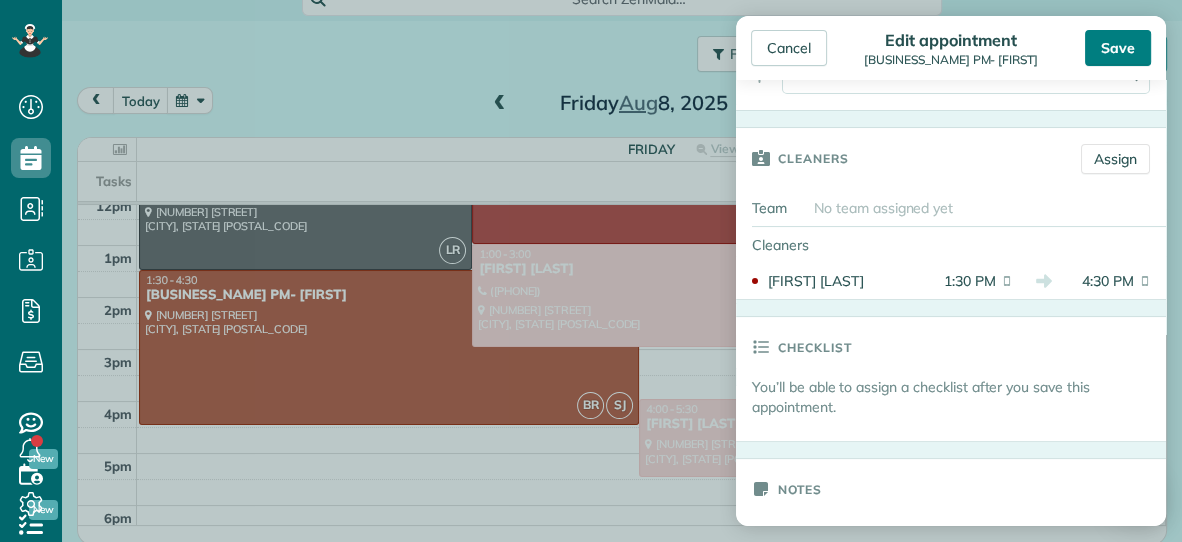 click on "Save" at bounding box center [1118, 48] 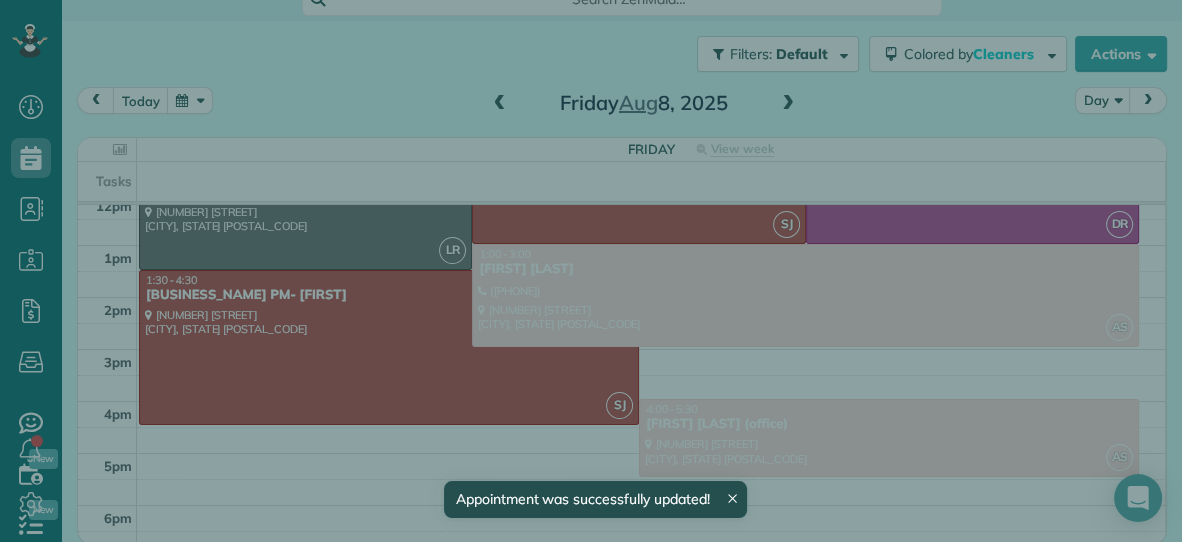 scroll, scrollTop: 270, scrollLeft: 0, axis: vertical 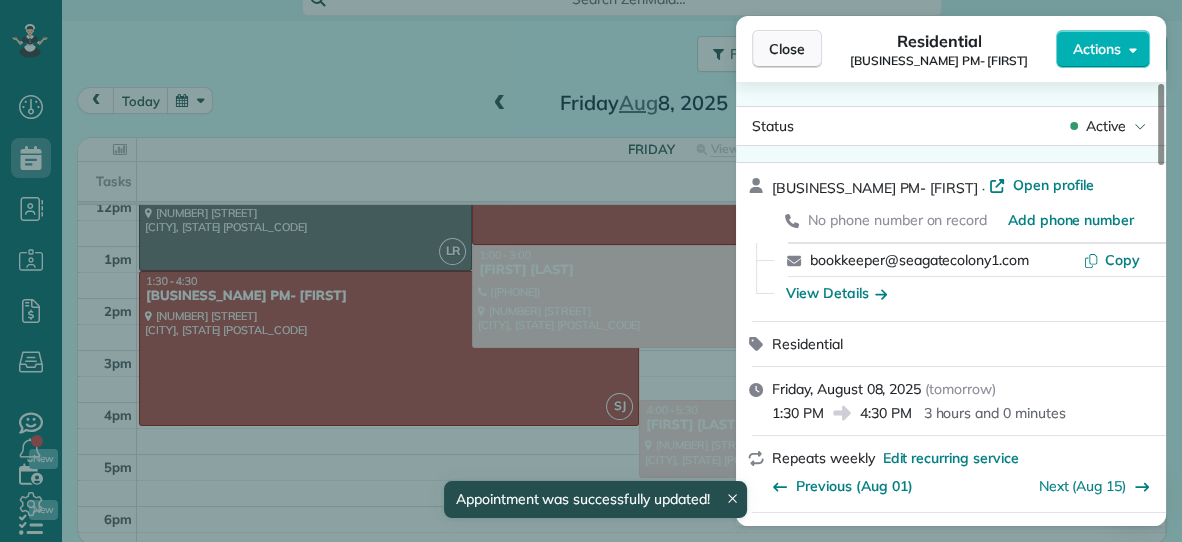 click on "Close" at bounding box center [787, 49] 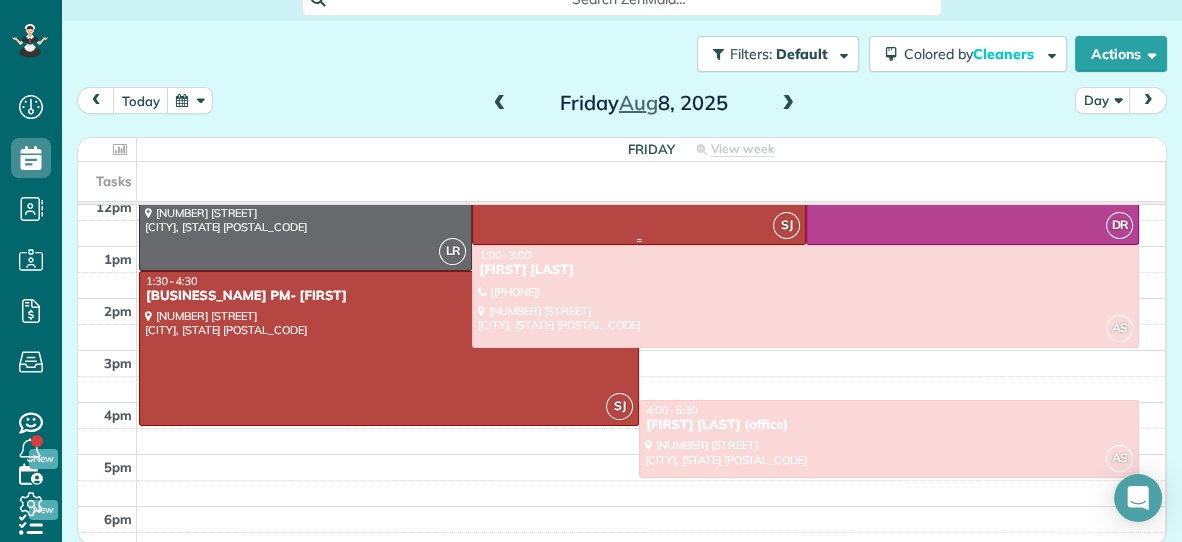 scroll, scrollTop: 279, scrollLeft: 0, axis: vertical 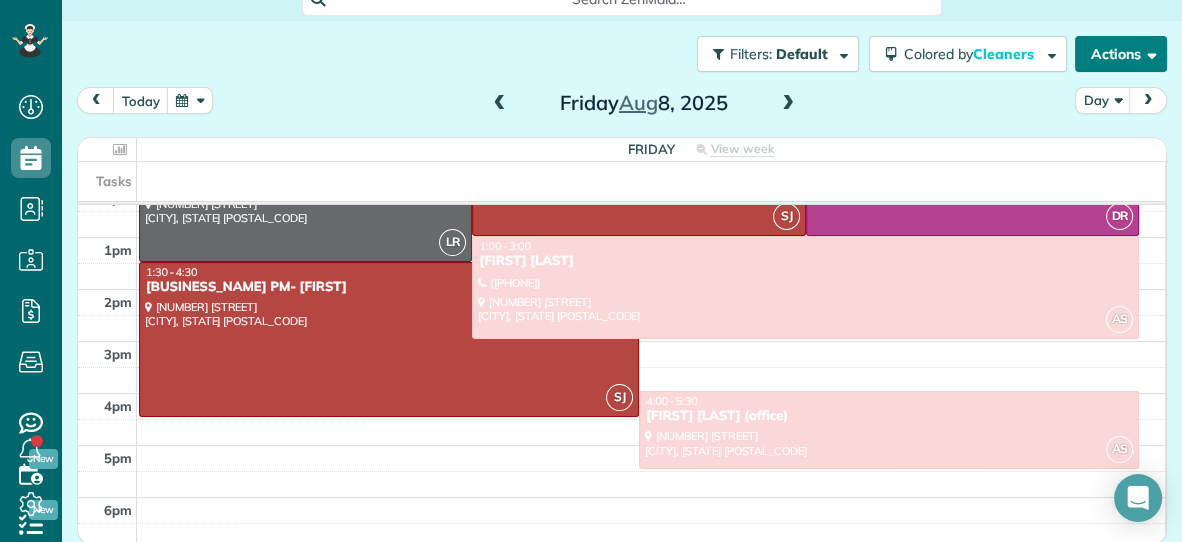 click on "Actions" at bounding box center [1121, 54] 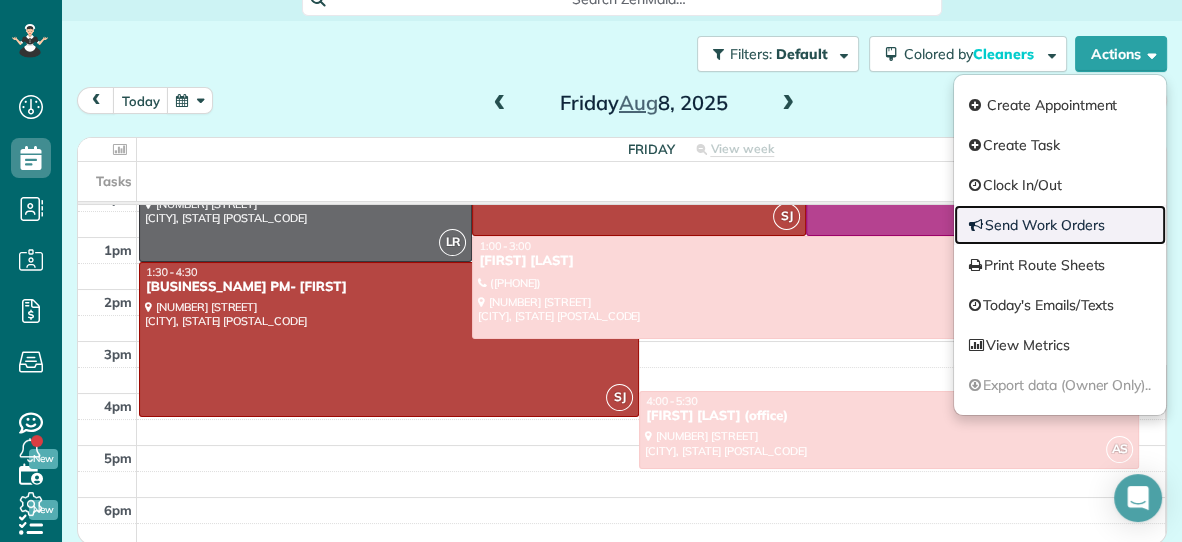 click on "Send Work Orders" at bounding box center (1060, 225) 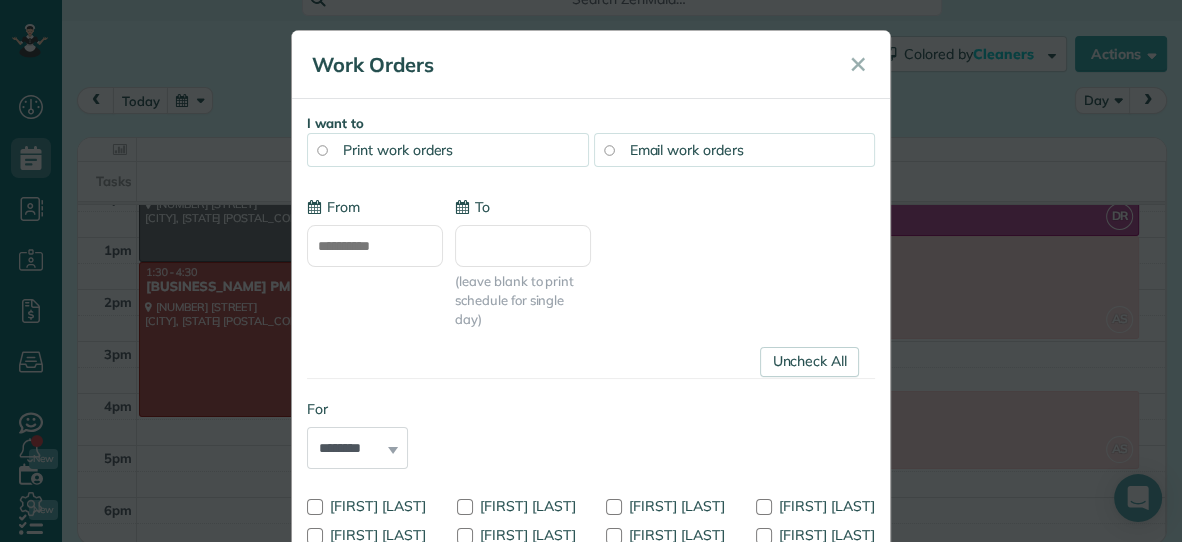 type on "**********" 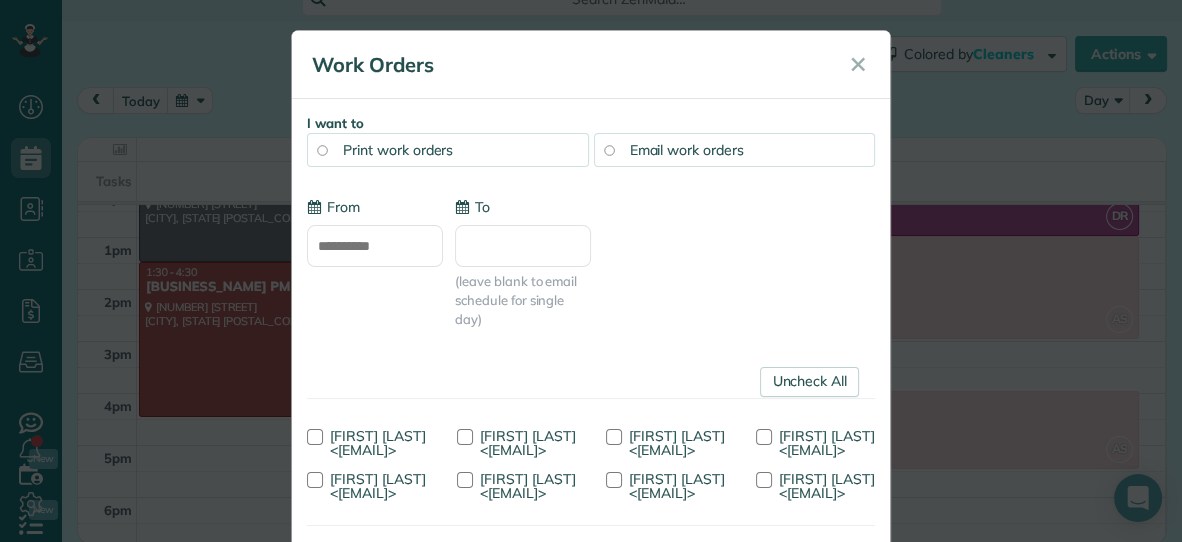 click on "To" at bounding box center (523, 246) 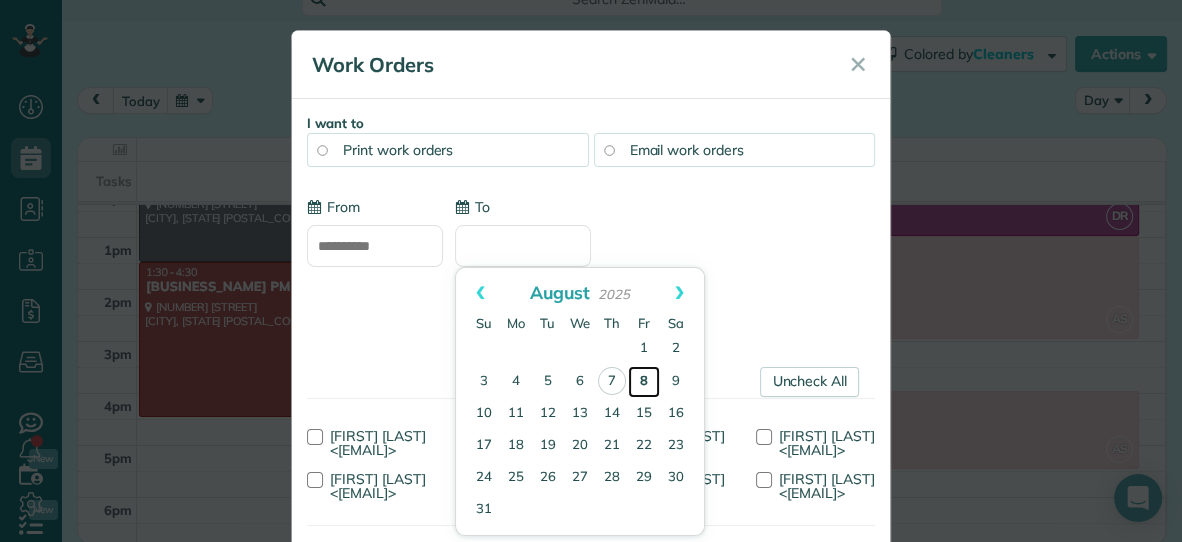 click on "8" at bounding box center (644, 382) 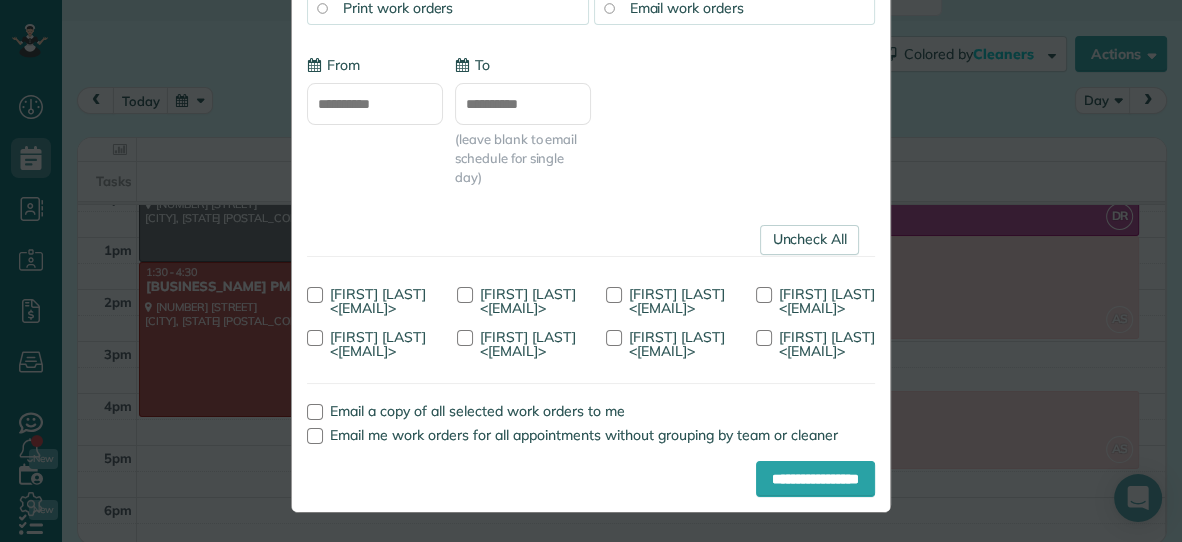 scroll, scrollTop: 255, scrollLeft: 0, axis: vertical 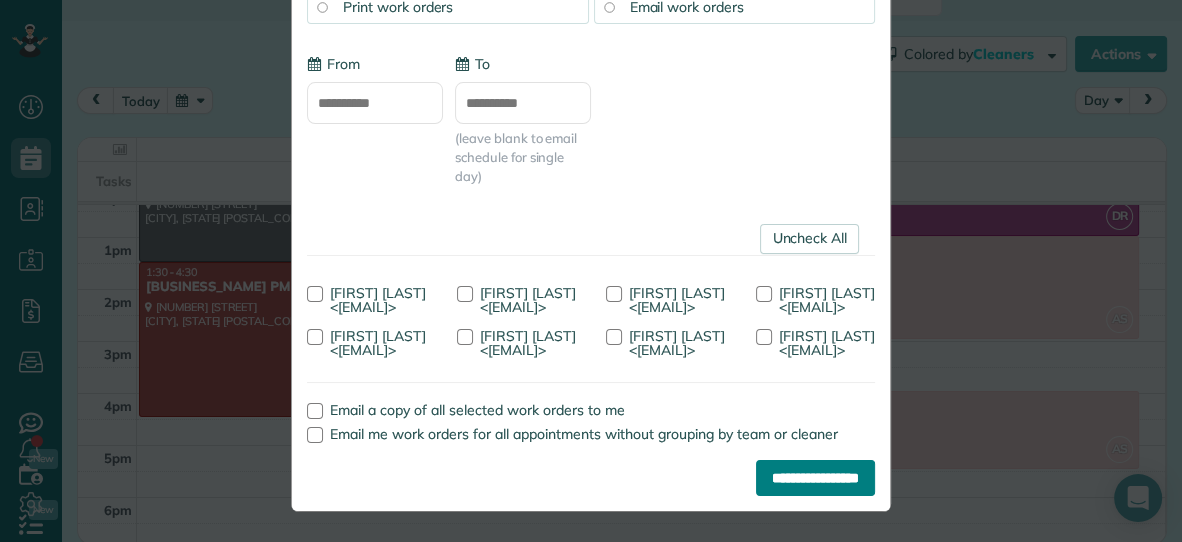 click on "**********" at bounding box center [815, 478] 